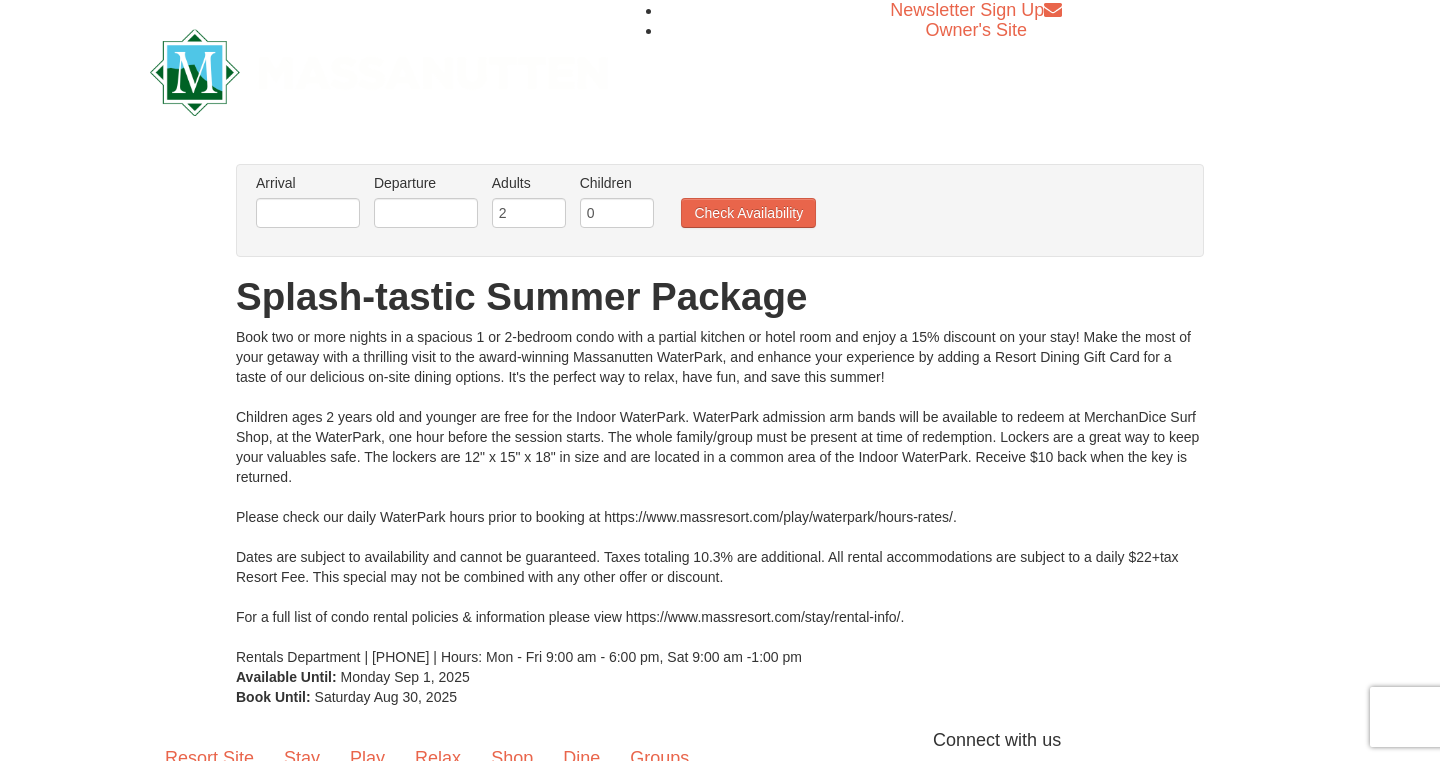 scroll, scrollTop: 0, scrollLeft: 0, axis: both 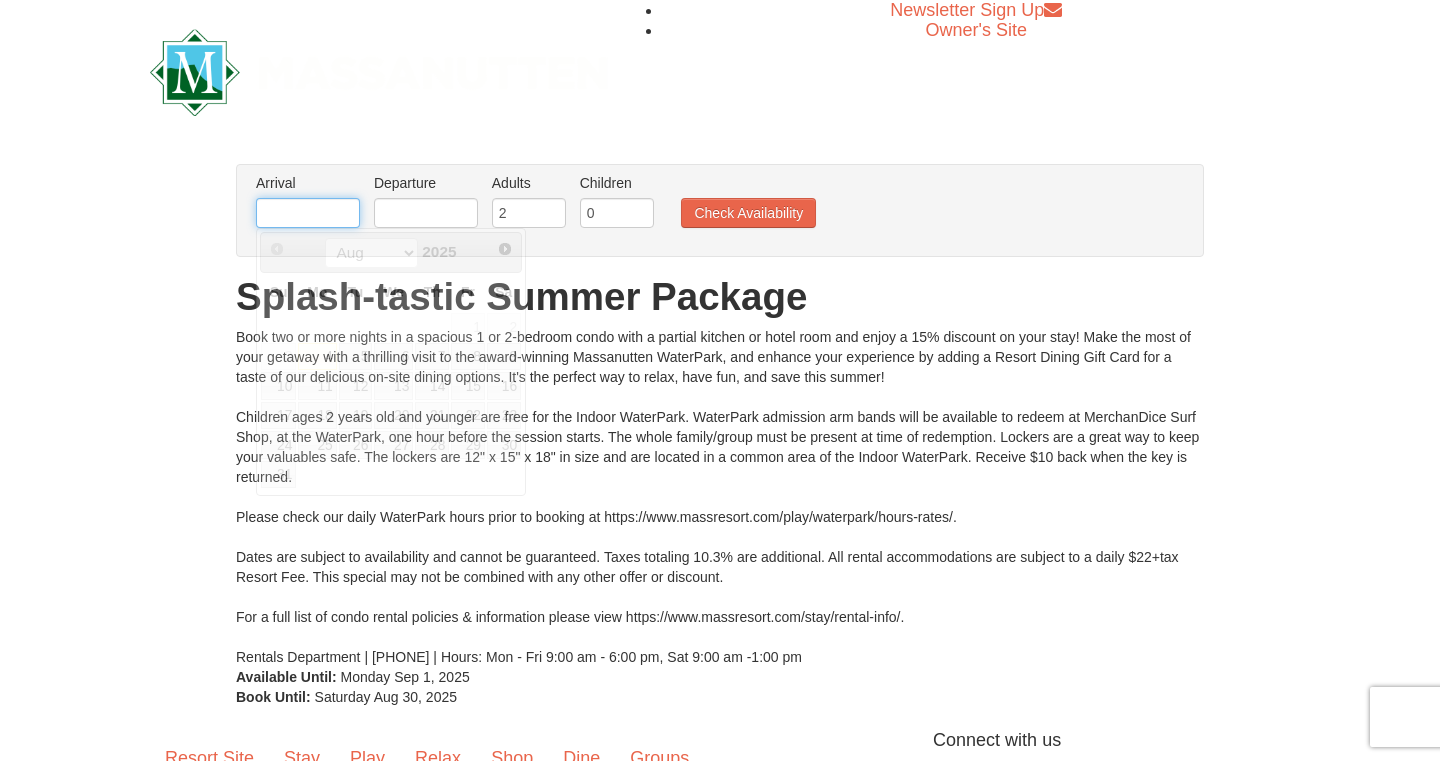 click at bounding box center (308, 213) 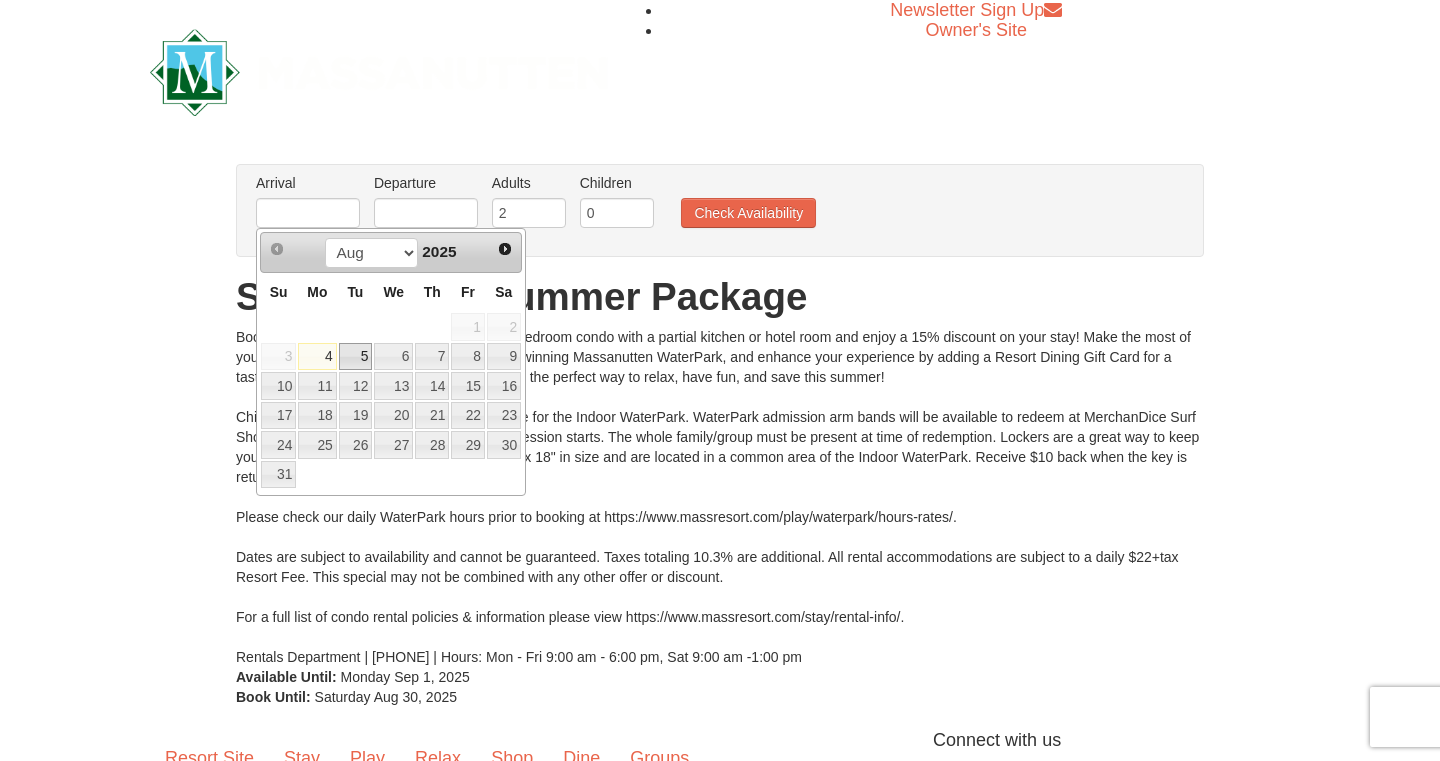 click on "5" at bounding box center [356, 357] 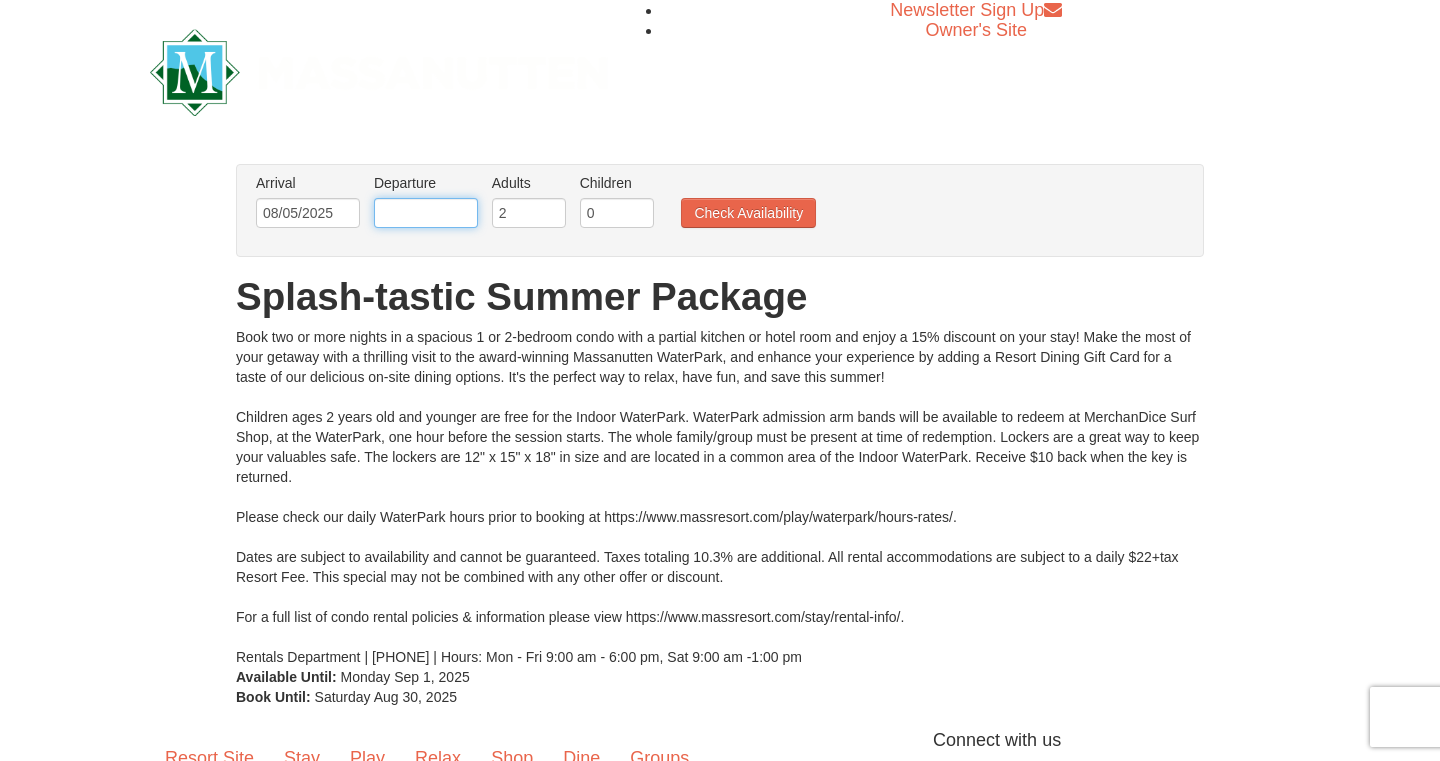 click at bounding box center (426, 213) 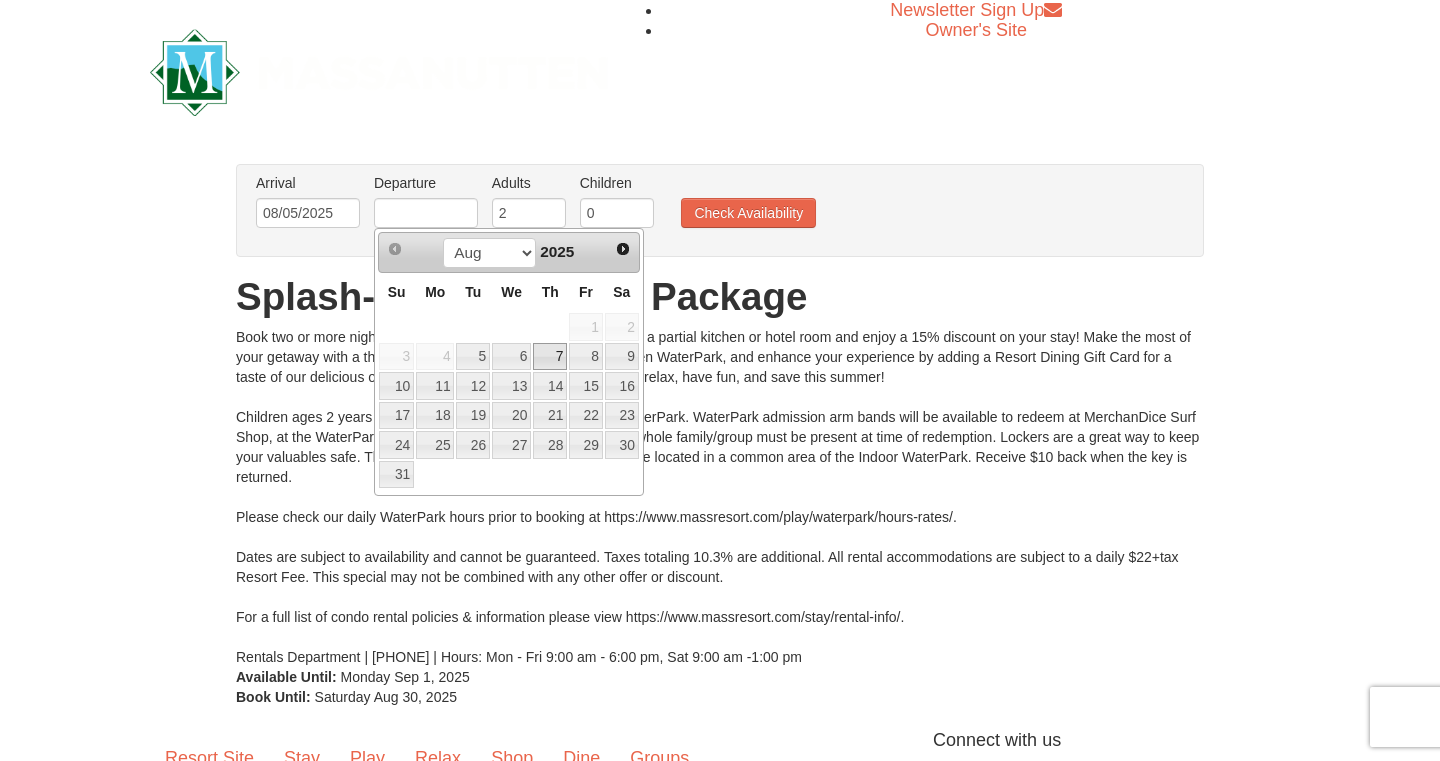 click on "7" at bounding box center [550, 357] 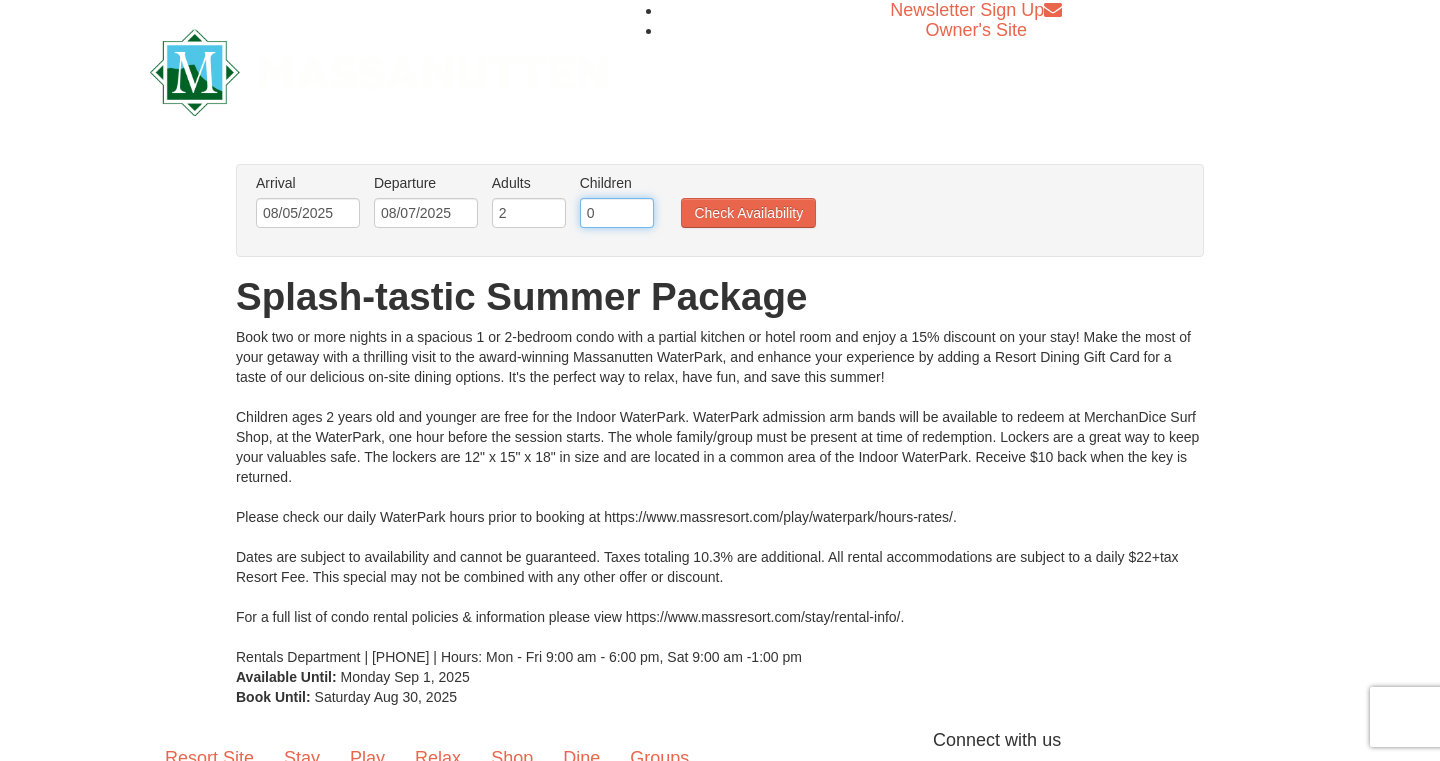 click on "0" at bounding box center [617, 213] 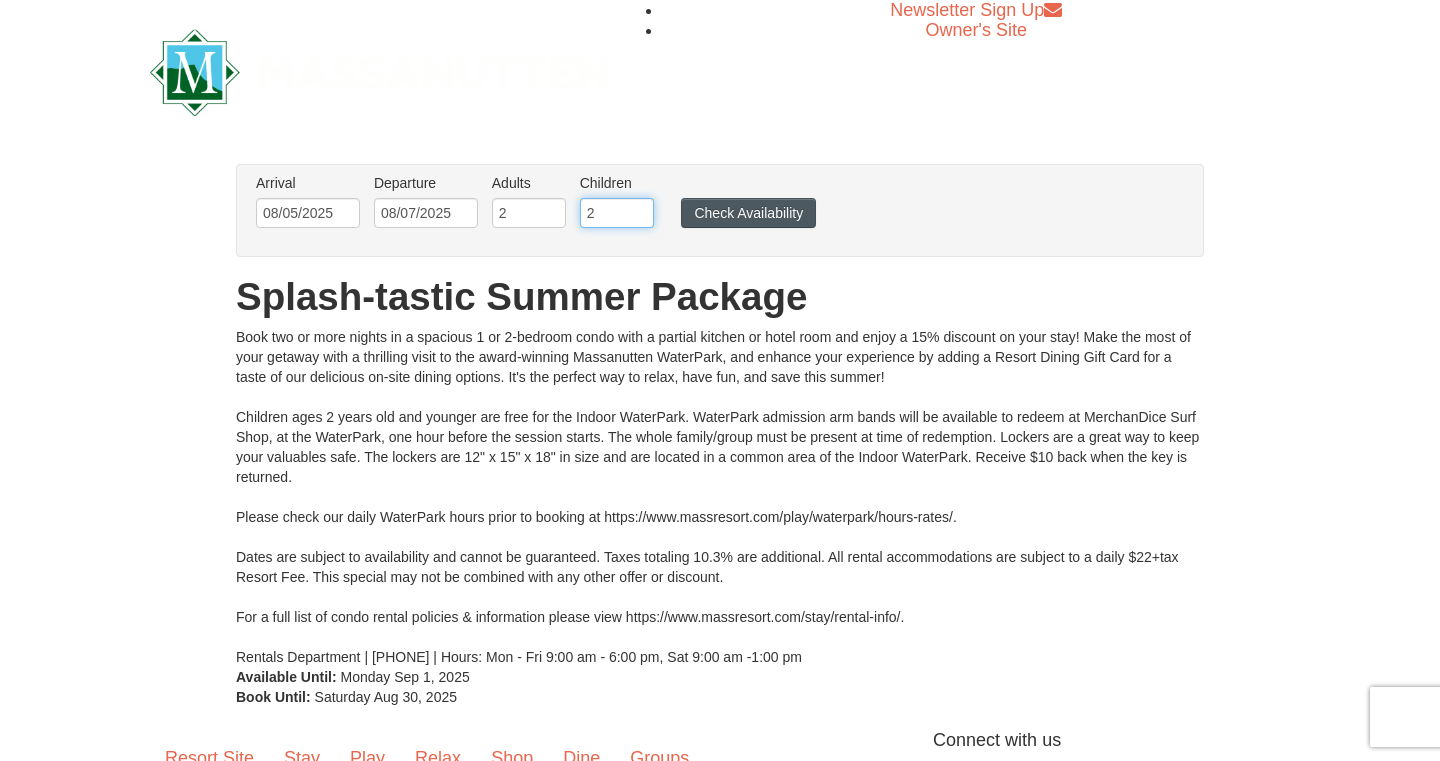 type on "2" 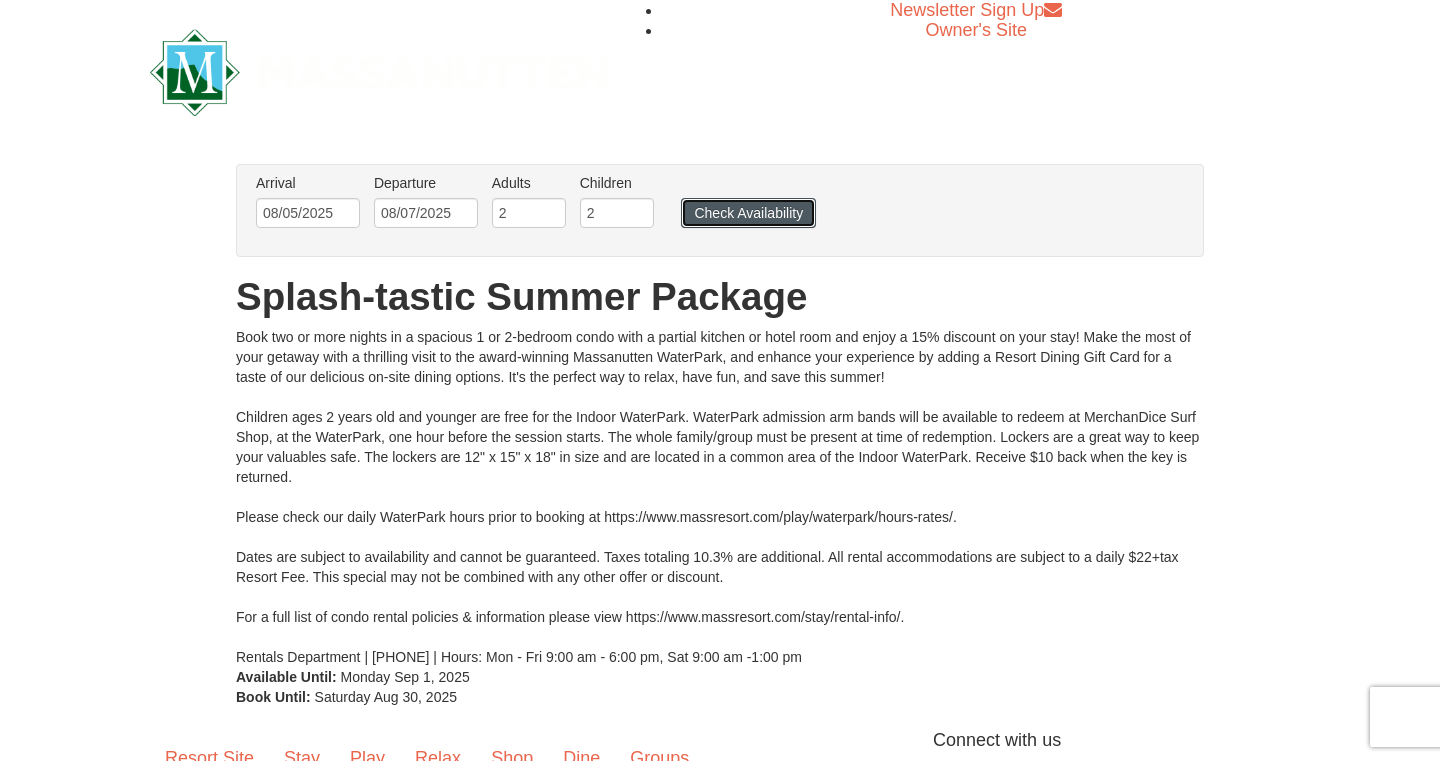 click on "Check Availability" at bounding box center (748, 213) 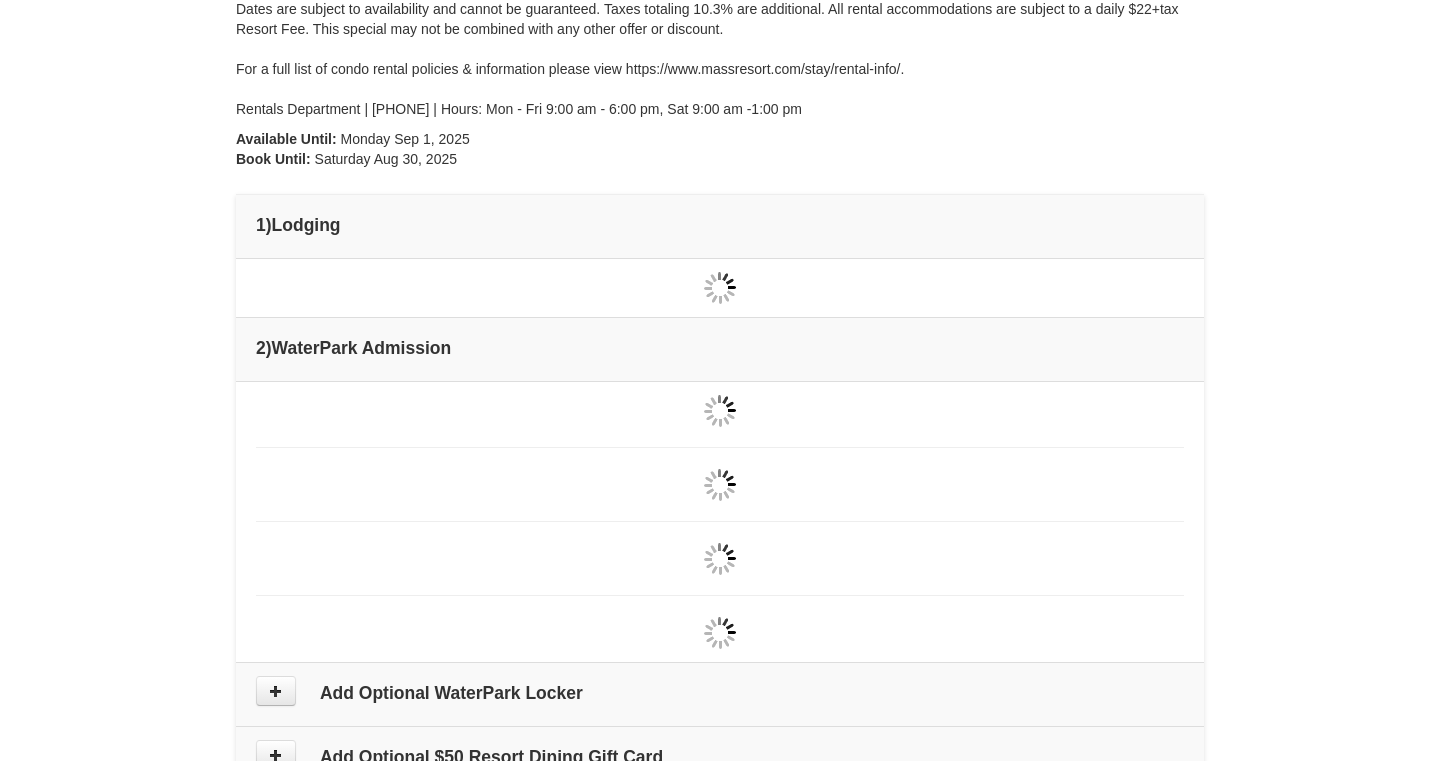 type on "08/05/2025" 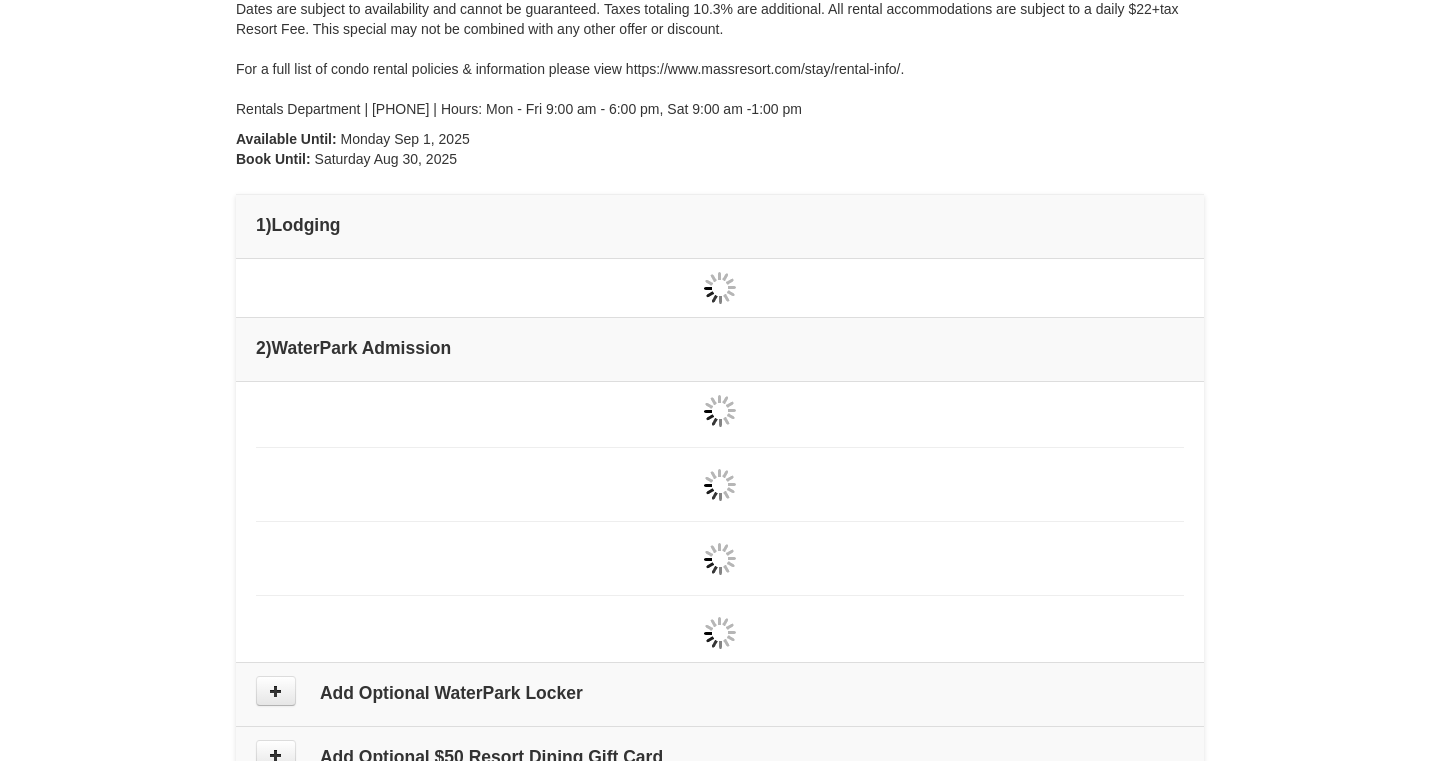 type on "08/05/2025" 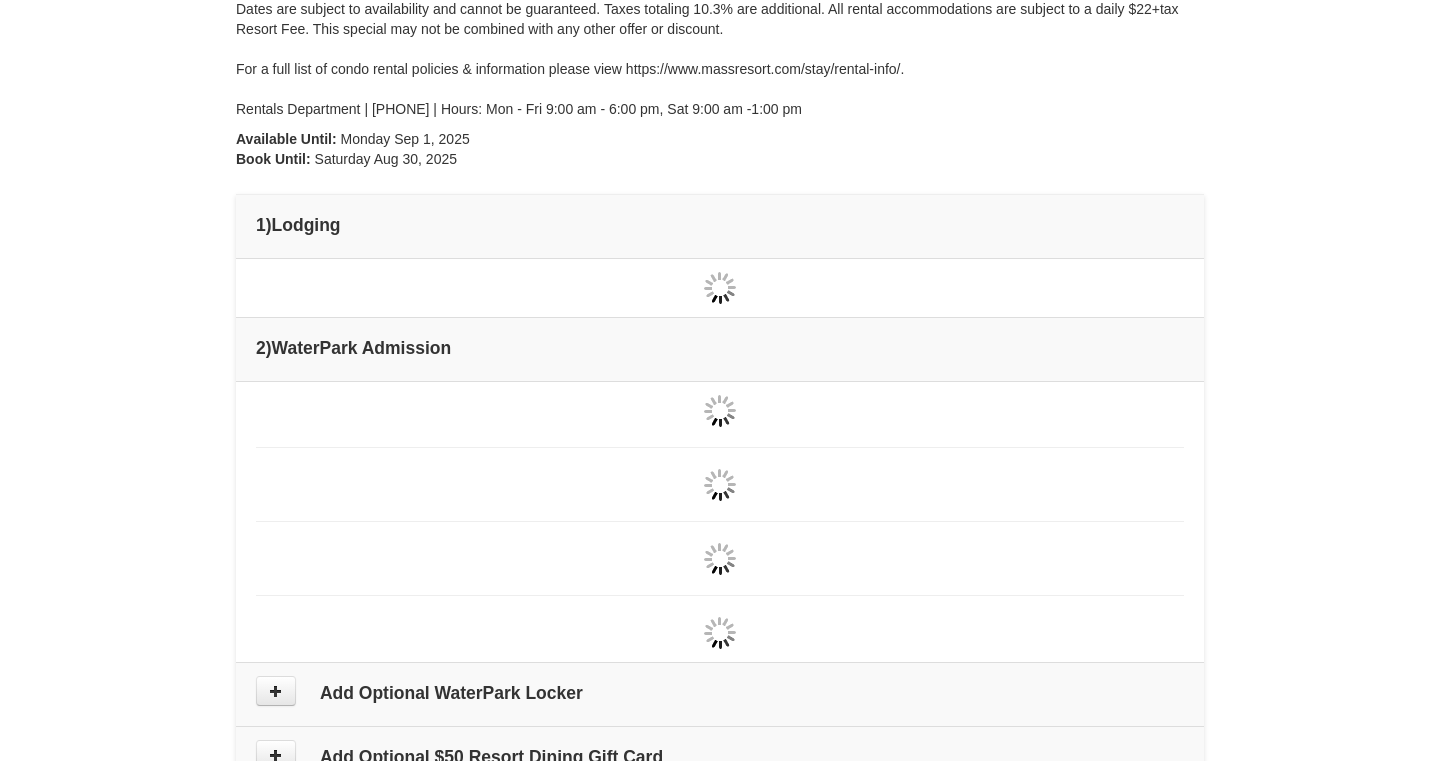 type on "08/05/2025" 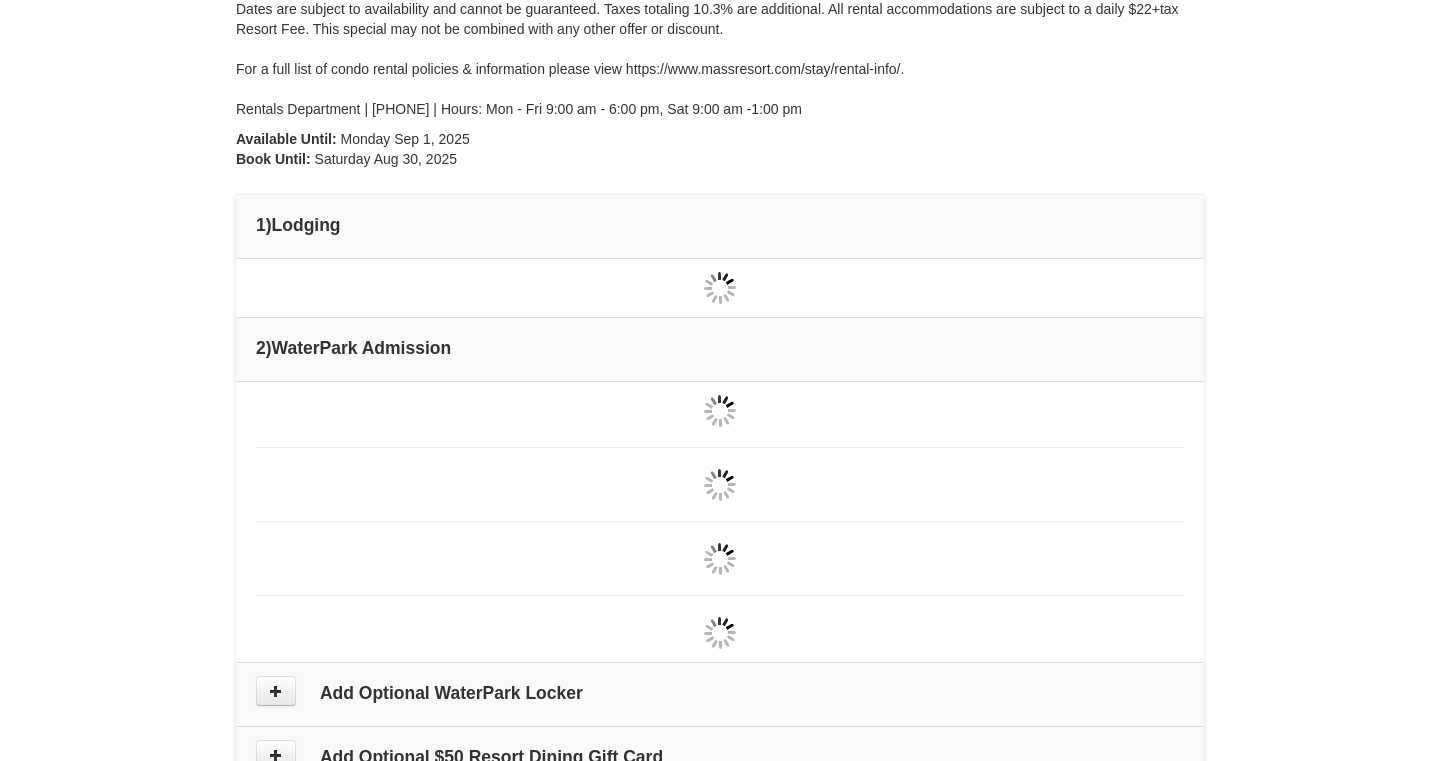 type on "08/05/2025" 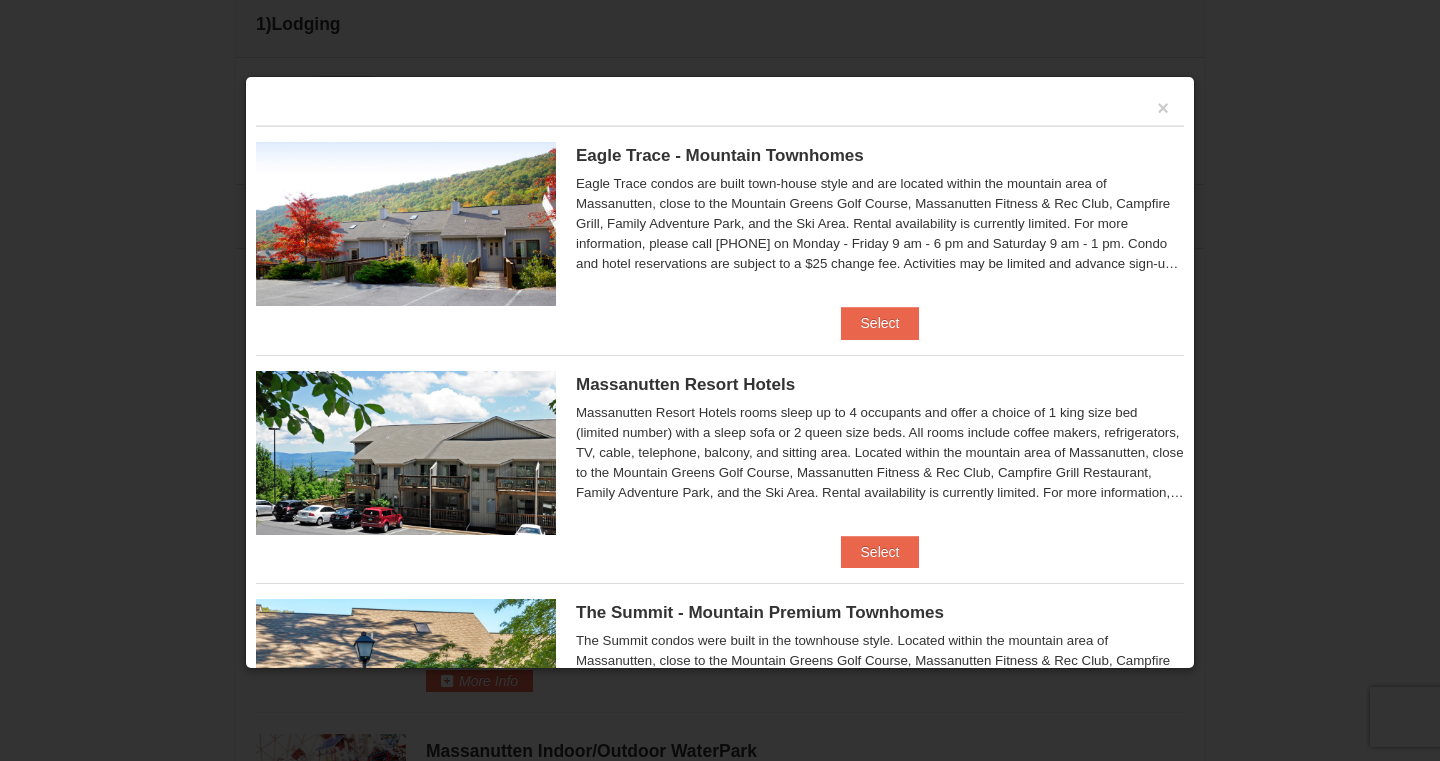 scroll, scrollTop: 699, scrollLeft: 0, axis: vertical 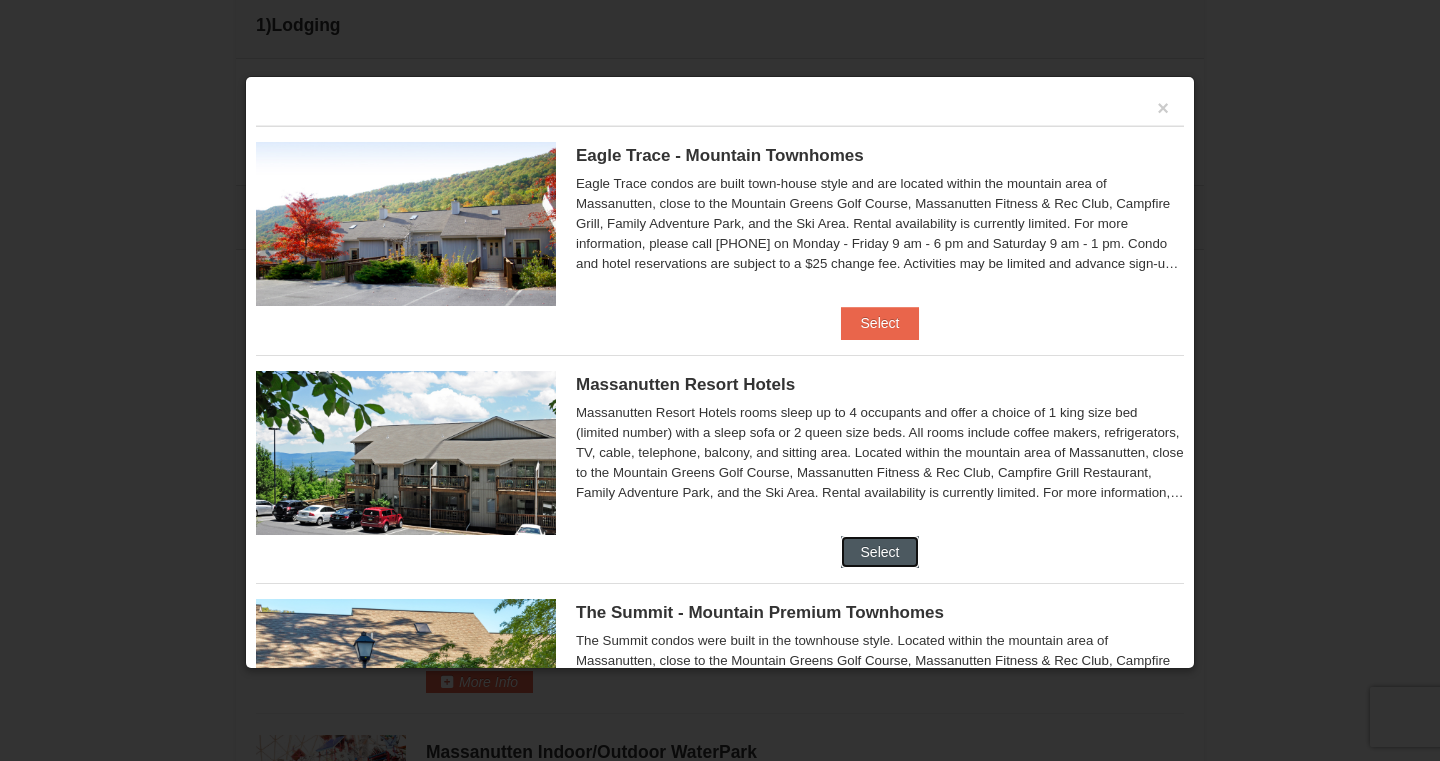 click on "Select" at bounding box center [880, 552] 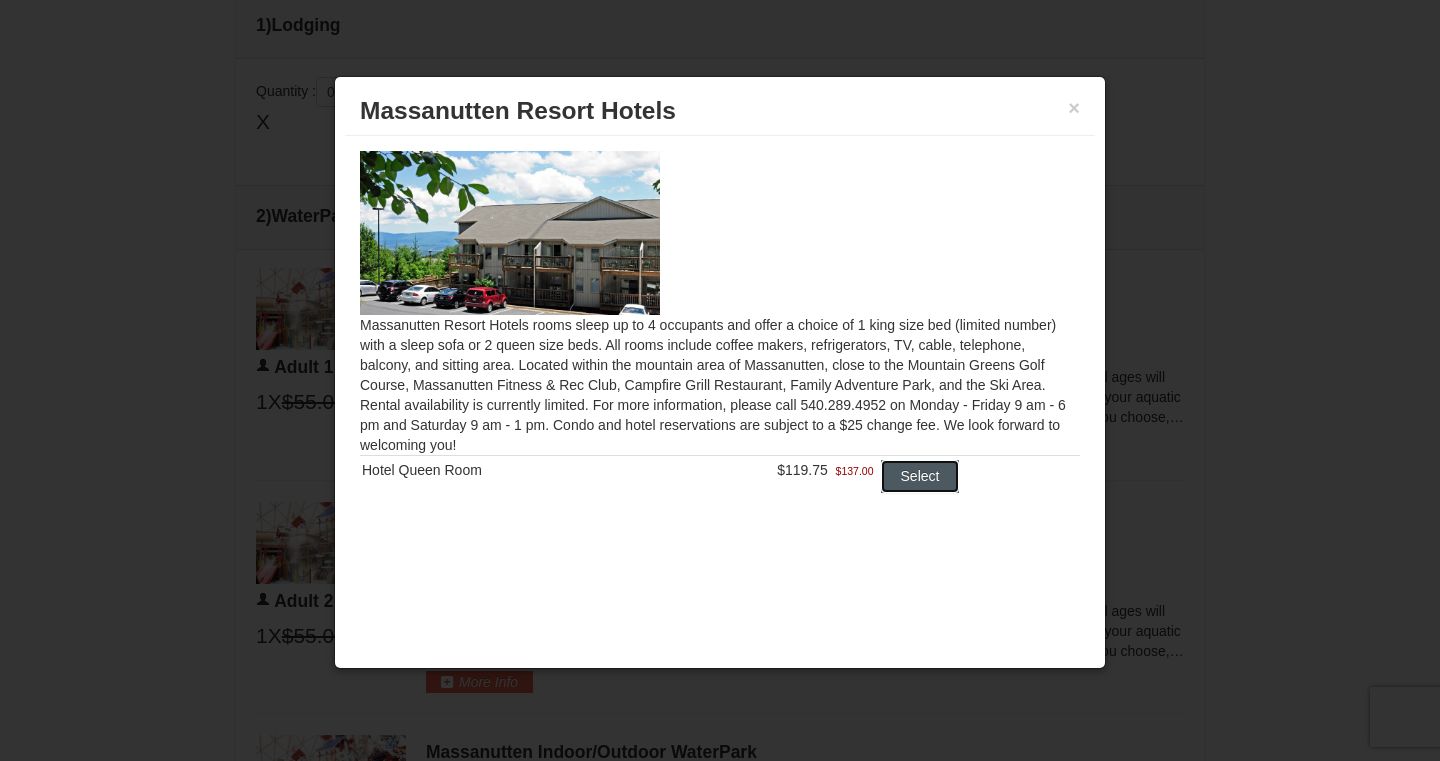 click on "Select" at bounding box center [920, 476] 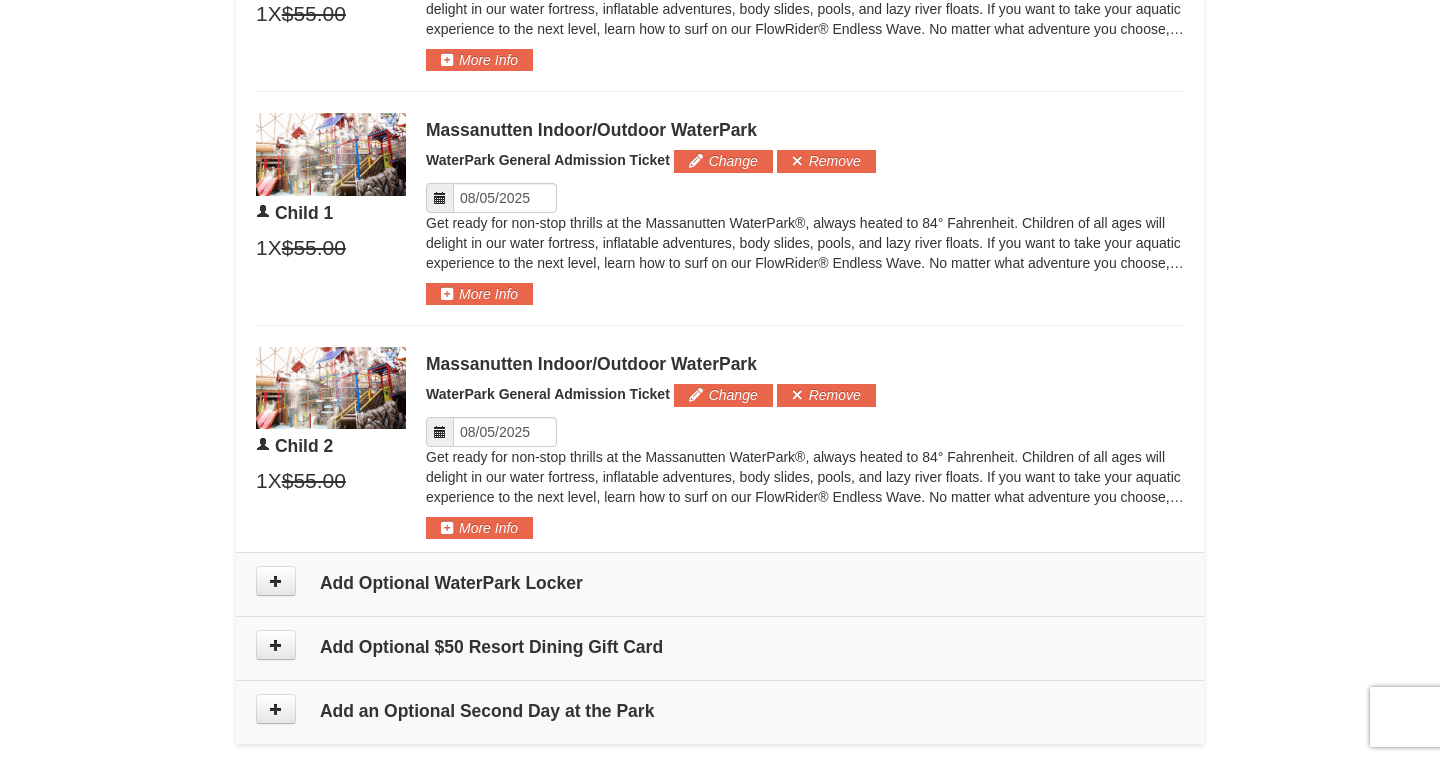 scroll, scrollTop: 1415, scrollLeft: 0, axis: vertical 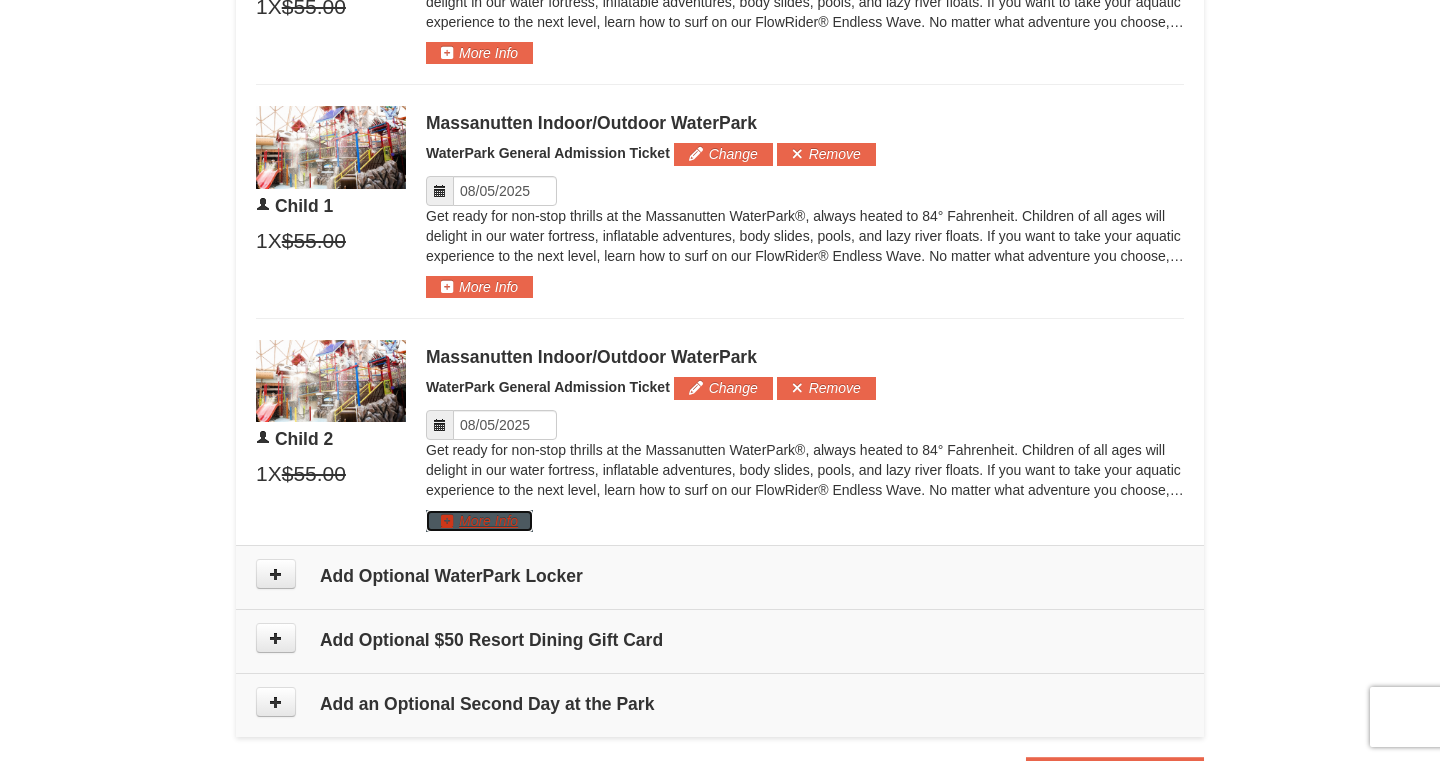 click on "More Info" at bounding box center (479, 521) 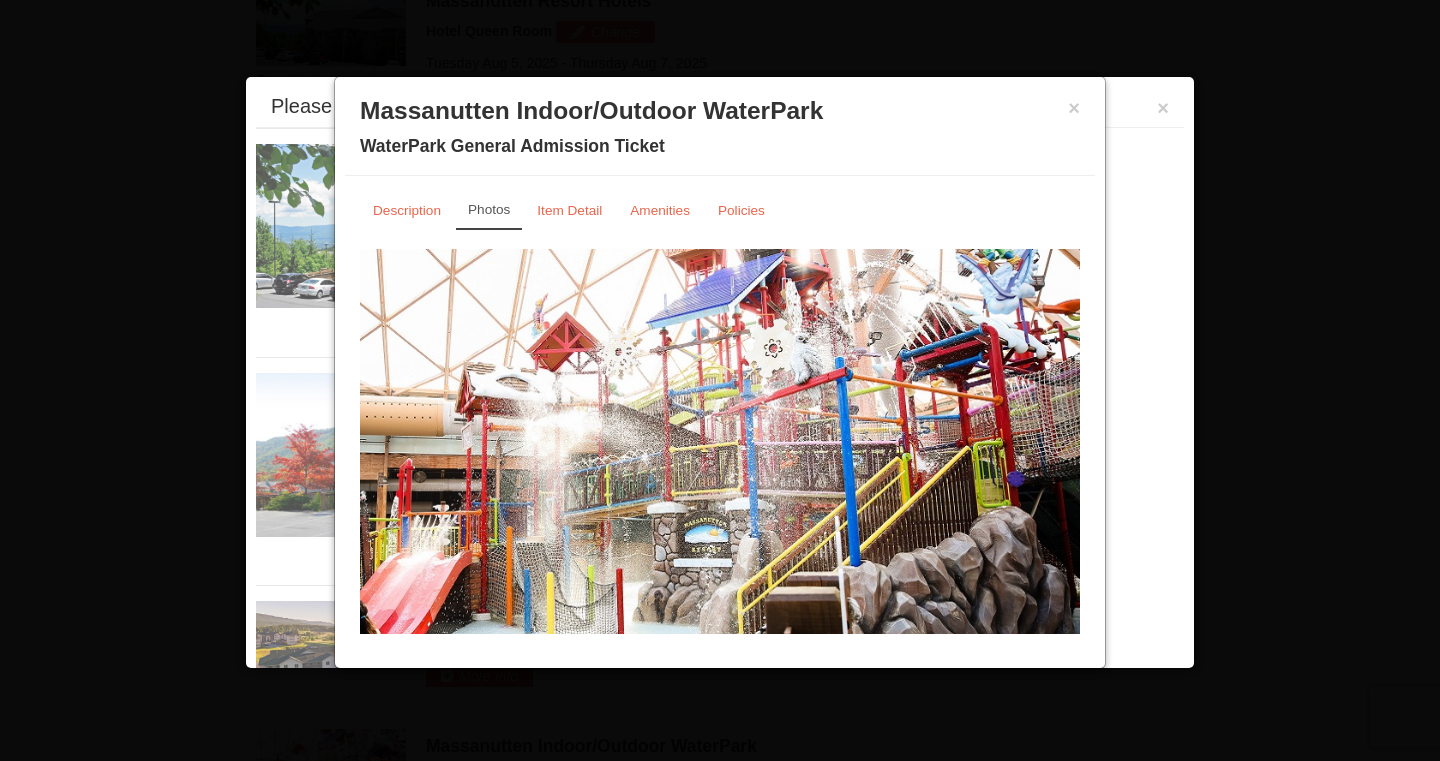 scroll, scrollTop: 776, scrollLeft: 0, axis: vertical 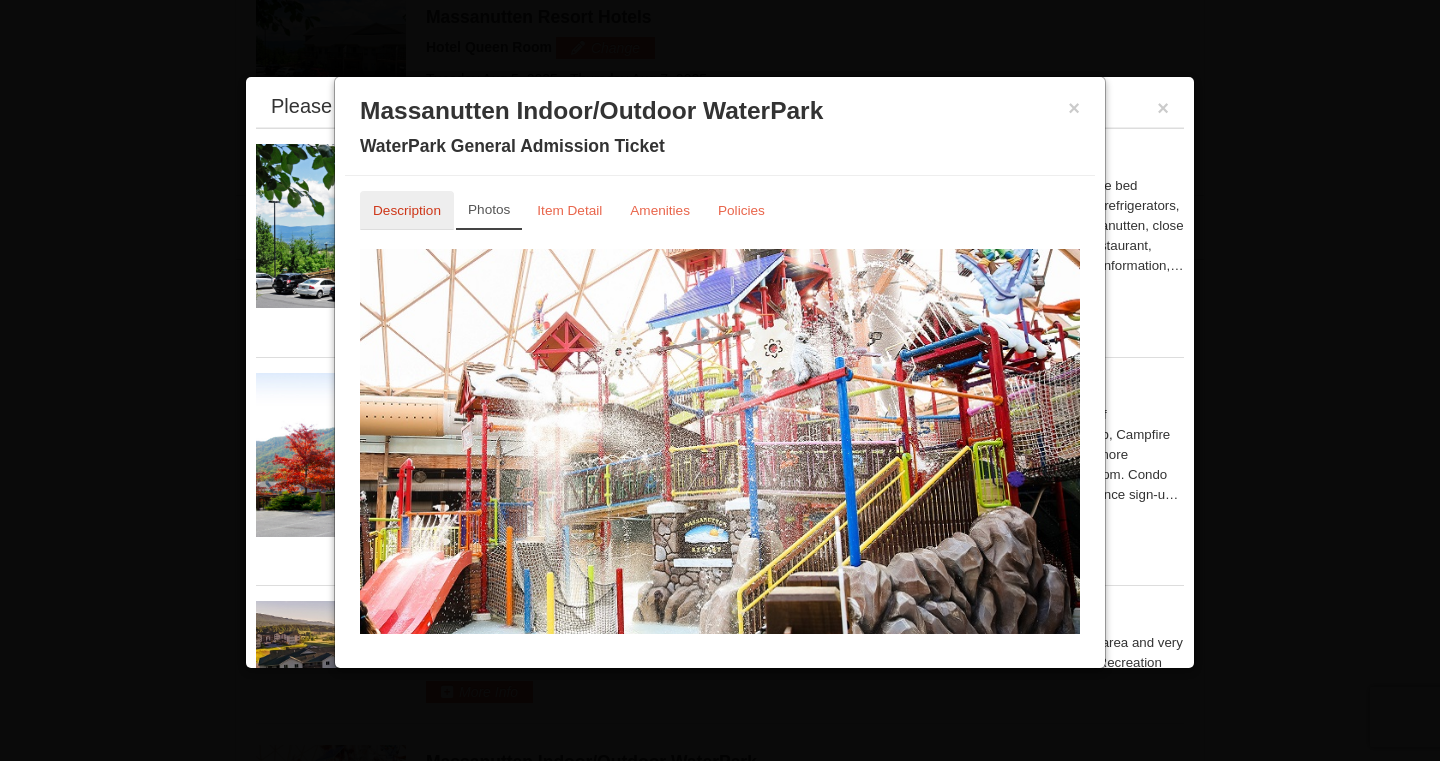 click on "Description" at bounding box center (407, 210) 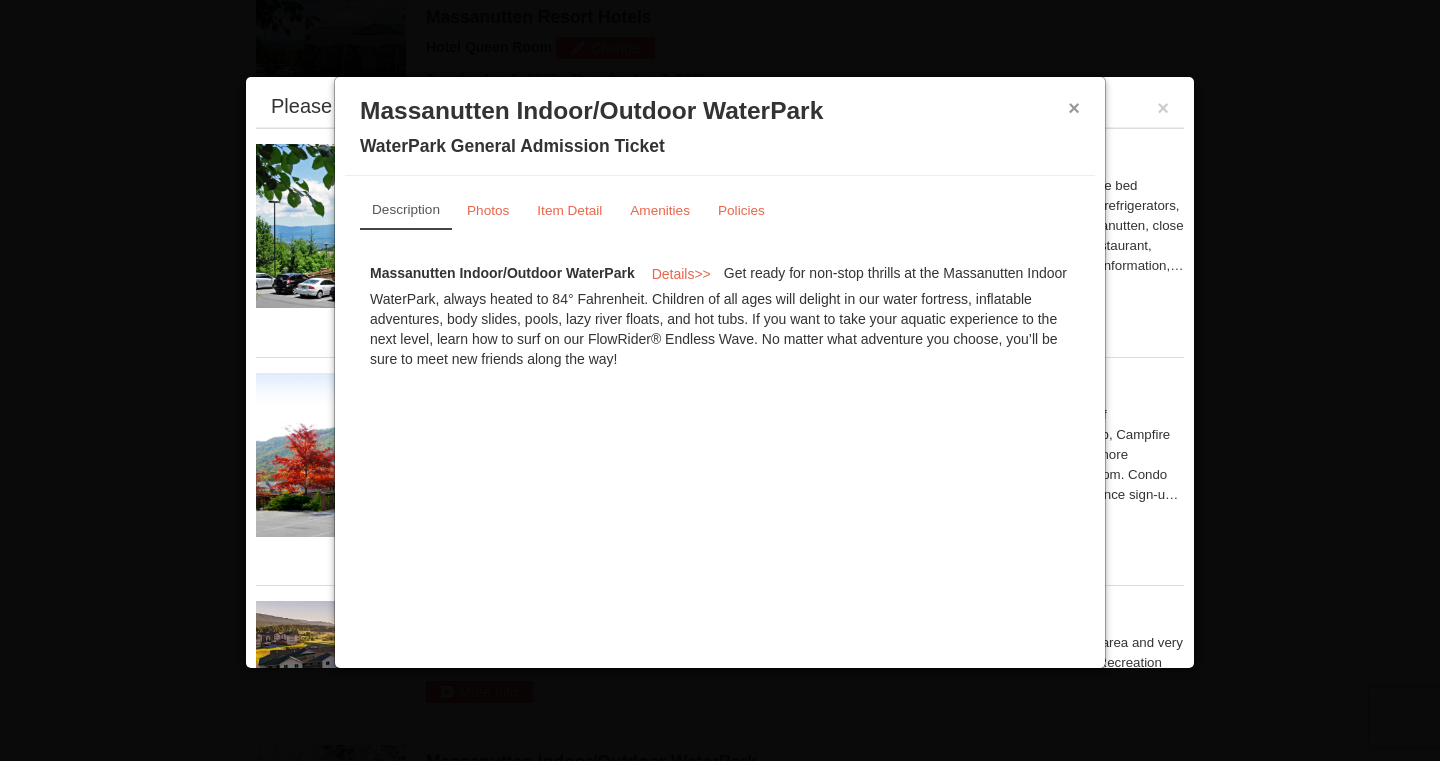 click on "×" at bounding box center [1074, 108] 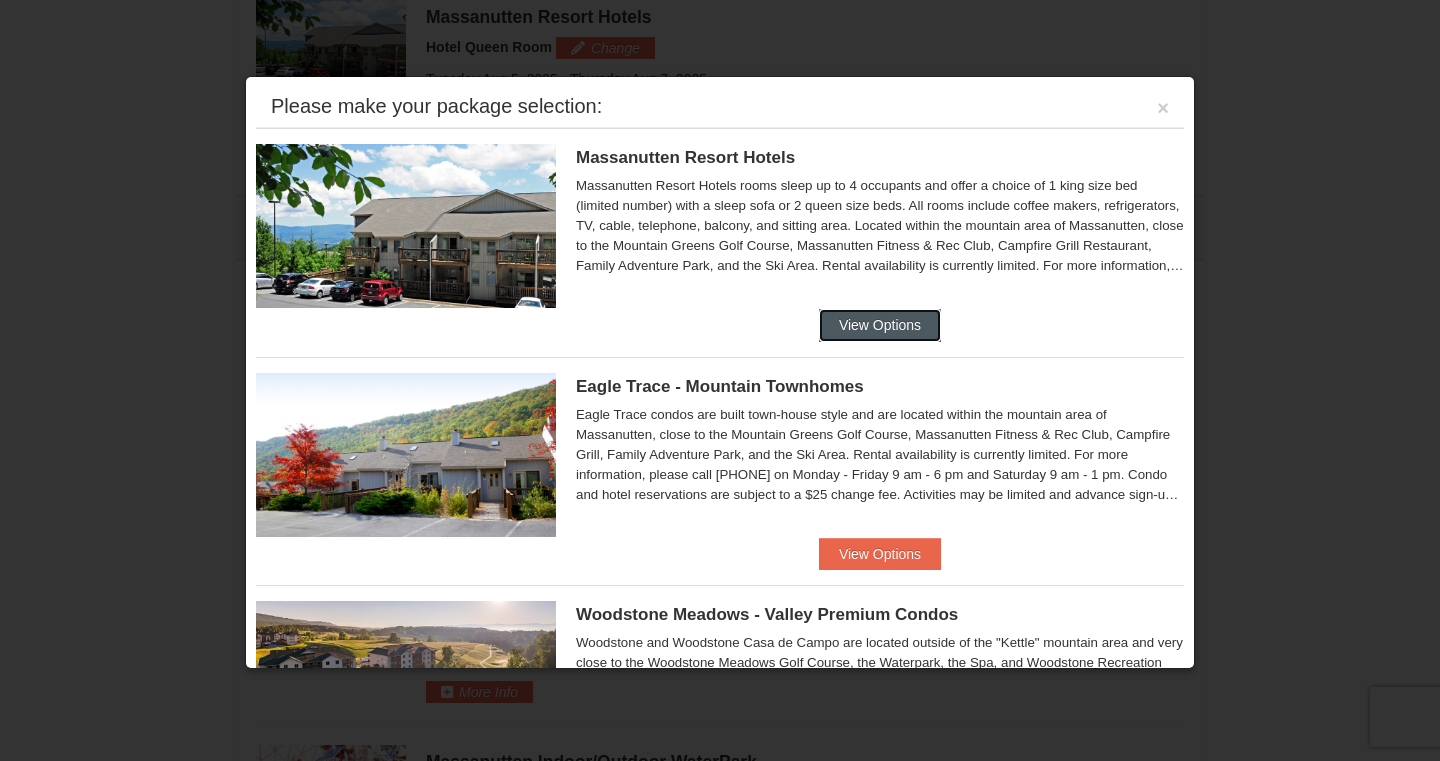 click on "View Options" at bounding box center [880, 325] 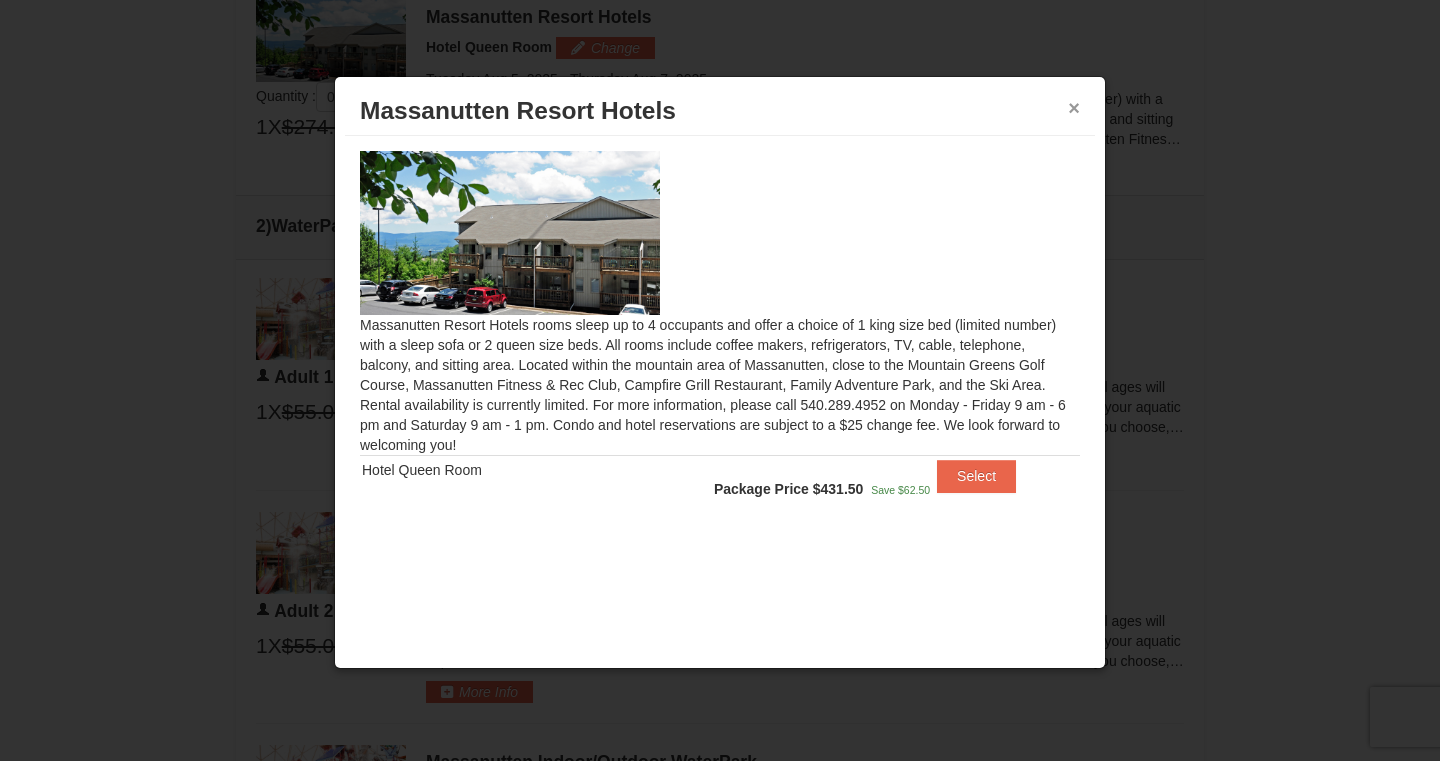 click on "×" at bounding box center [1074, 108] 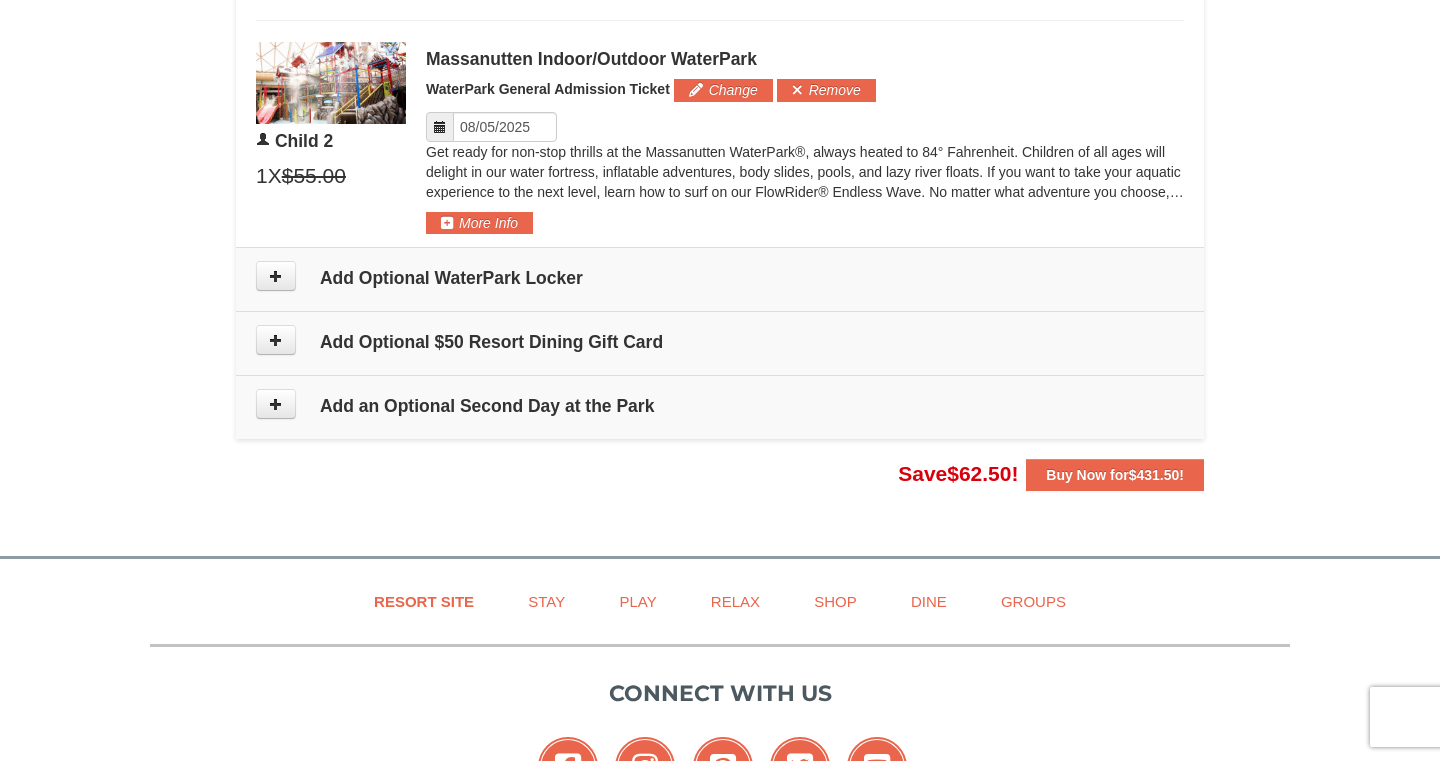 scroll, scrollTop: 1715, scrollLeft: 0, axis: vertical 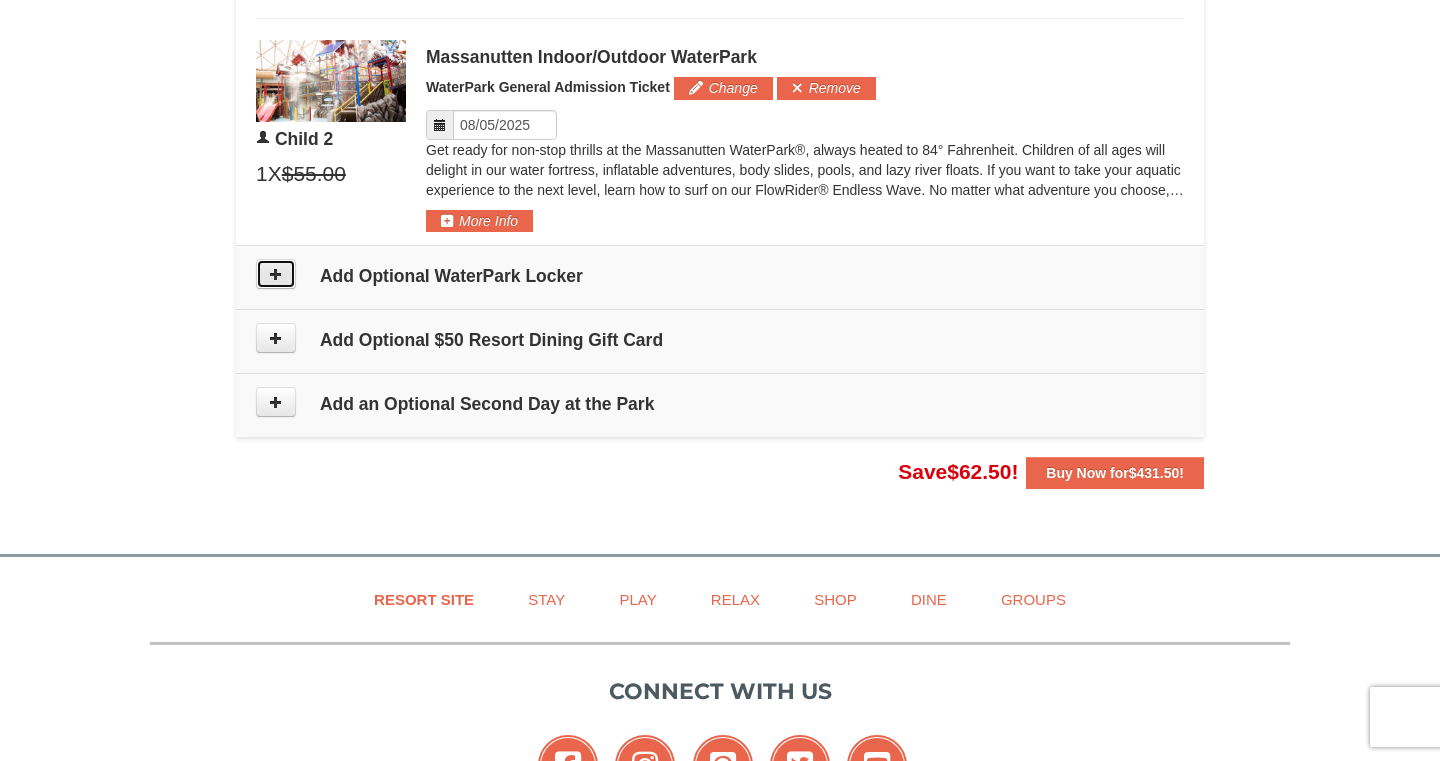 click at bounding box center [276, 274] 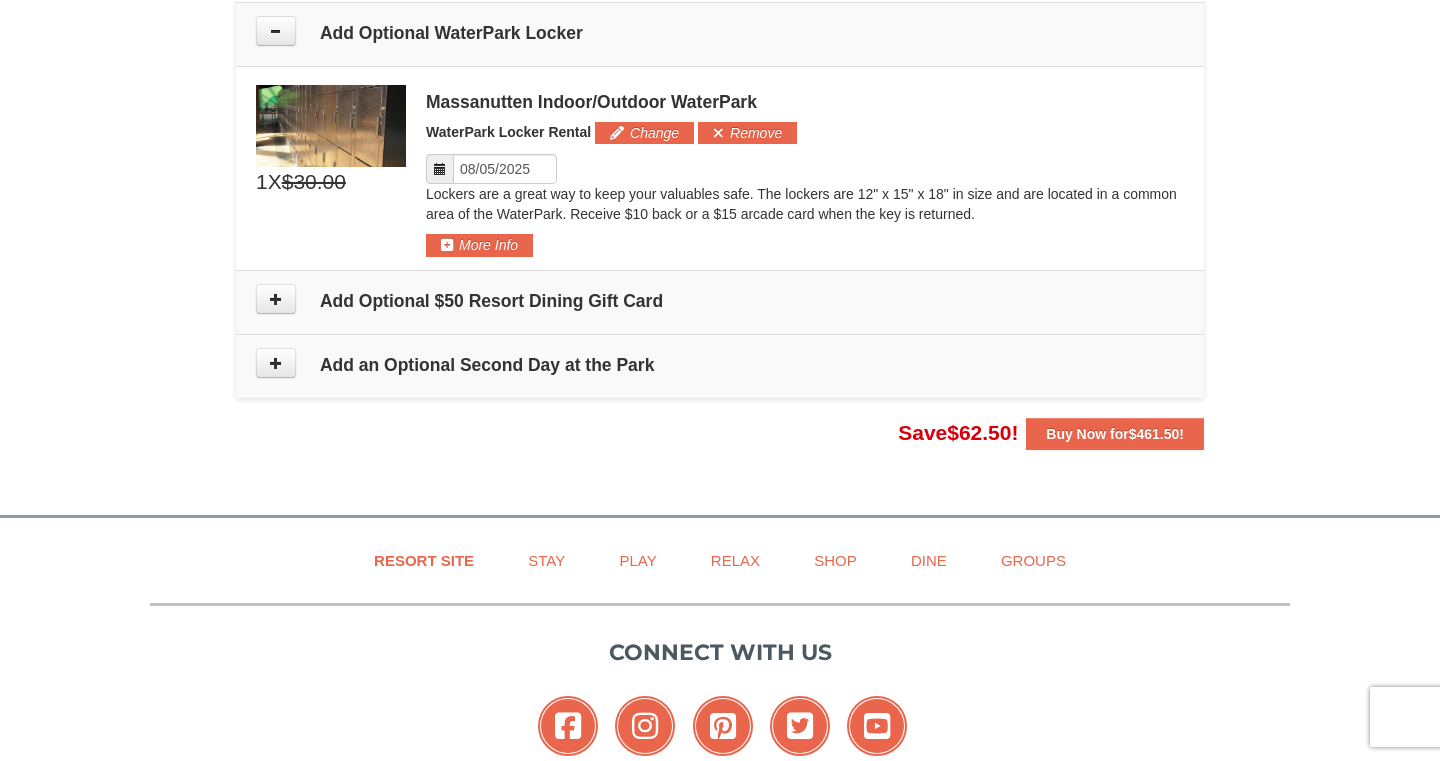 scroll, scrollTop: 1960, scrollLeft: 0, axis: vertical 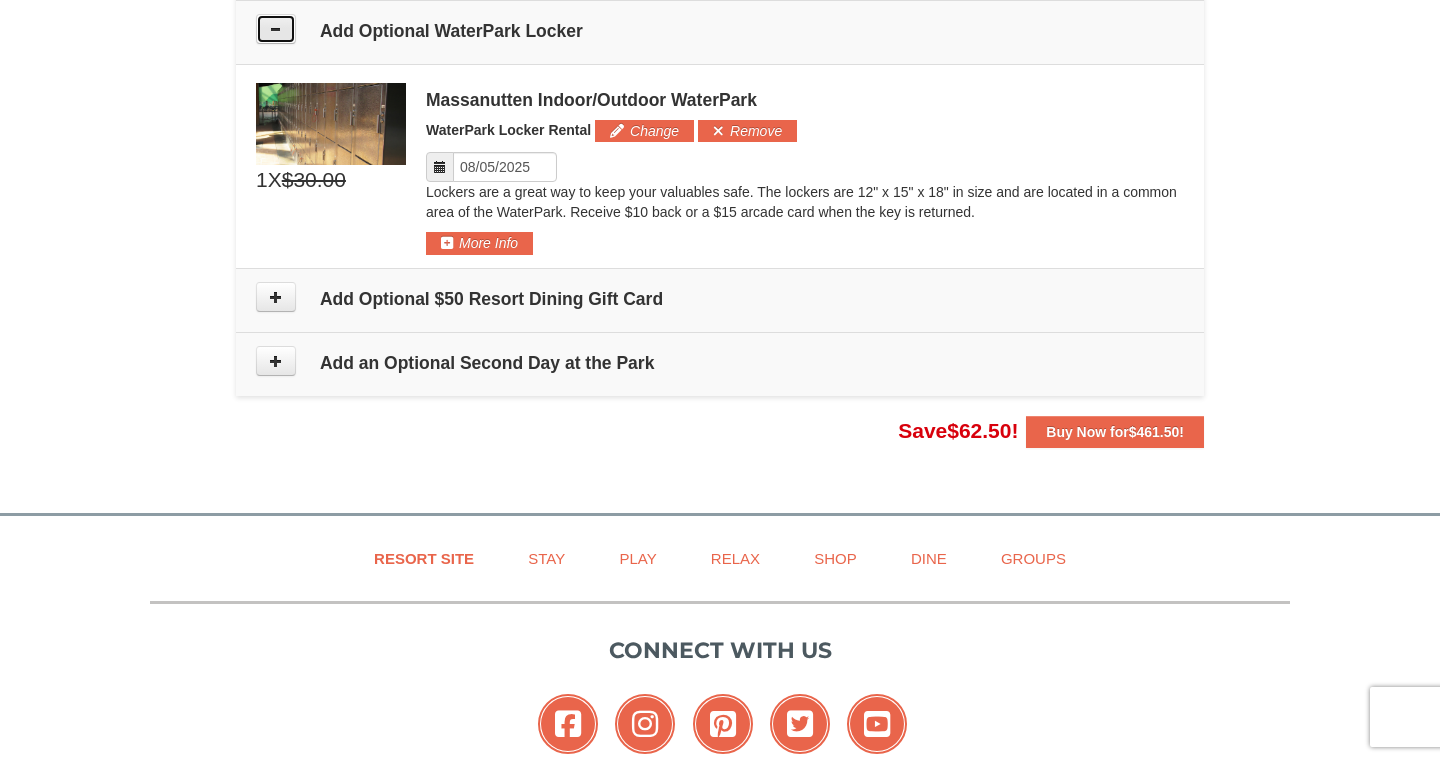click at bounding box center [276, 29] 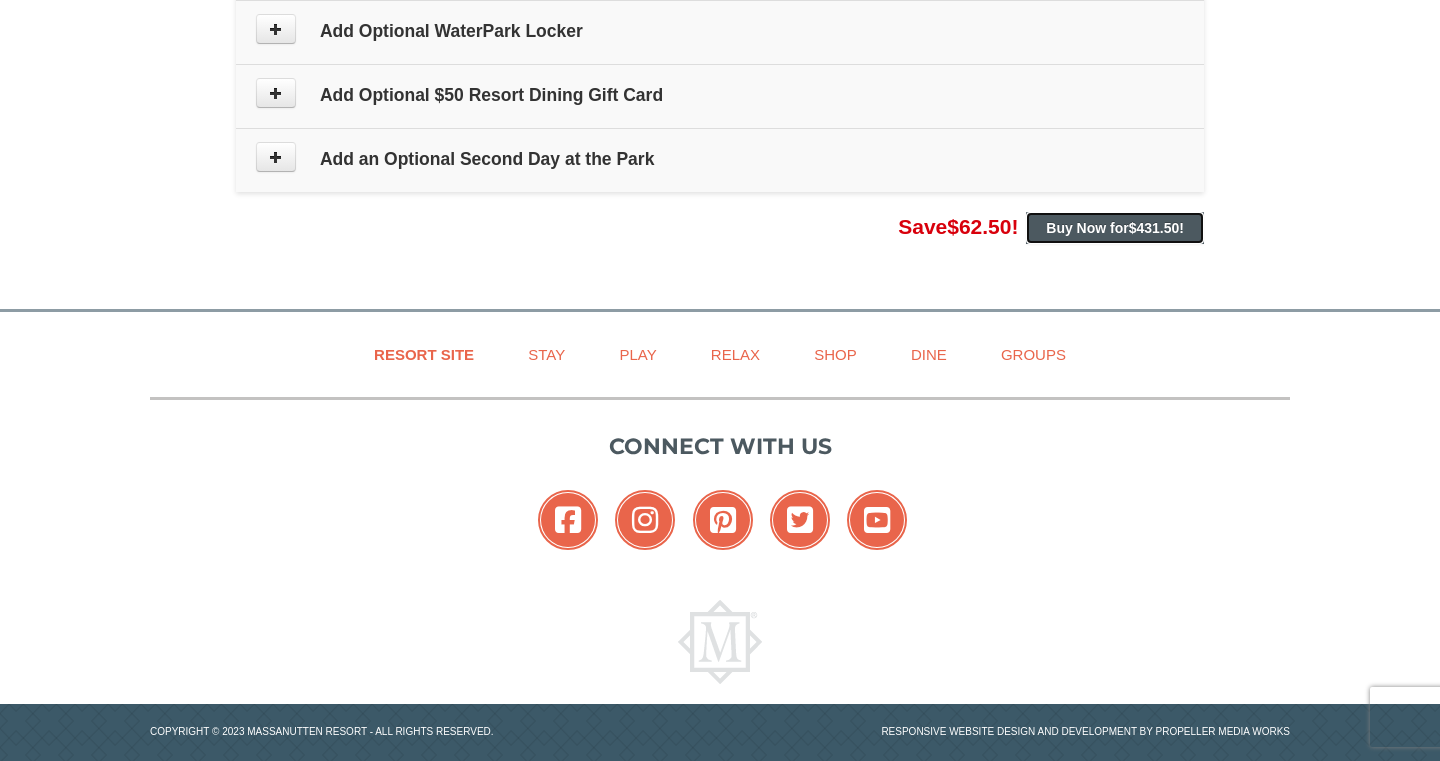 click on "$431.50" at bounding box center [1154, 228] 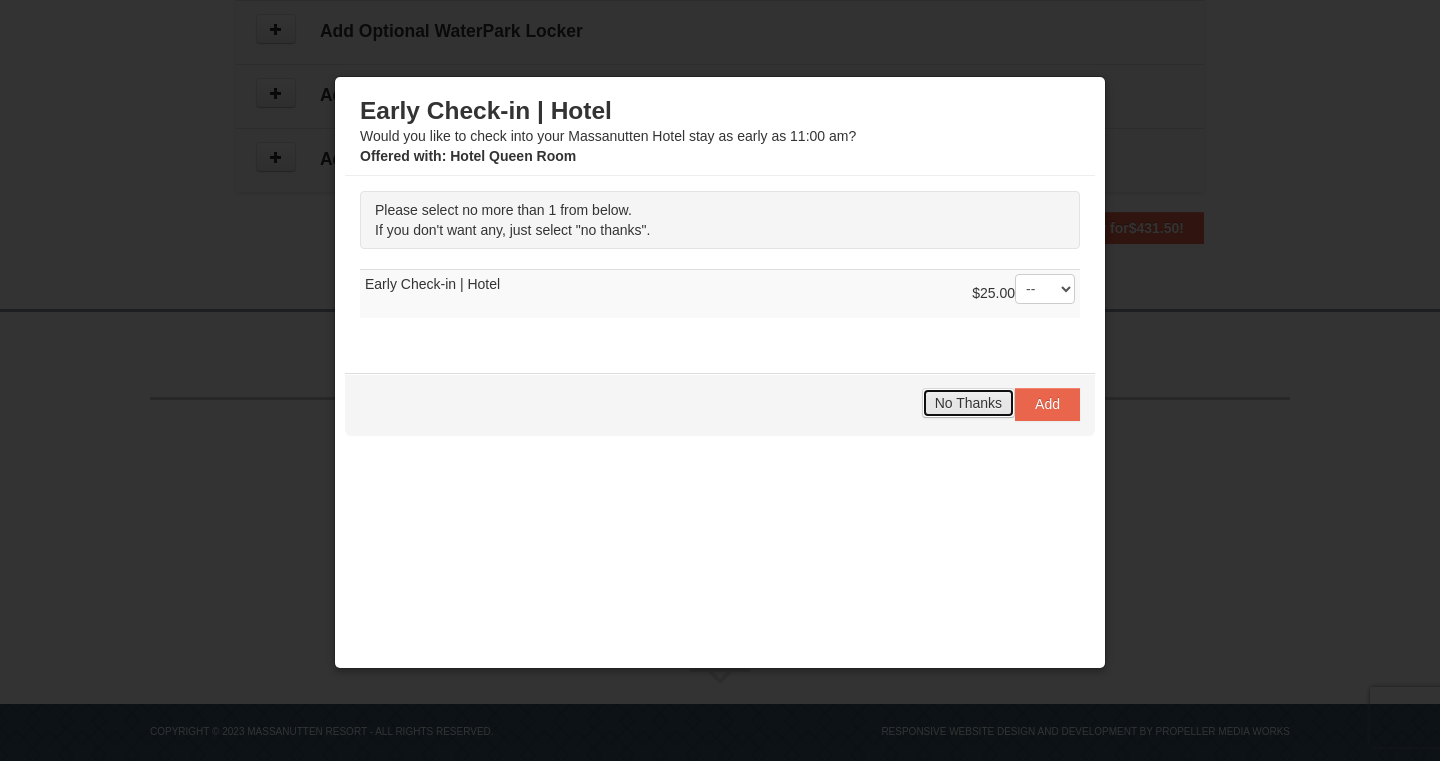 click on "No Thanks" at bounding box center (968, 403) 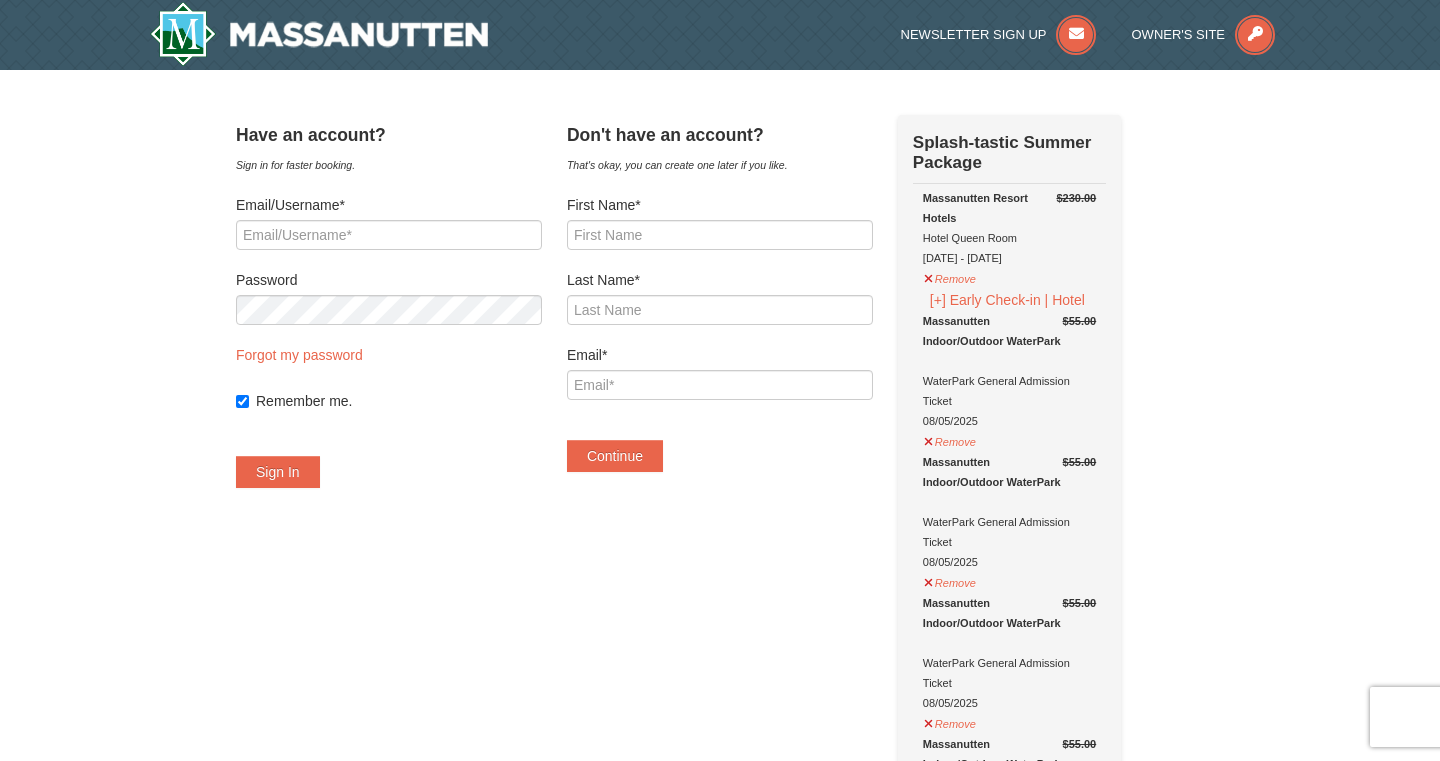 scroll, scrollTop: 0, scrollLeft: 0, axis: both 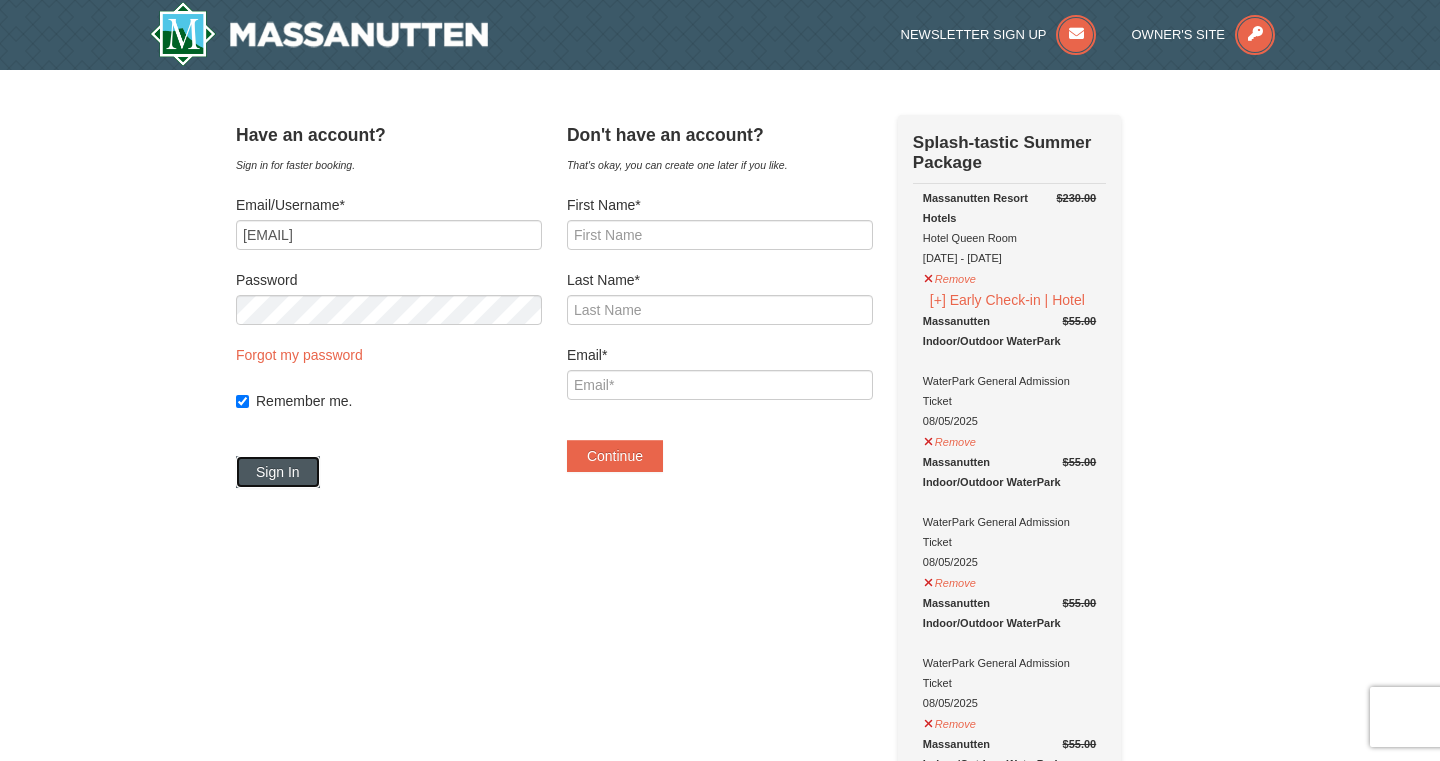 click on "Sign In" at bounding box center (278, 472) 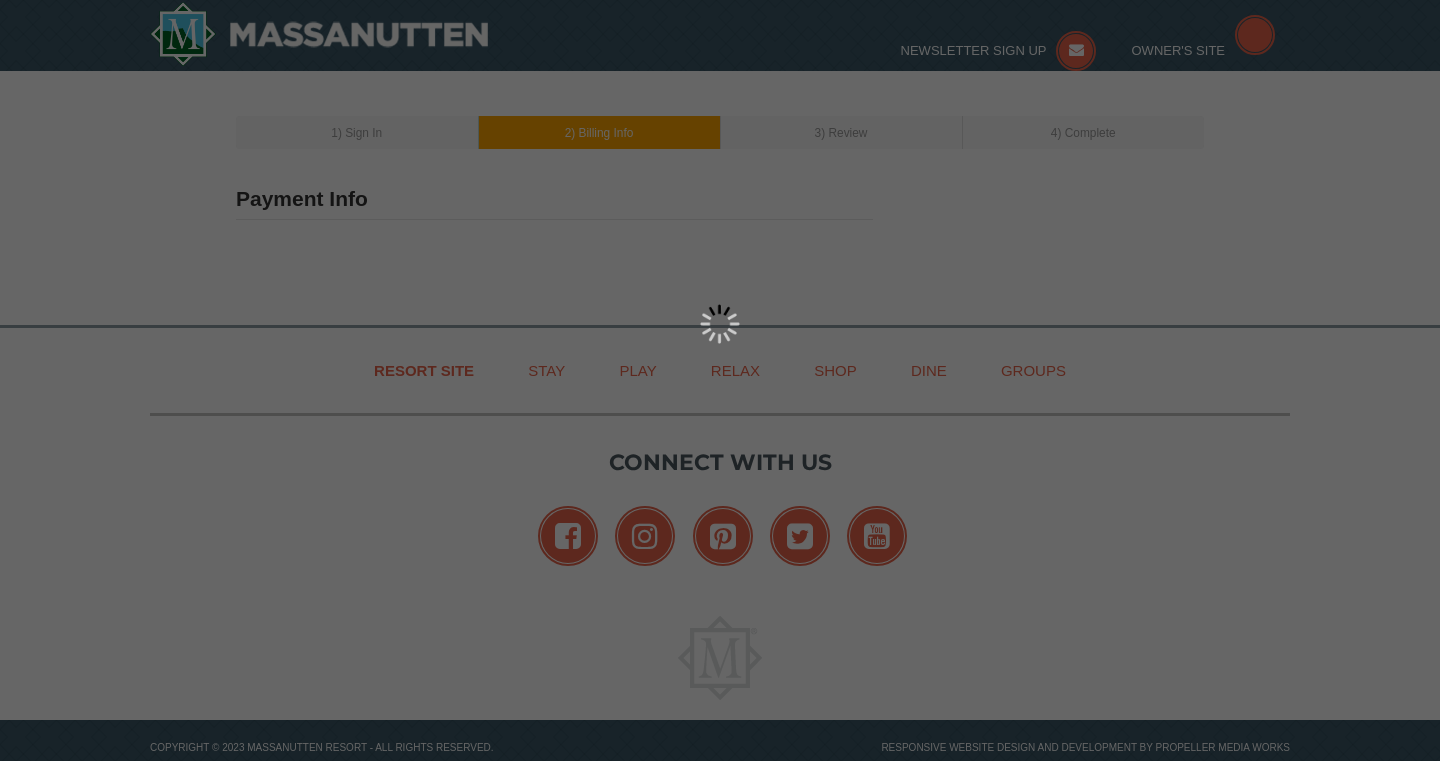 scroll, scrollTop: 0, scrollLeft: 0, axis: both 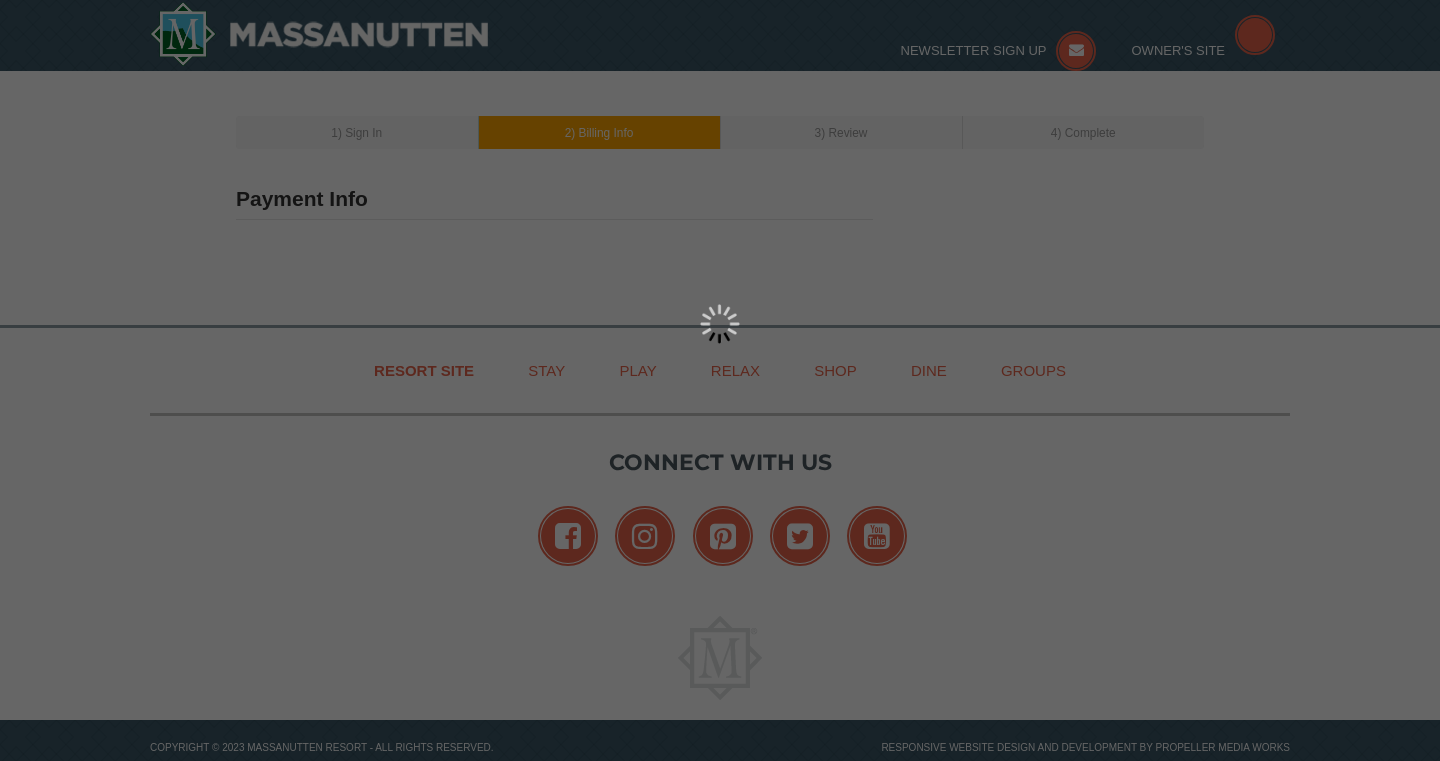 type on "[STREET]" 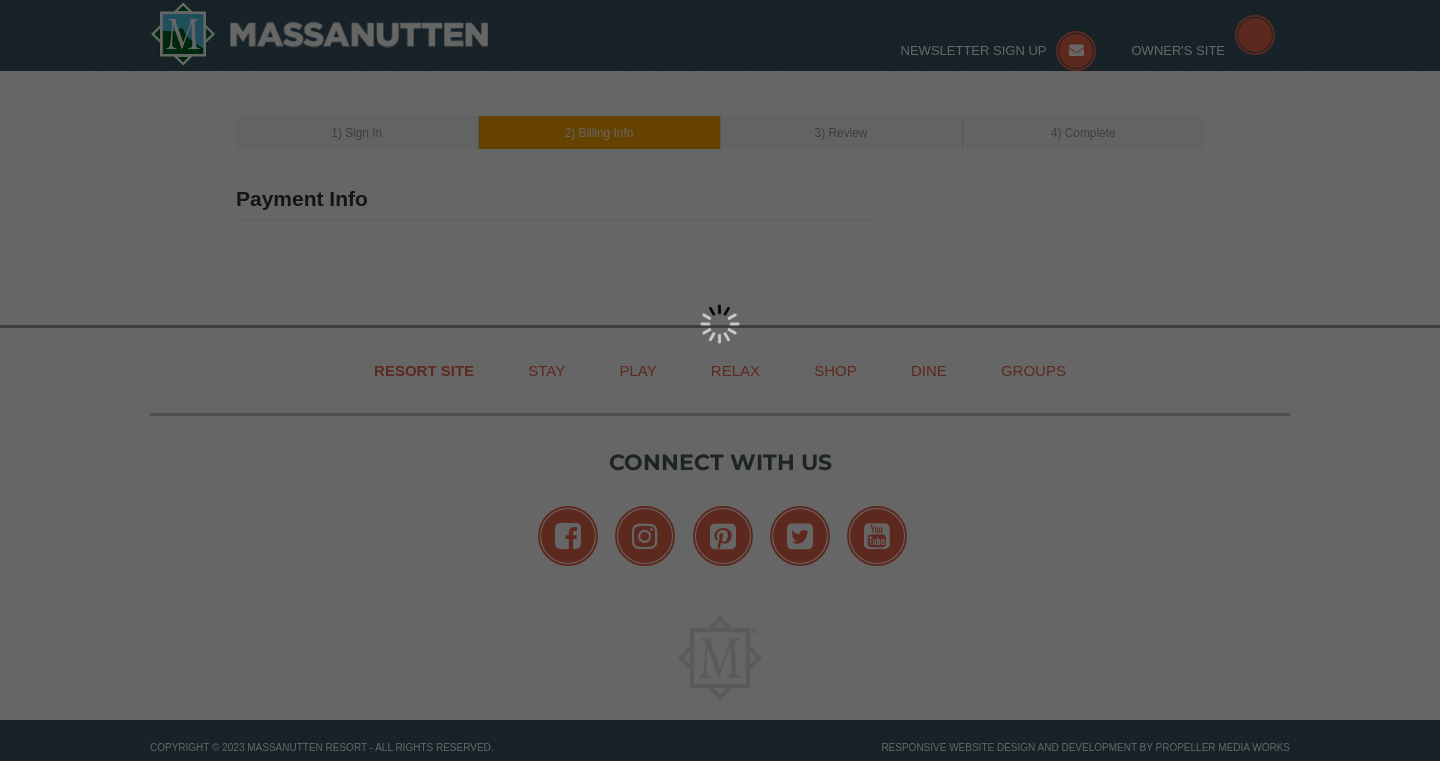 type on "[CITY]" 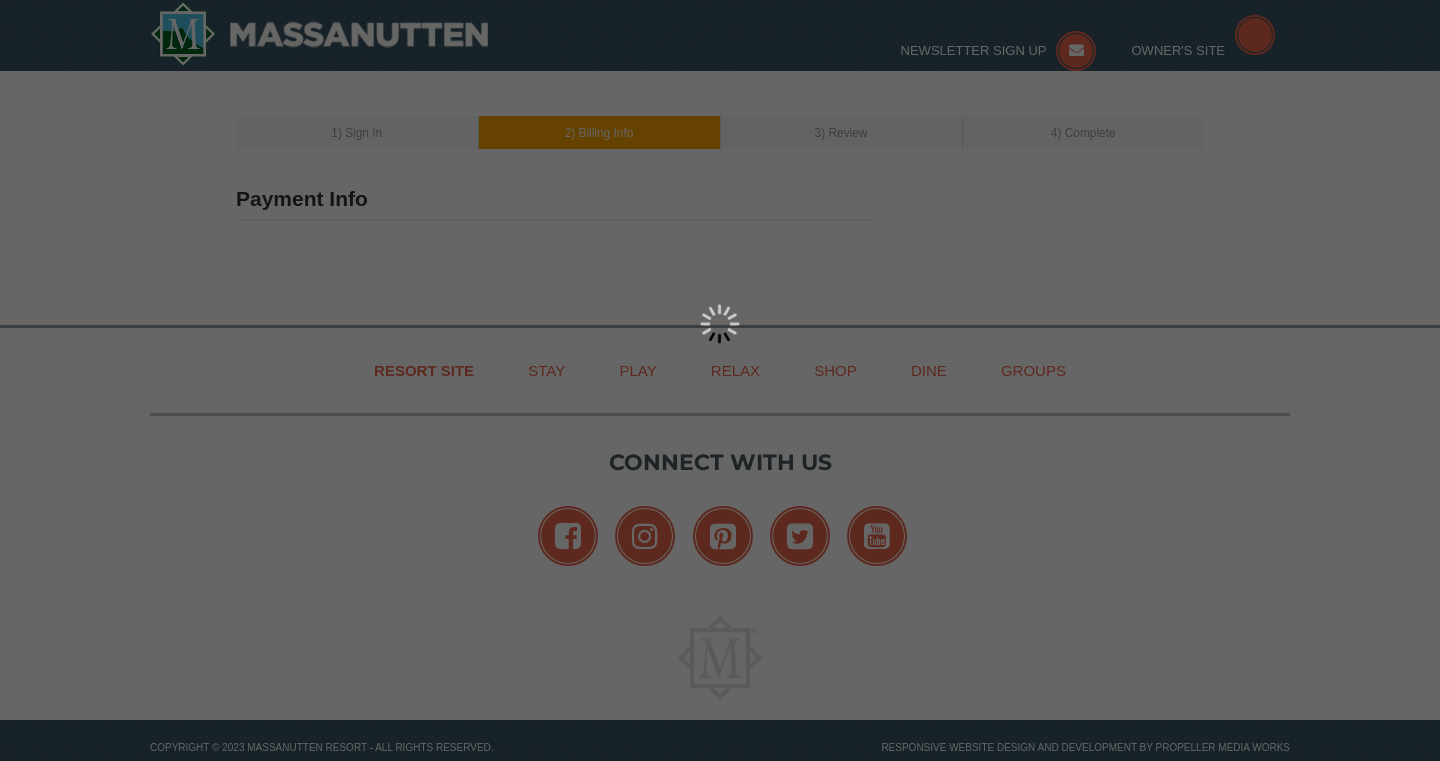 type on "24019" 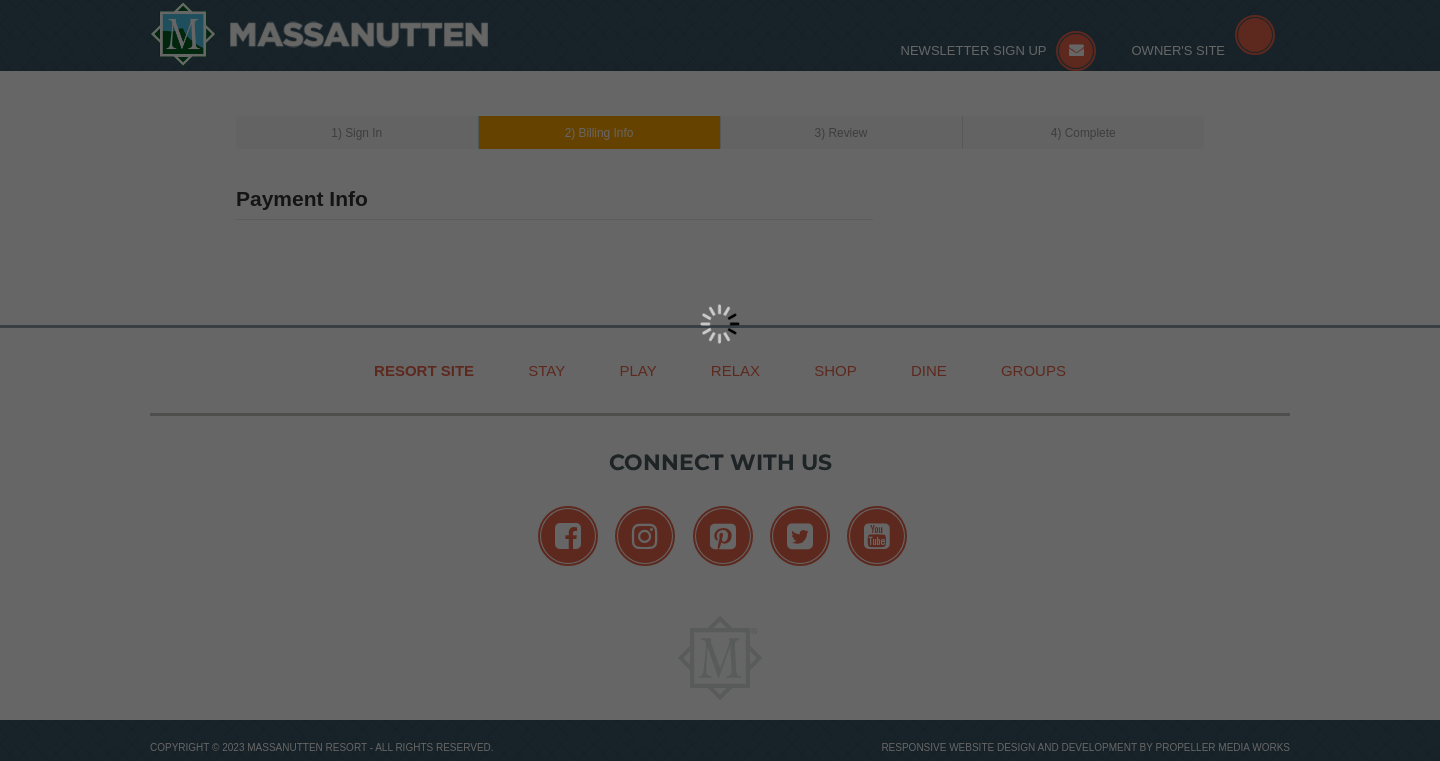 type on "205" 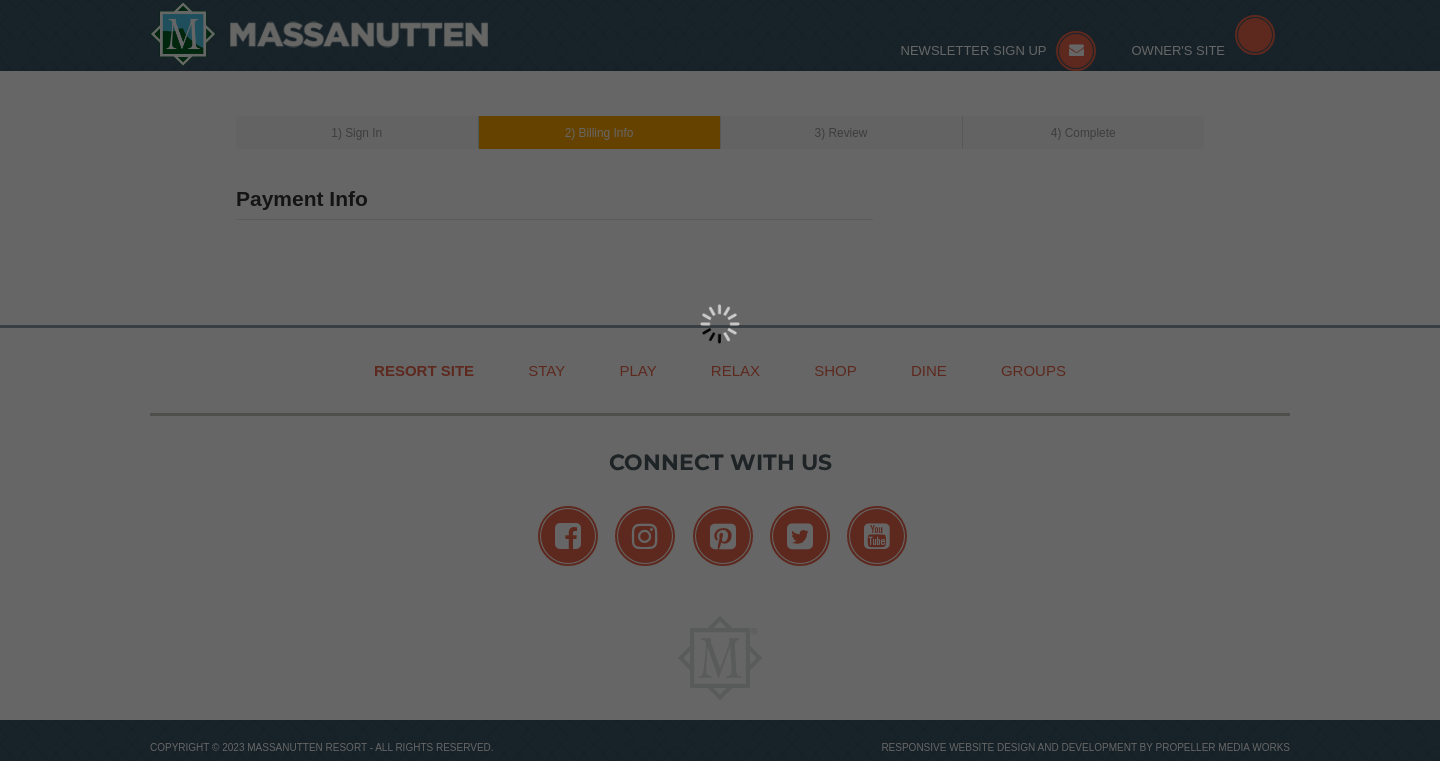 type on "657" 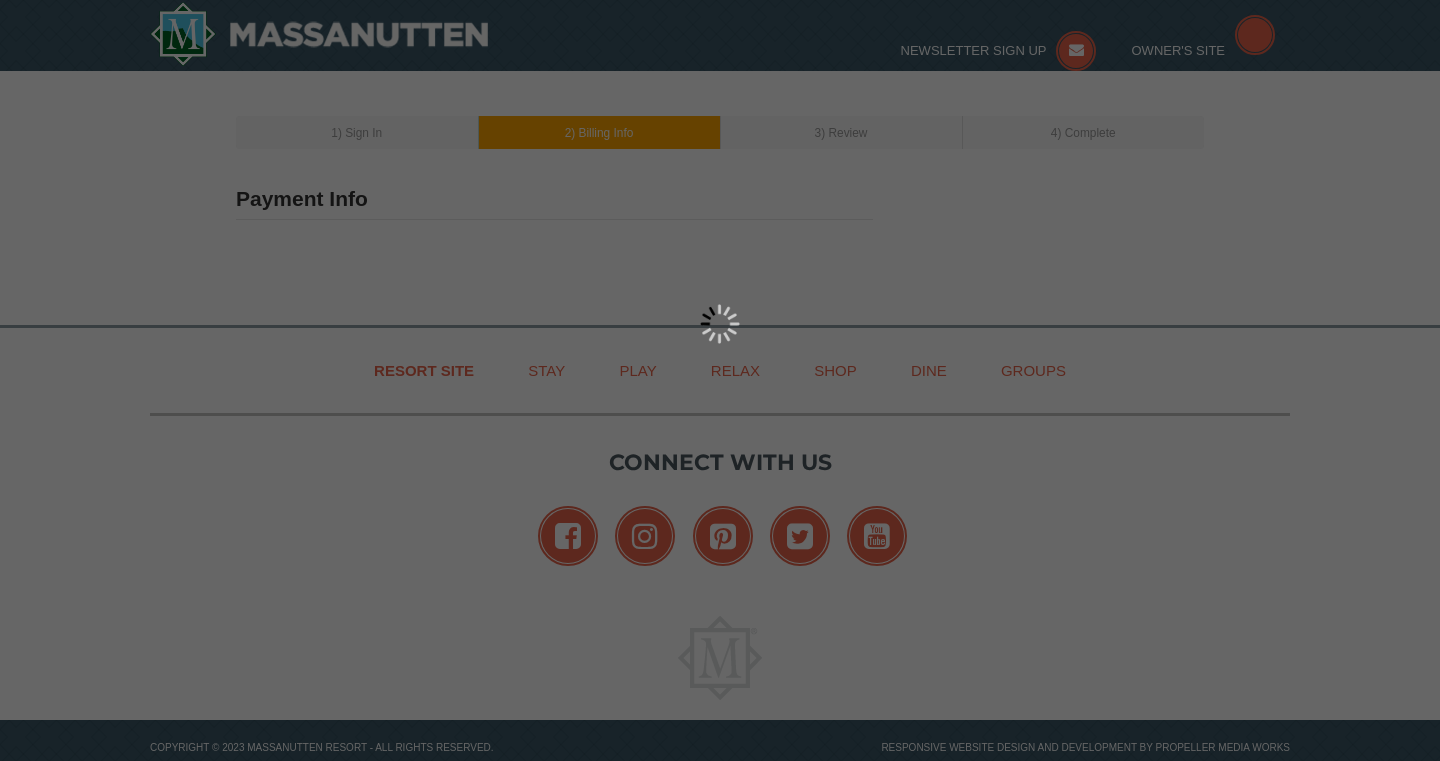 type on "9828" 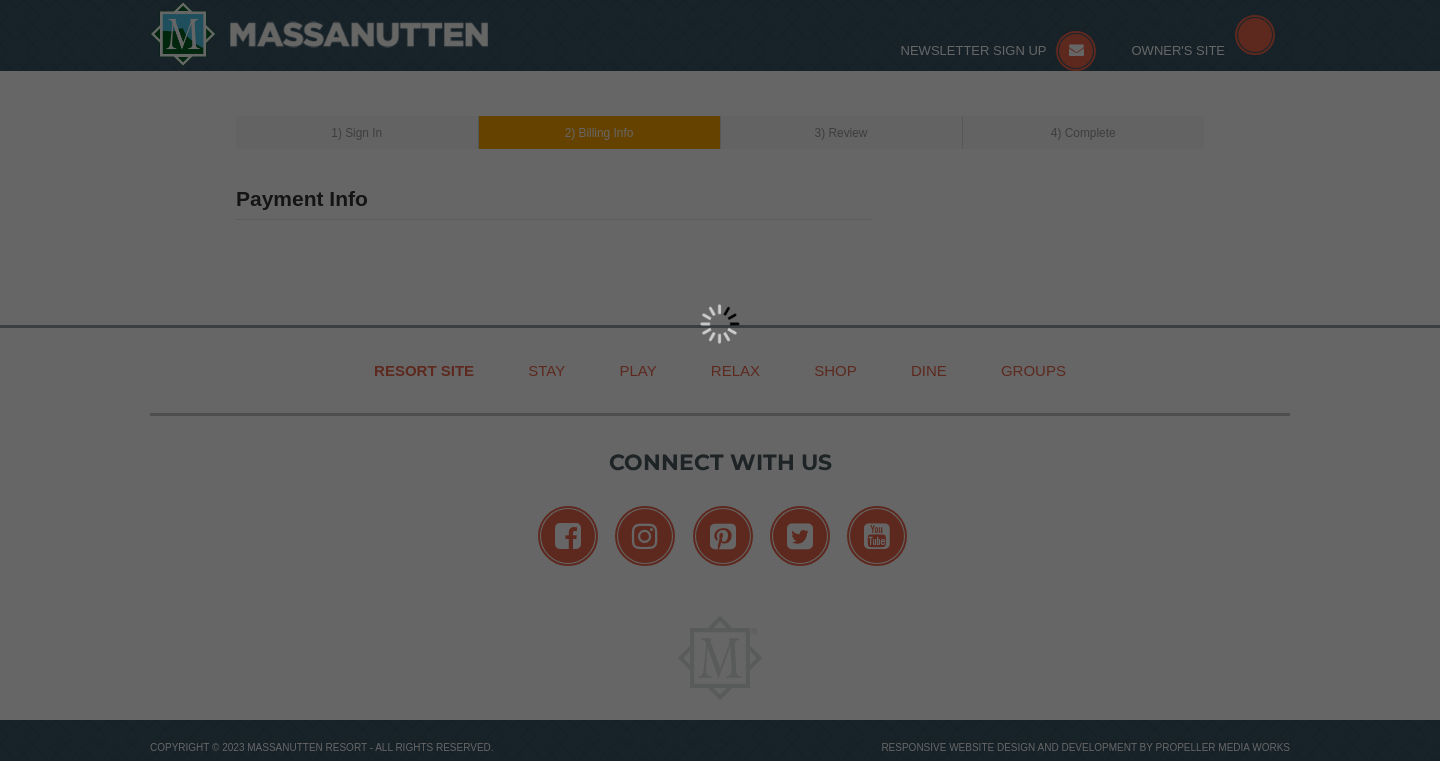 type on "[EMAIL]" 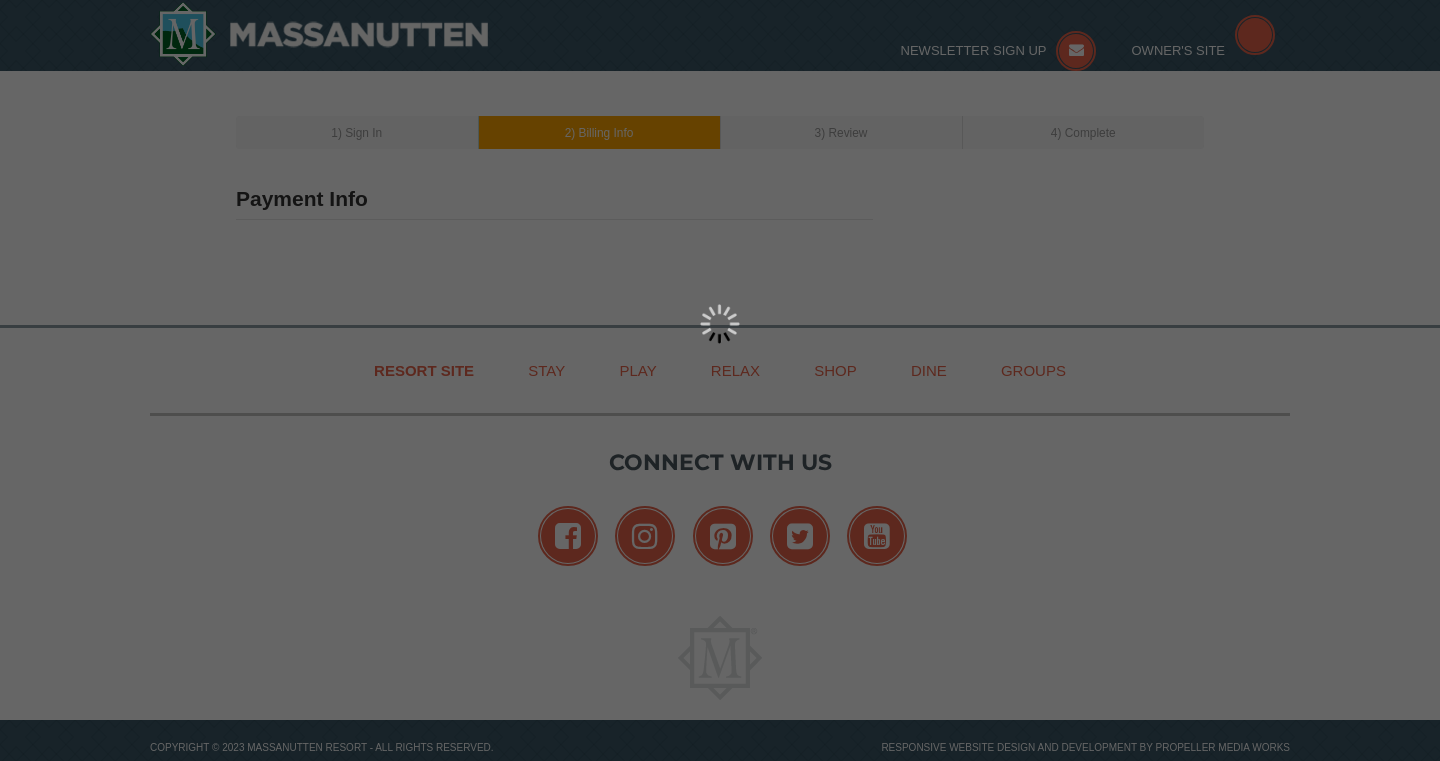 select on "VA" 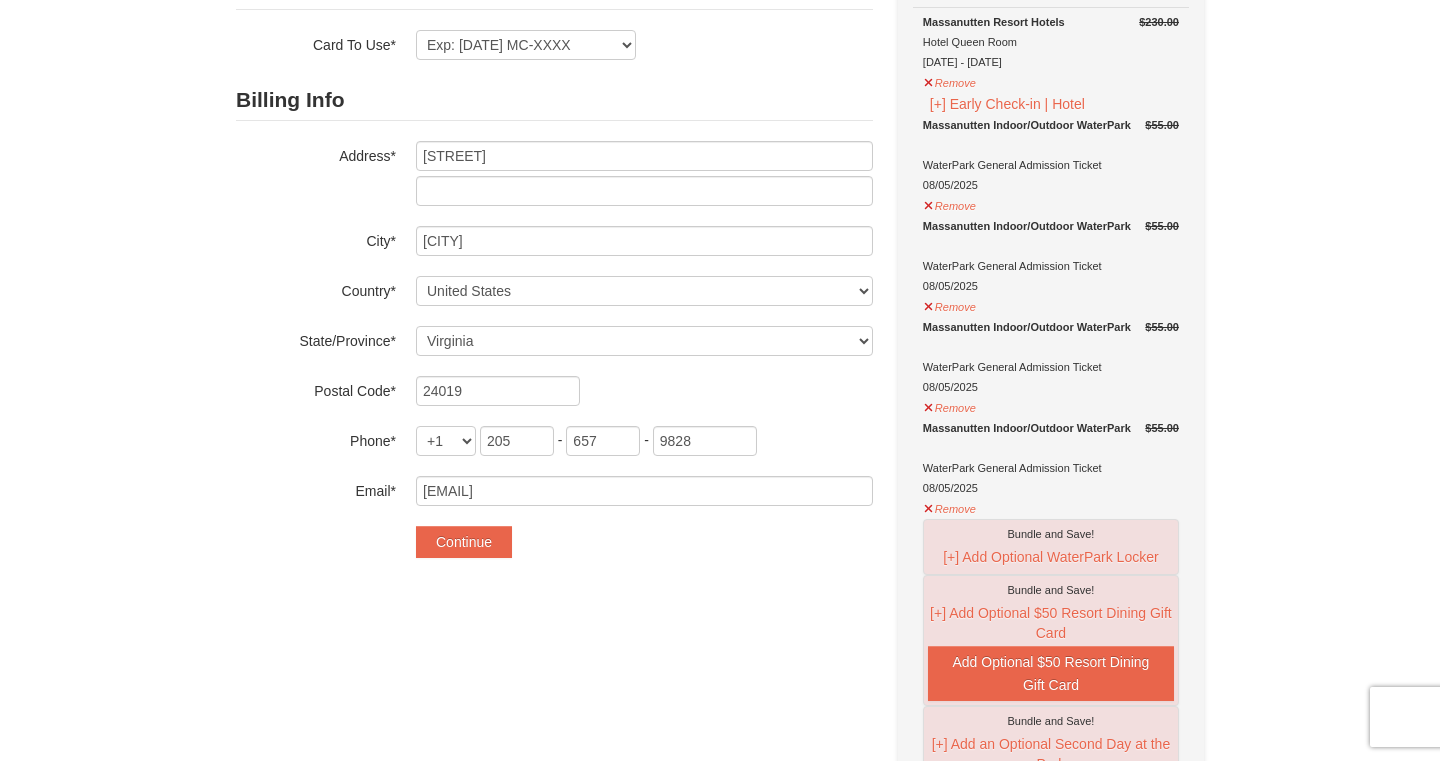 scroll, scrollTop: 206, scrollLeft: 0, axis: vertical 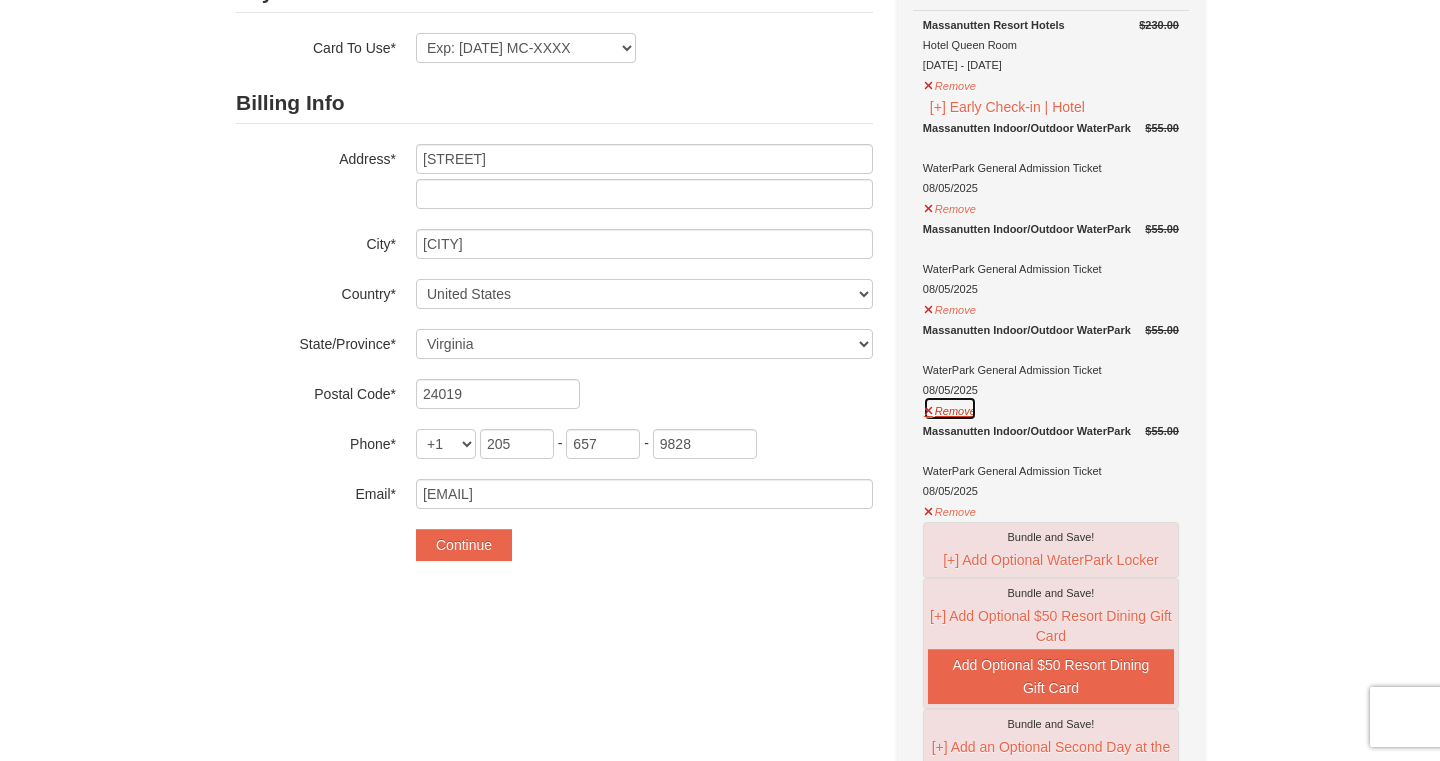 click on "Remove" at bounding box center [950, 408] 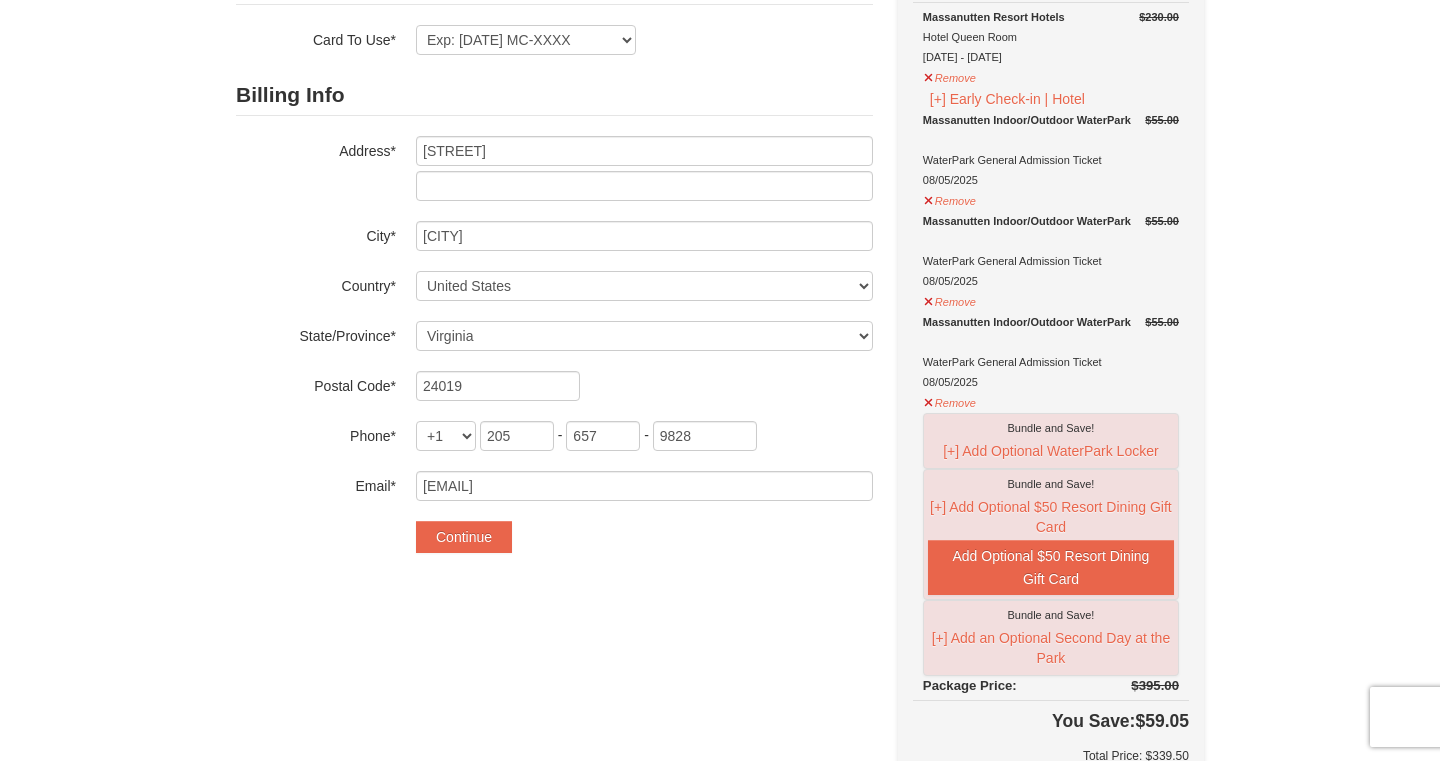 scroll, scrollTop: 0, scrollLeft: 0, axis: both 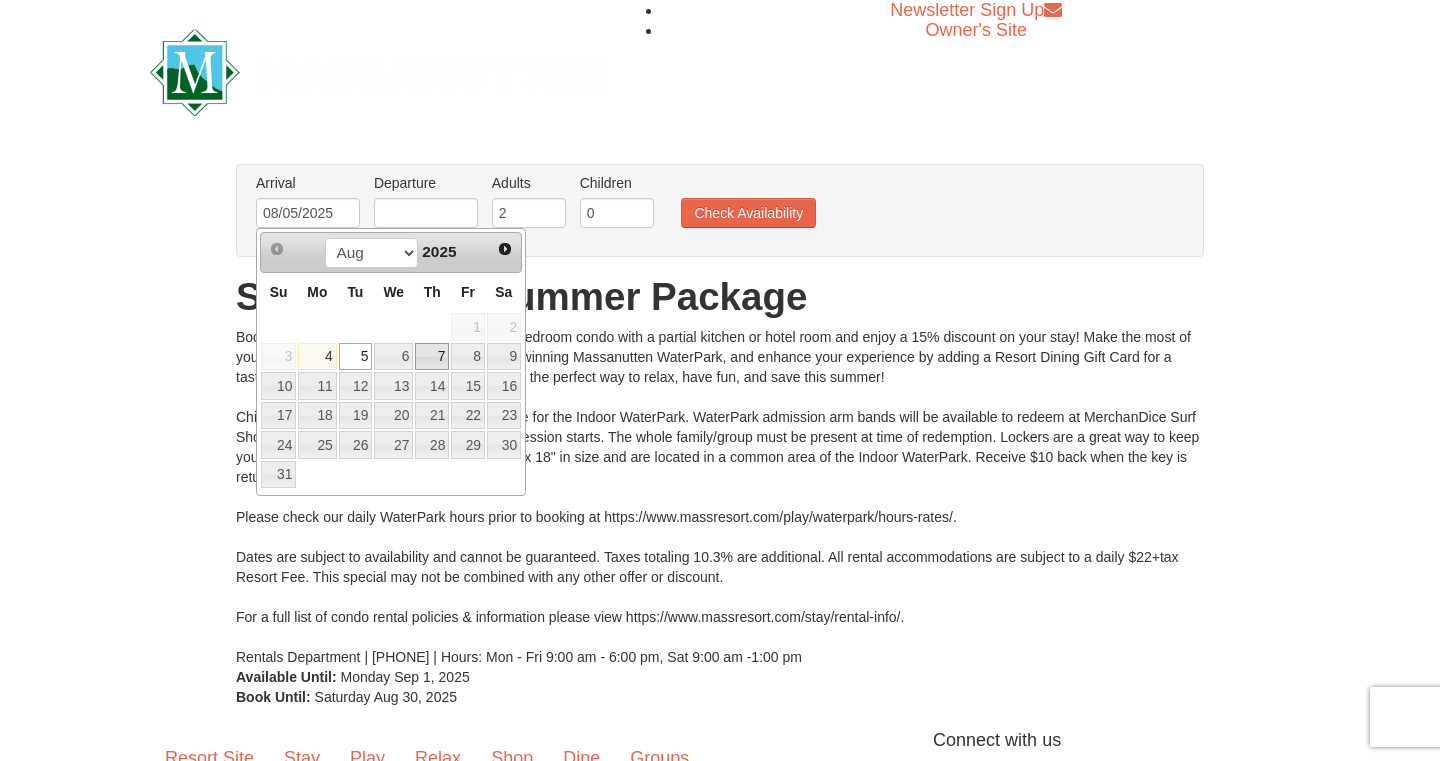 click on "7" at bounding box center [432, 357] 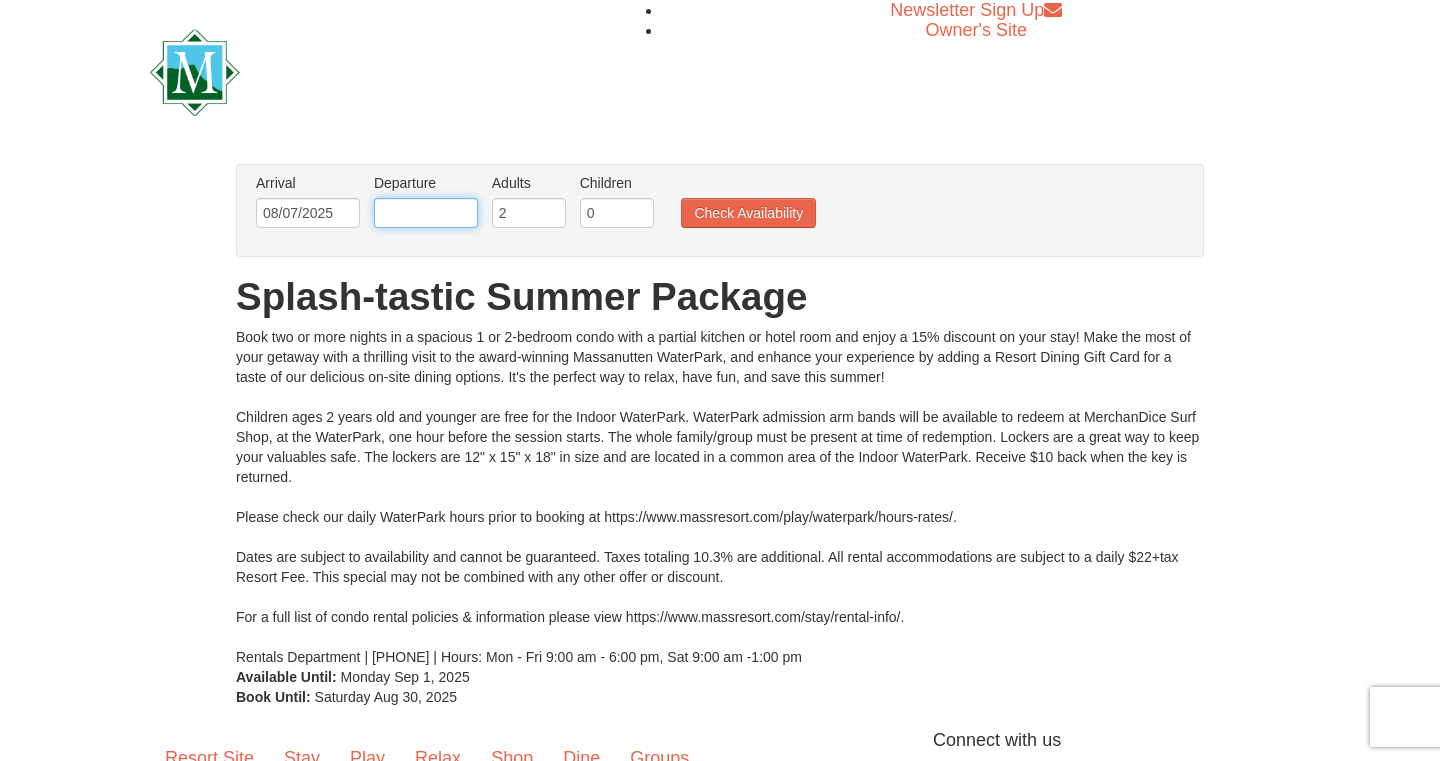 click at bounding box center [426, 213] 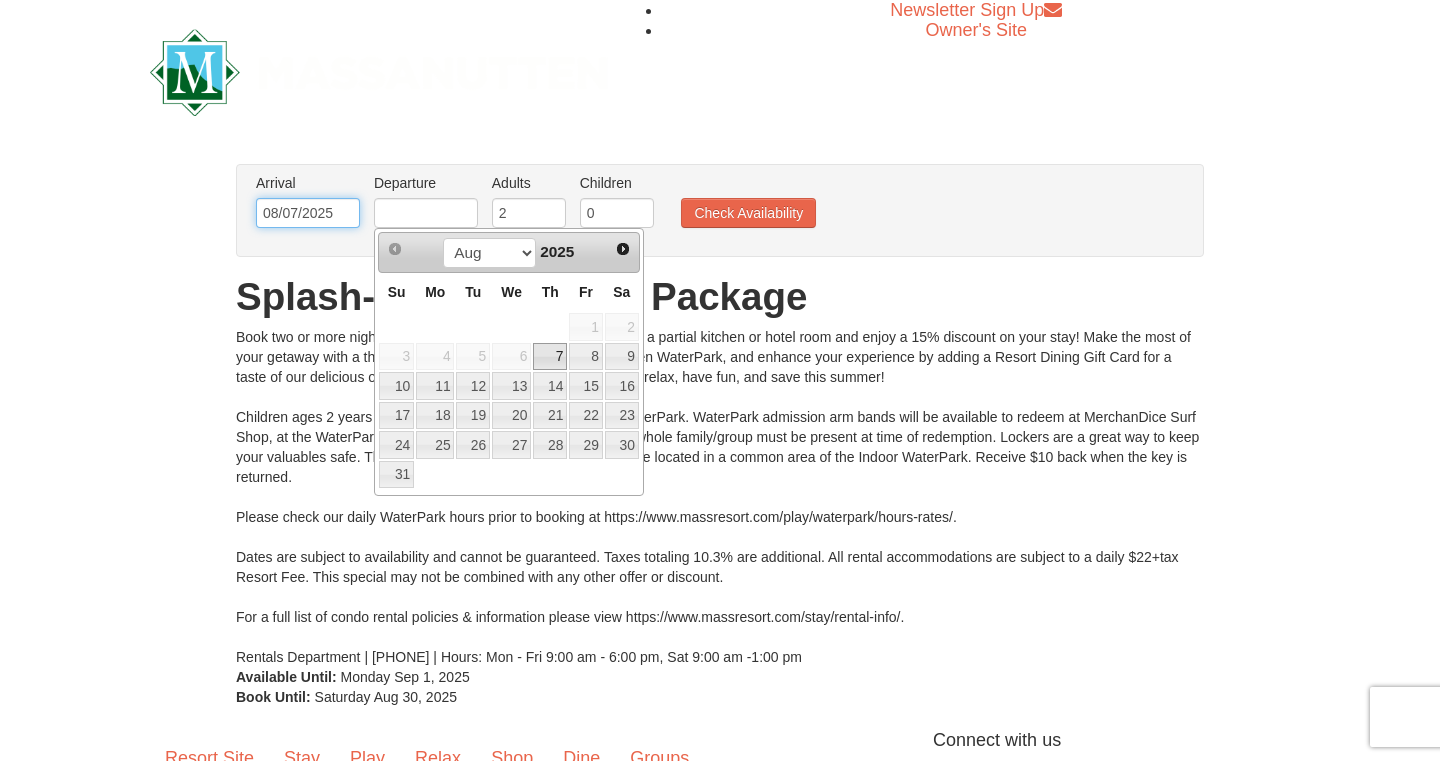 click on "08/07/2025" at bounding box center (308, 213) 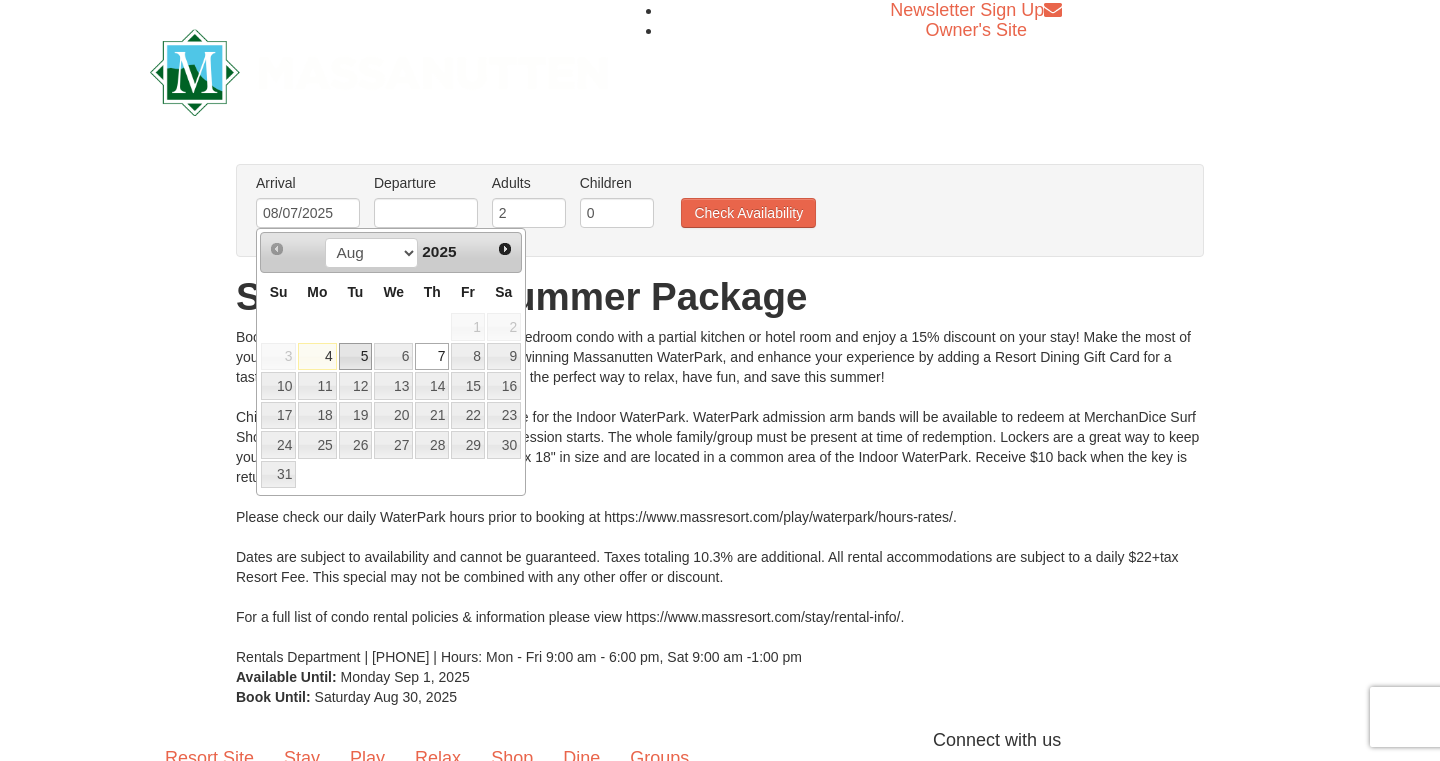 click on "5" at bounding box center [356, 357] 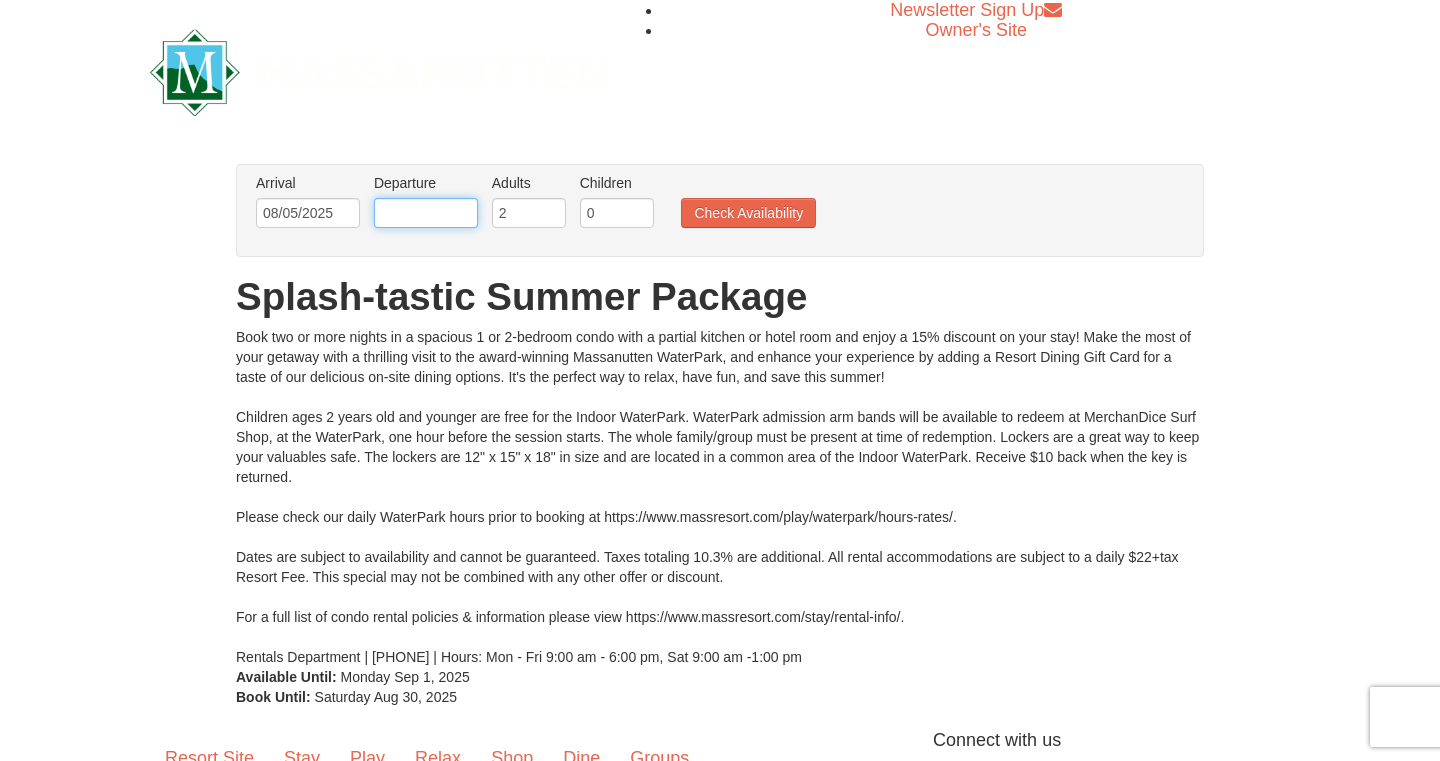 click at bounding box center [426, 213] 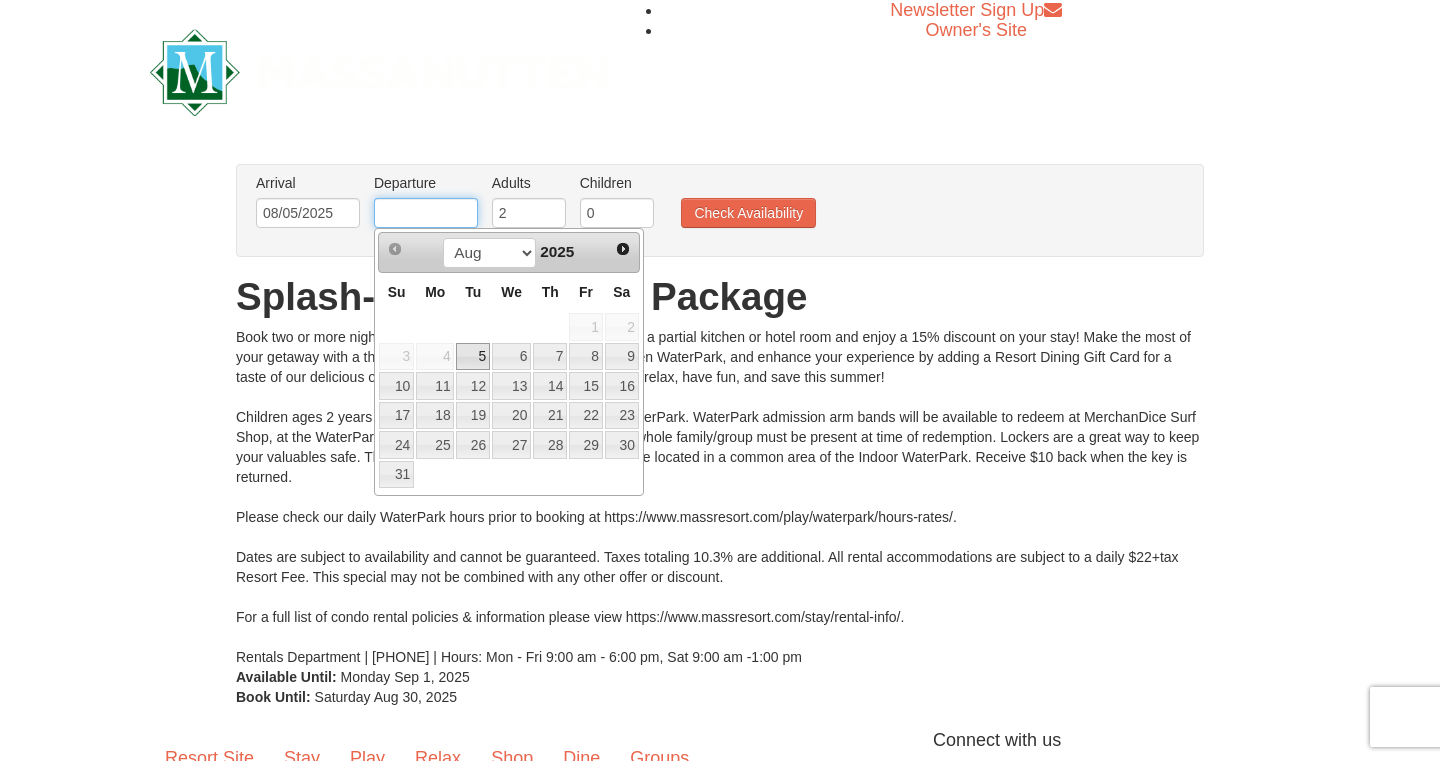 type on "08/07/2025" 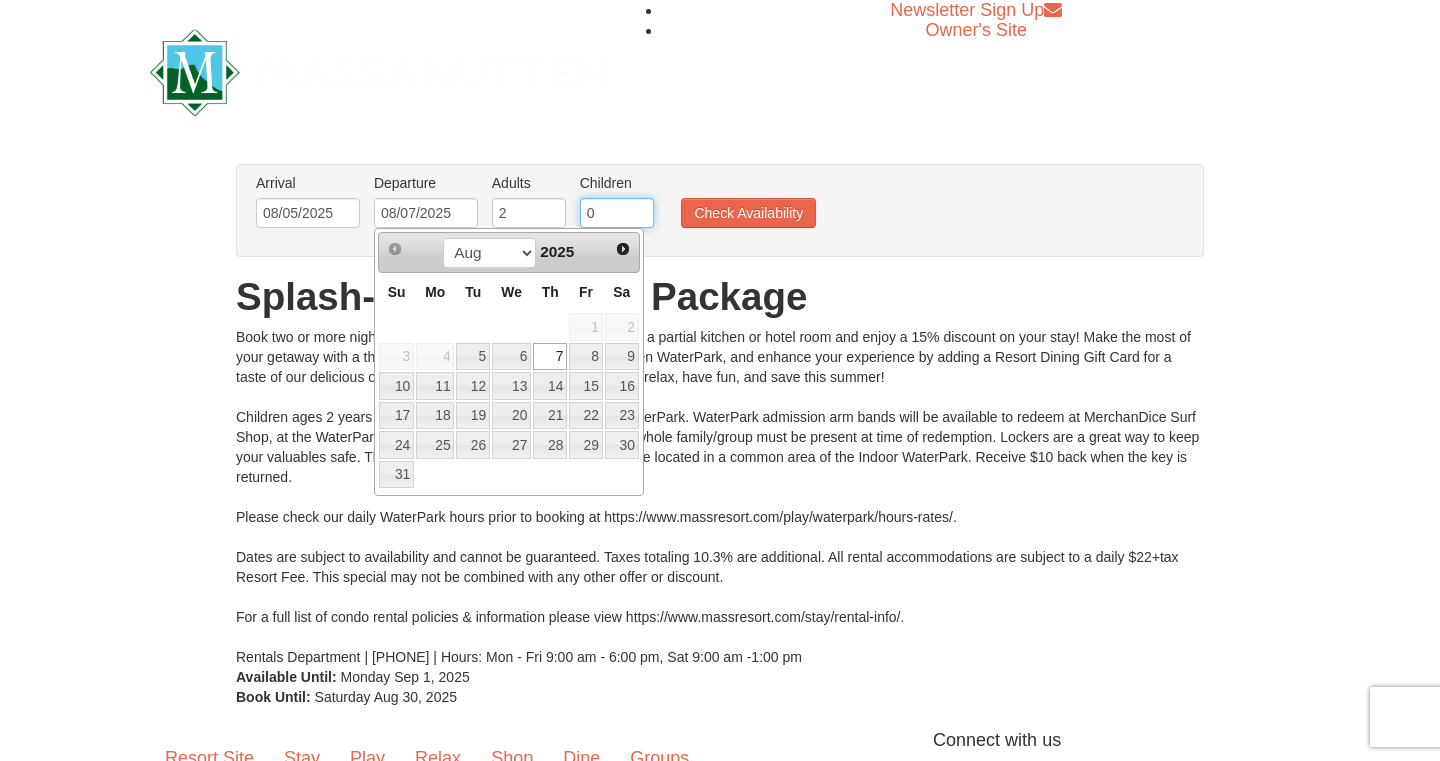 click on "0" at bounding box center [617, 213] 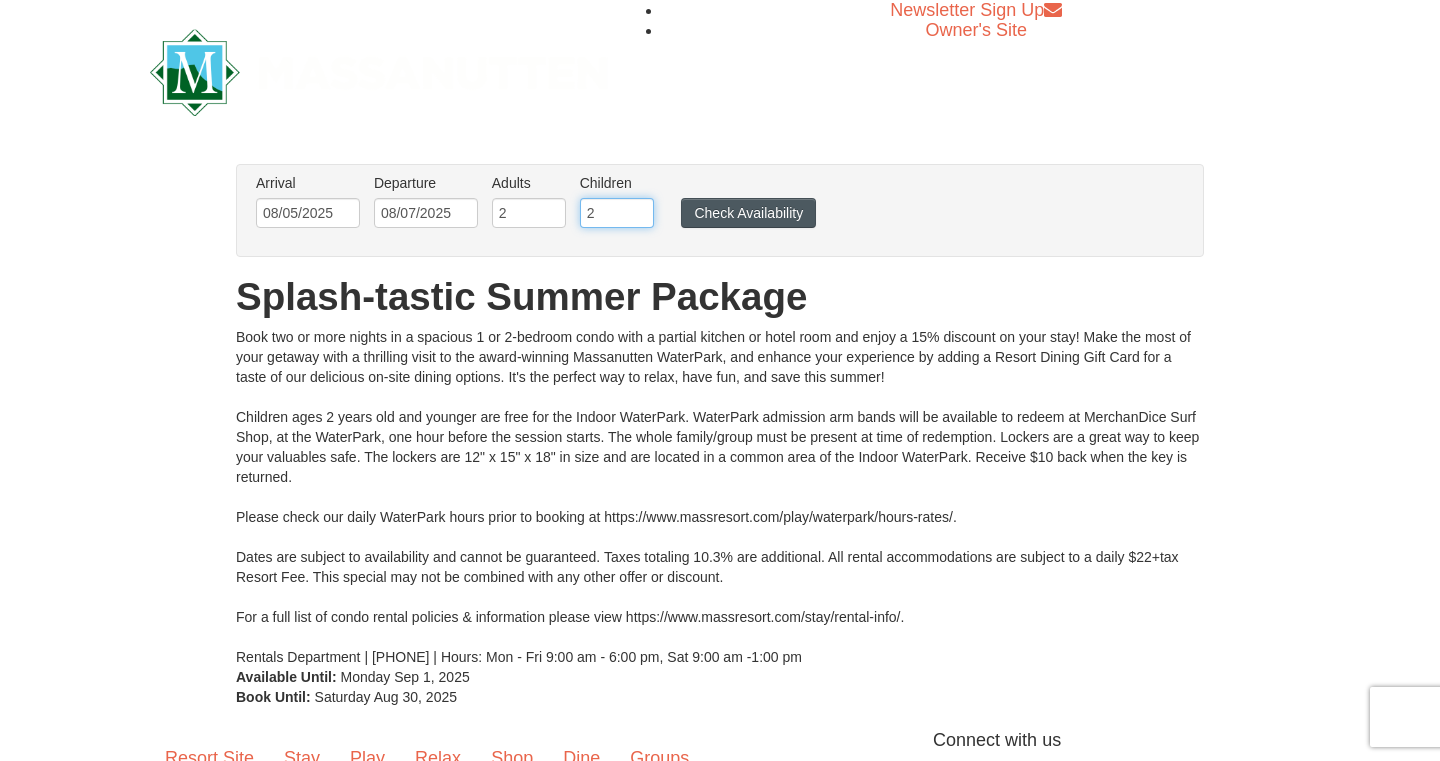 type on "2" 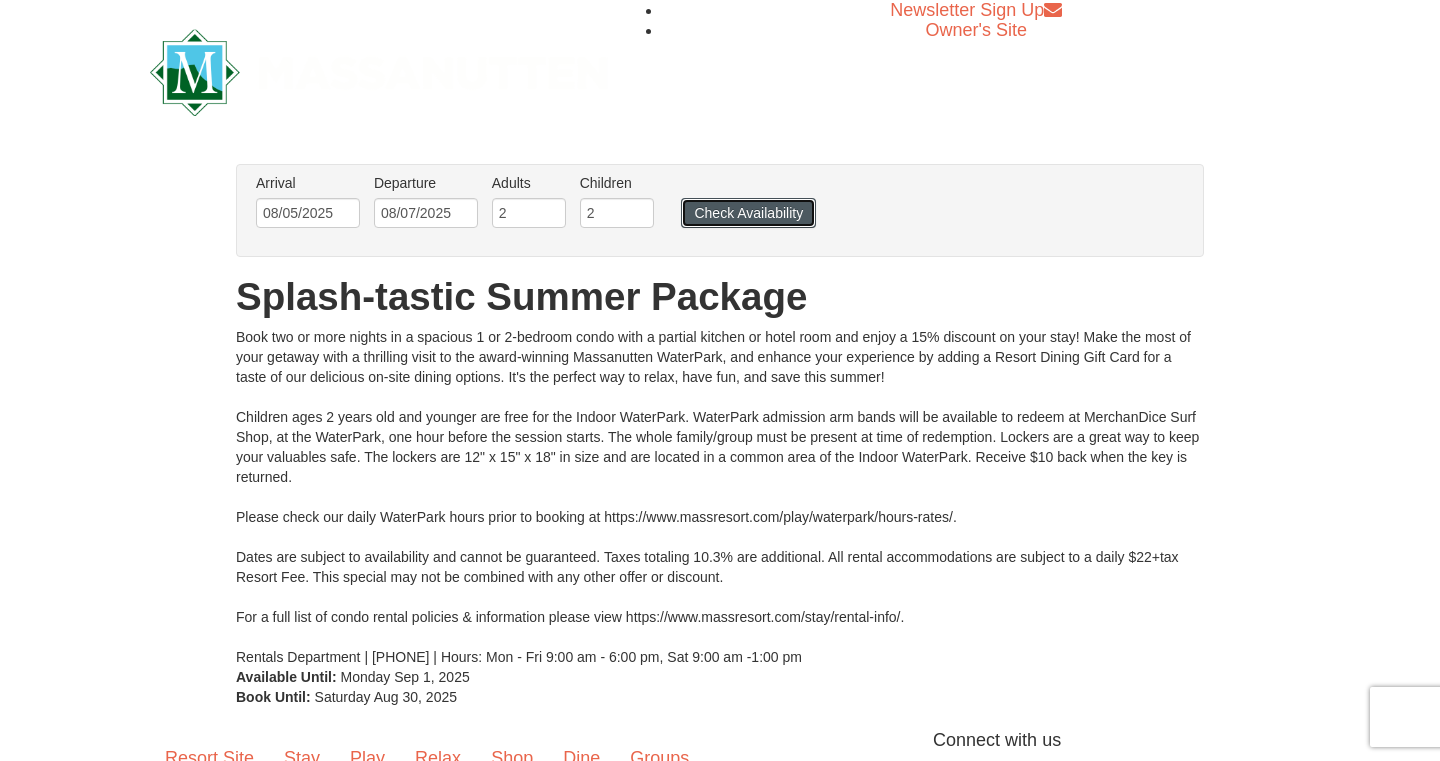 click on "Check Availability" at bounding box center [748, 213] 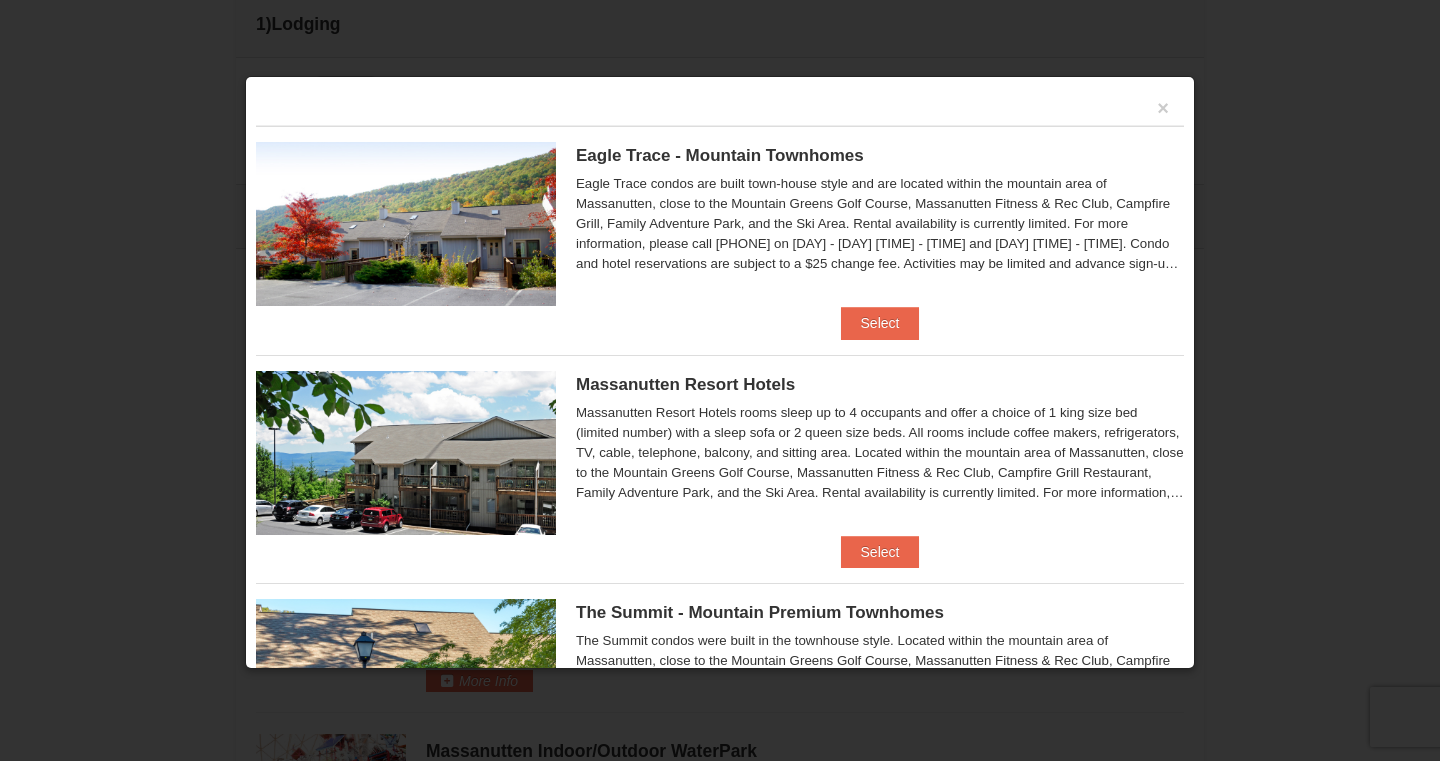 scroll, scrollTop: 699, scrollLeft: 0, axis: vertical 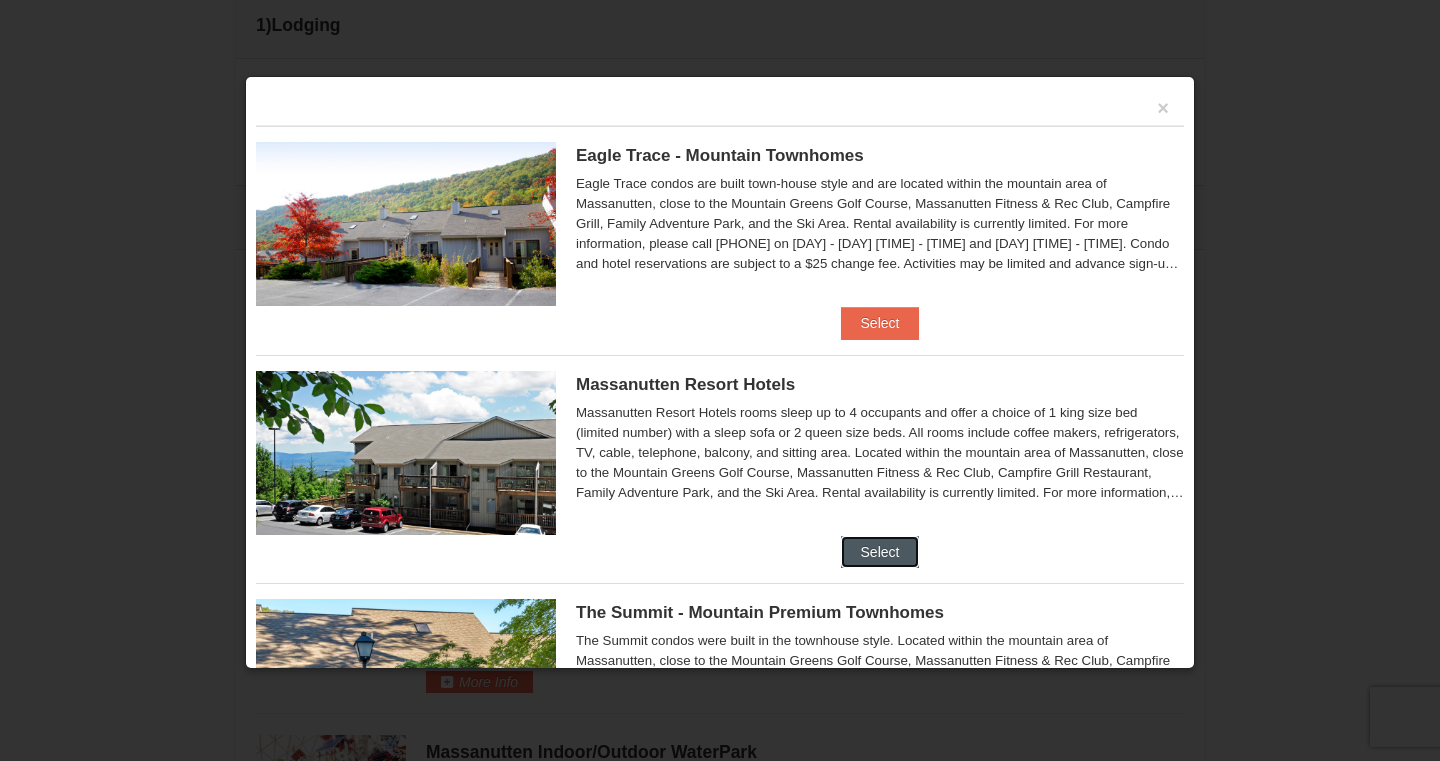 click on "Select" at bounding box center [880, 552] 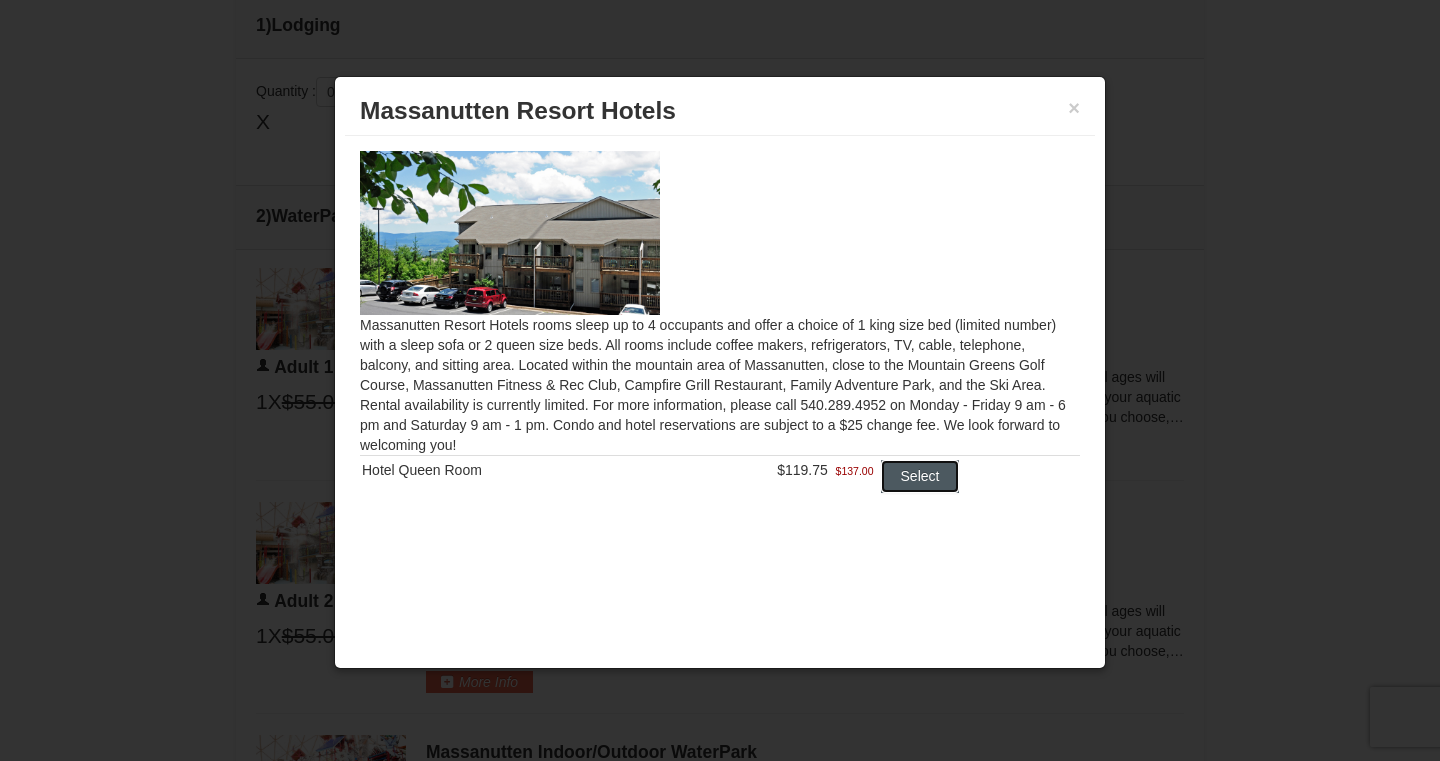 click on "Select" at bounding box center [920, 476] 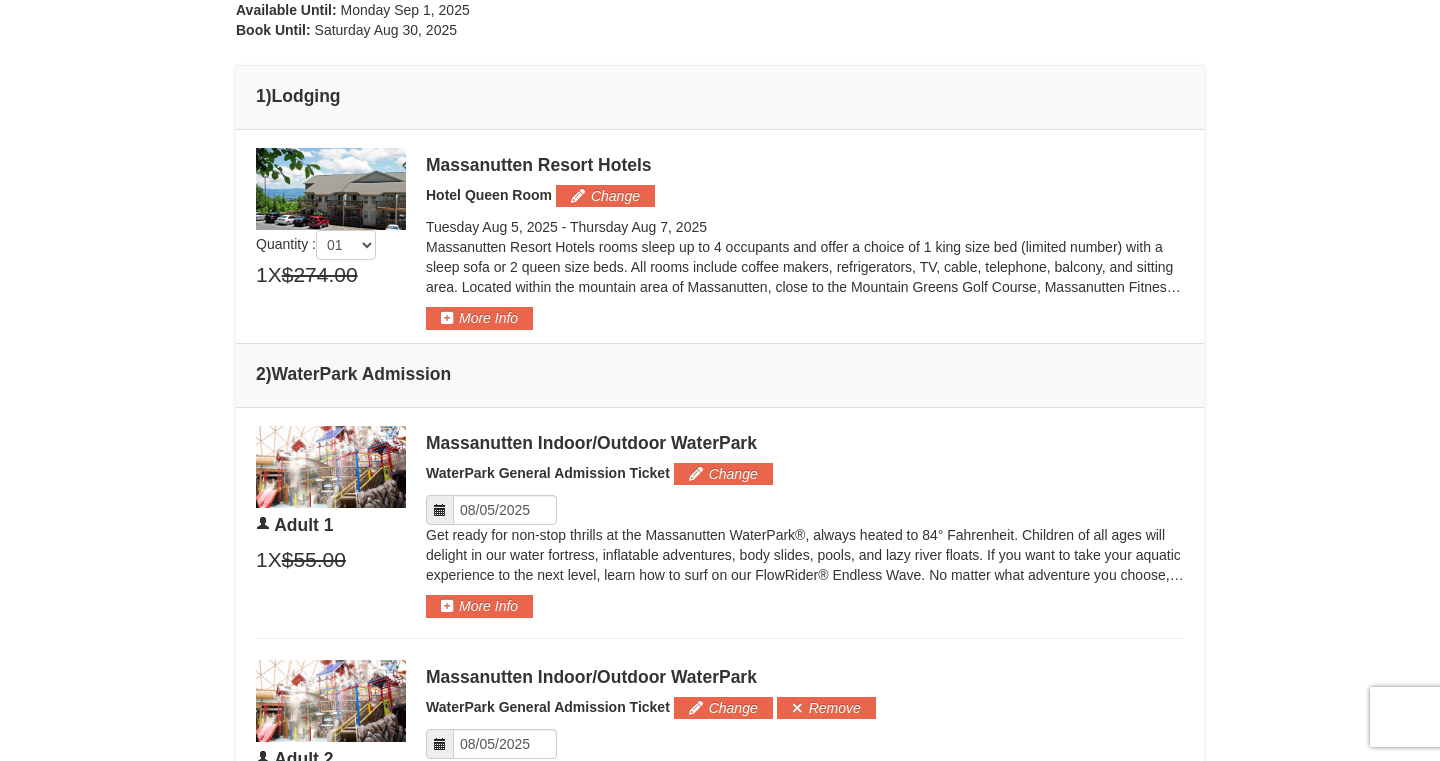 scroll, scrollTop: 657, scrollLeft: 0, axis: vertical 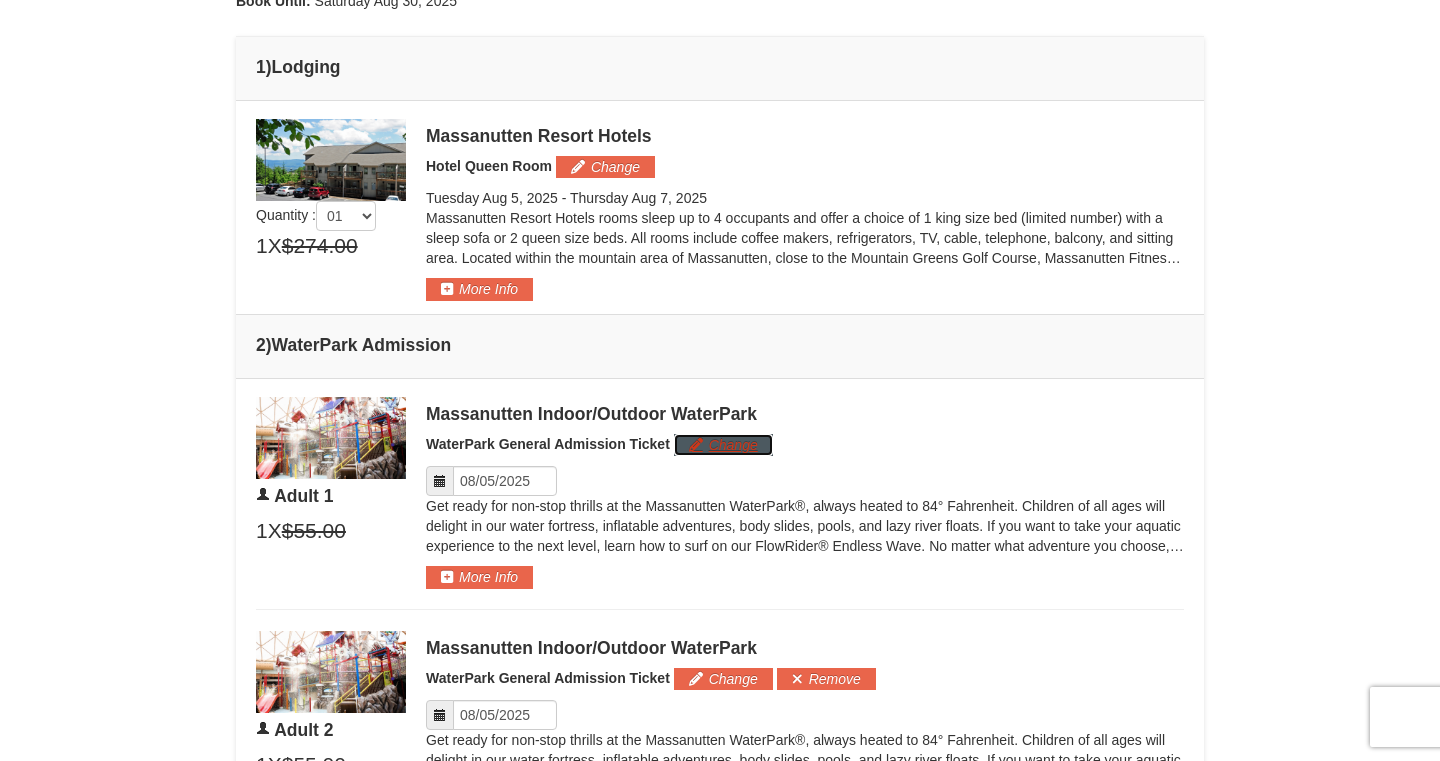 click on "Change" at bounding box center [723, 445] 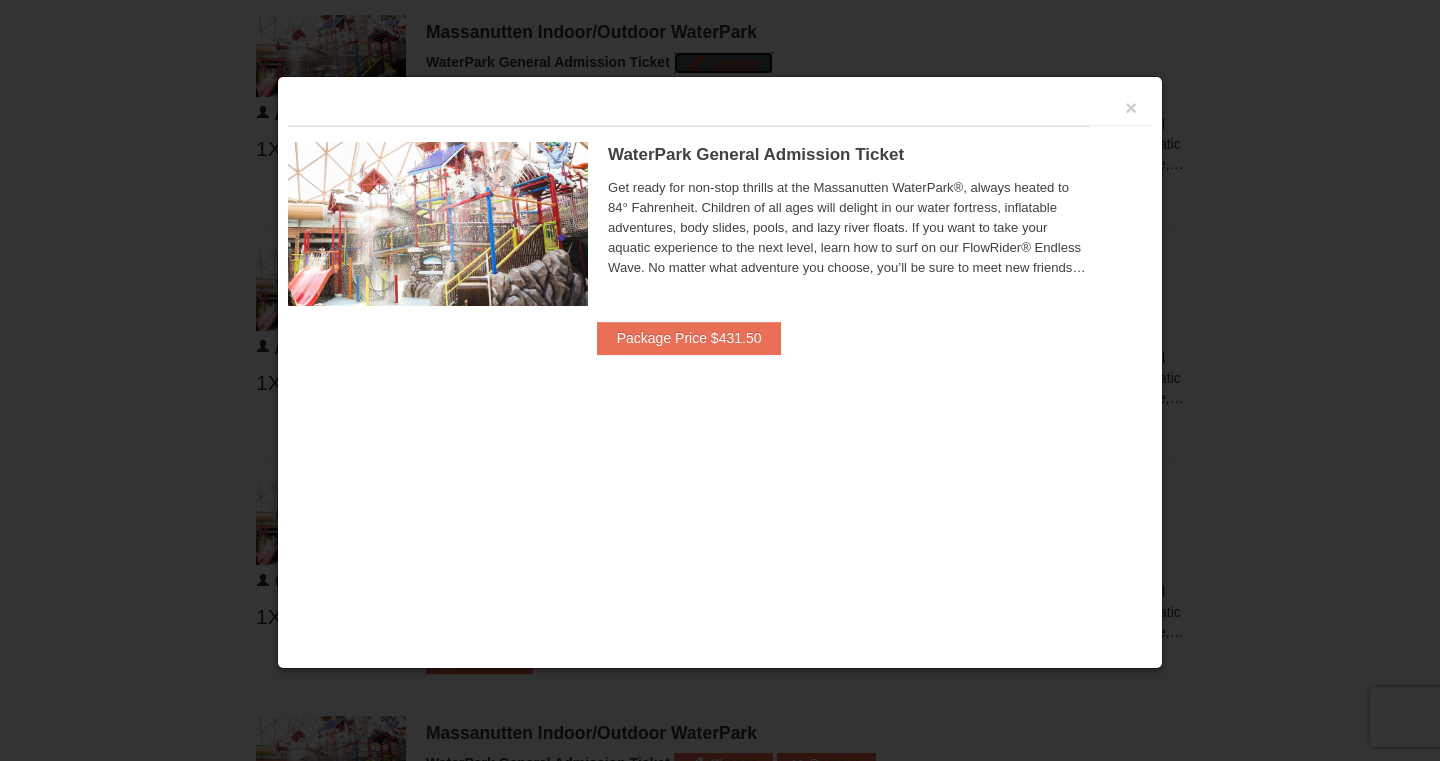 scroll, scrollTop: 1053, scrollLeft: 0, axis: vertical 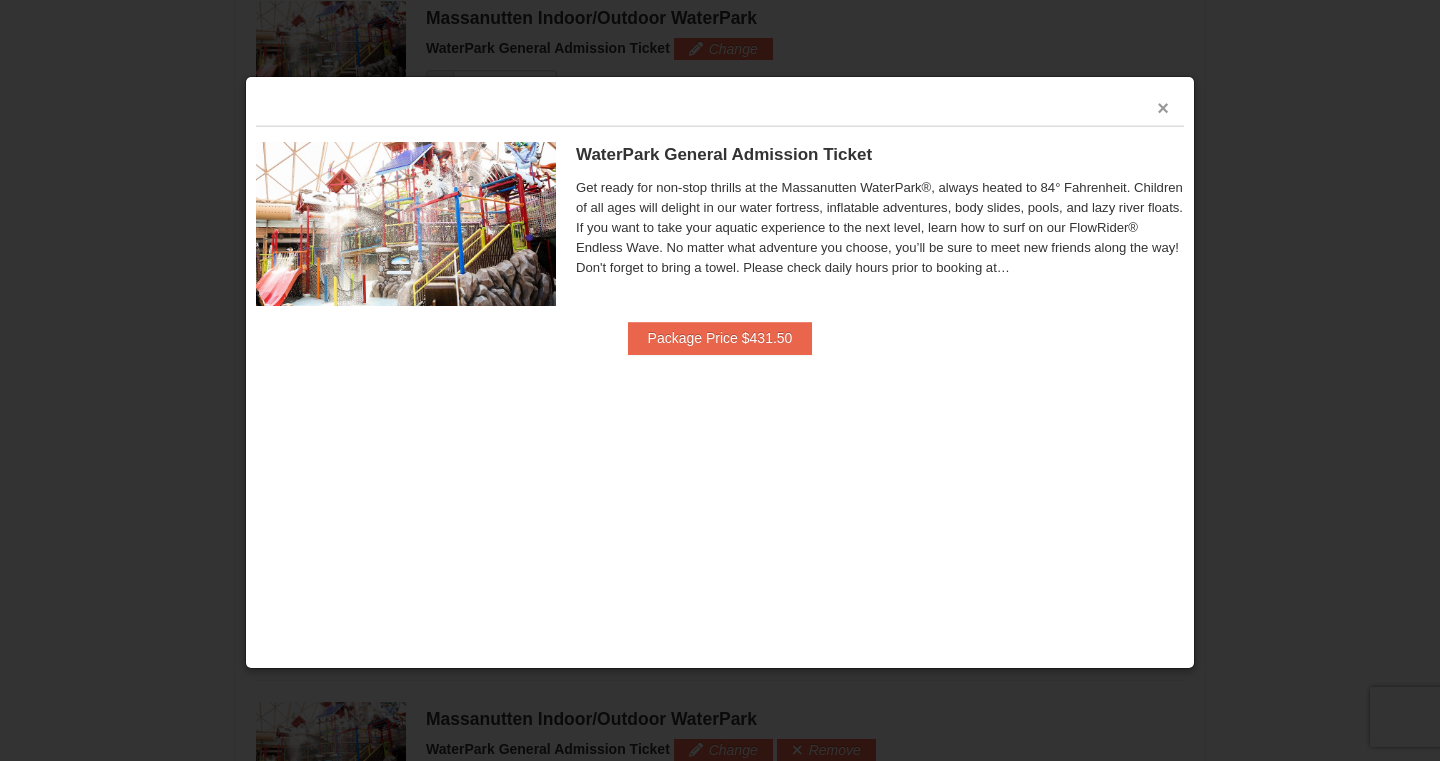 click on "×" at bounding box center (1163, 108) 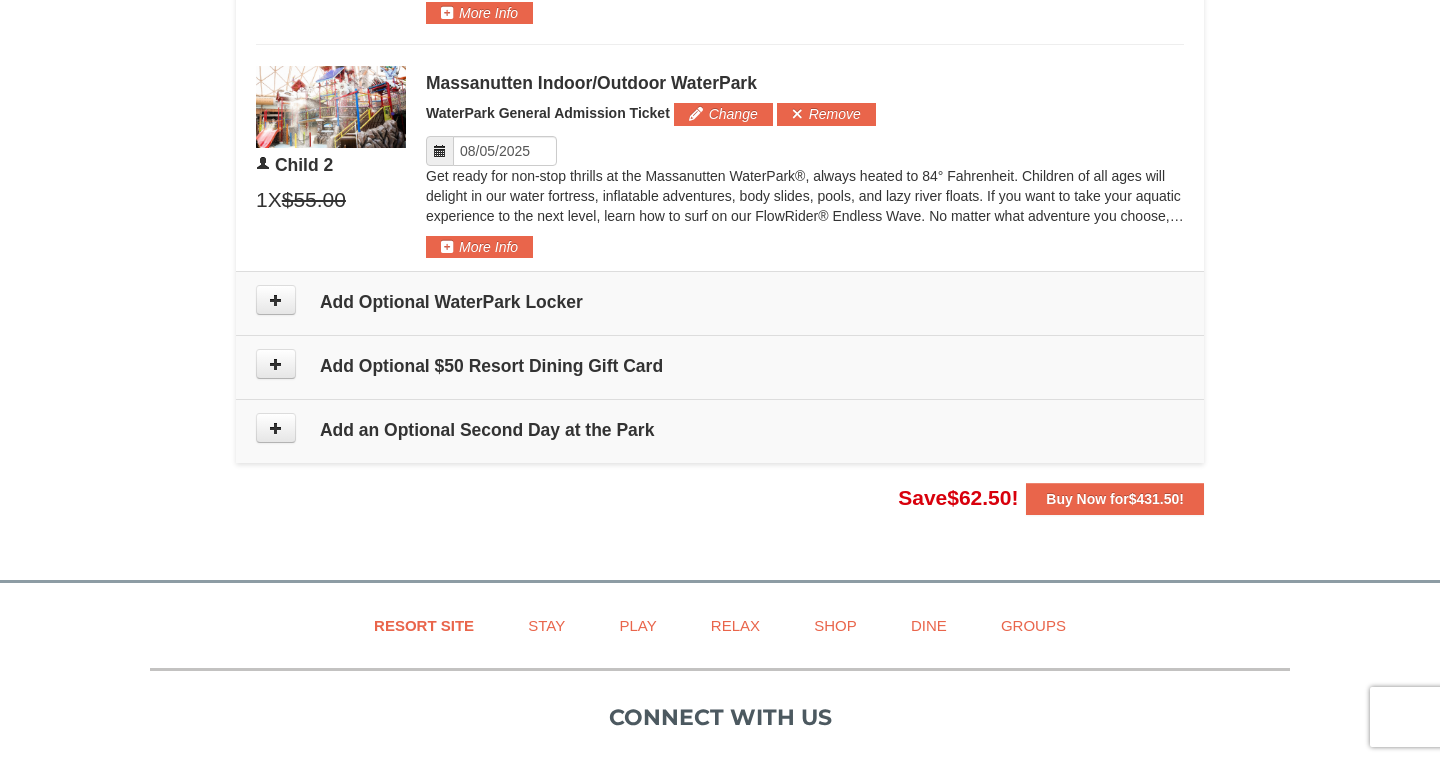 scroll, scrollTop: 1735, scrollLeft: 0, axis: vertical 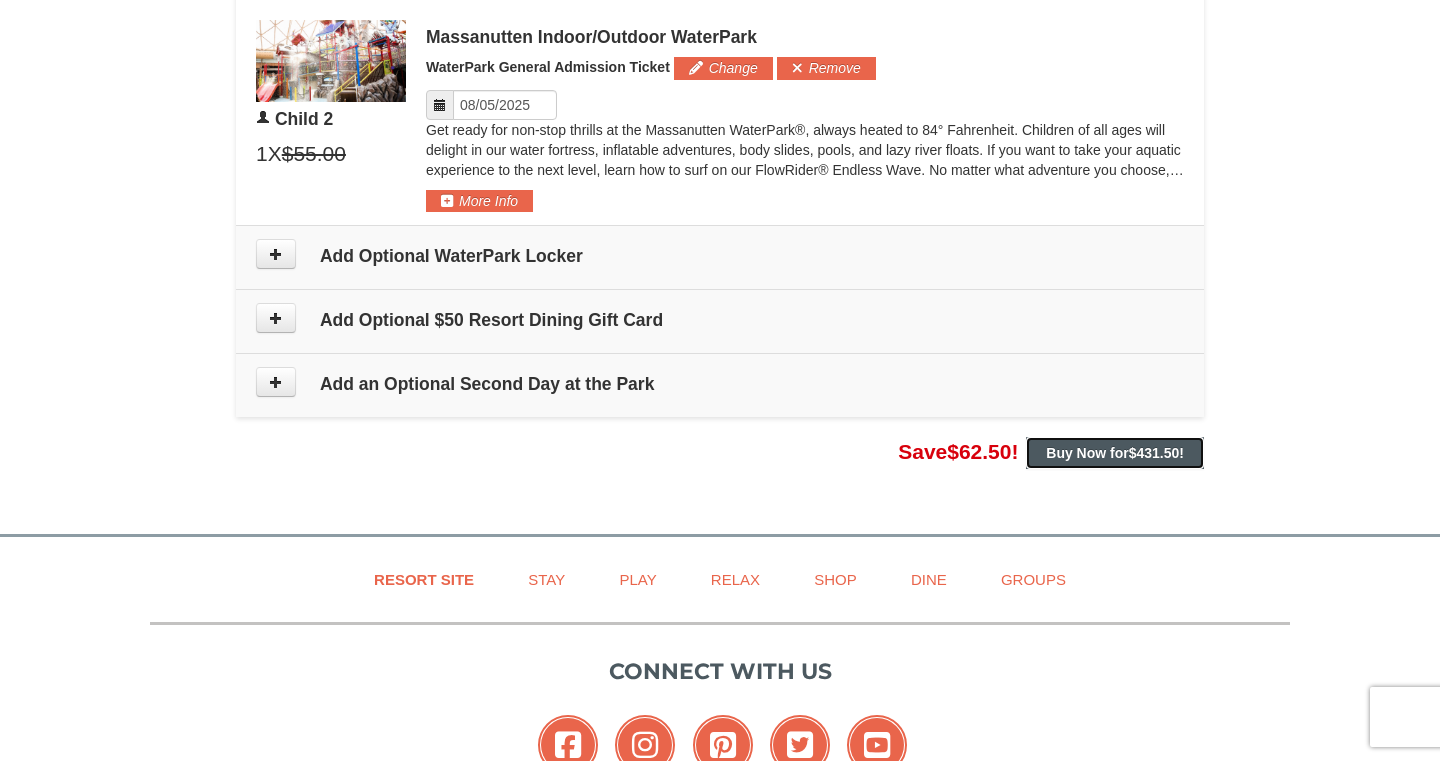 click on "Buy Now for
$431.50 !" at bounding box center [1115, 453] 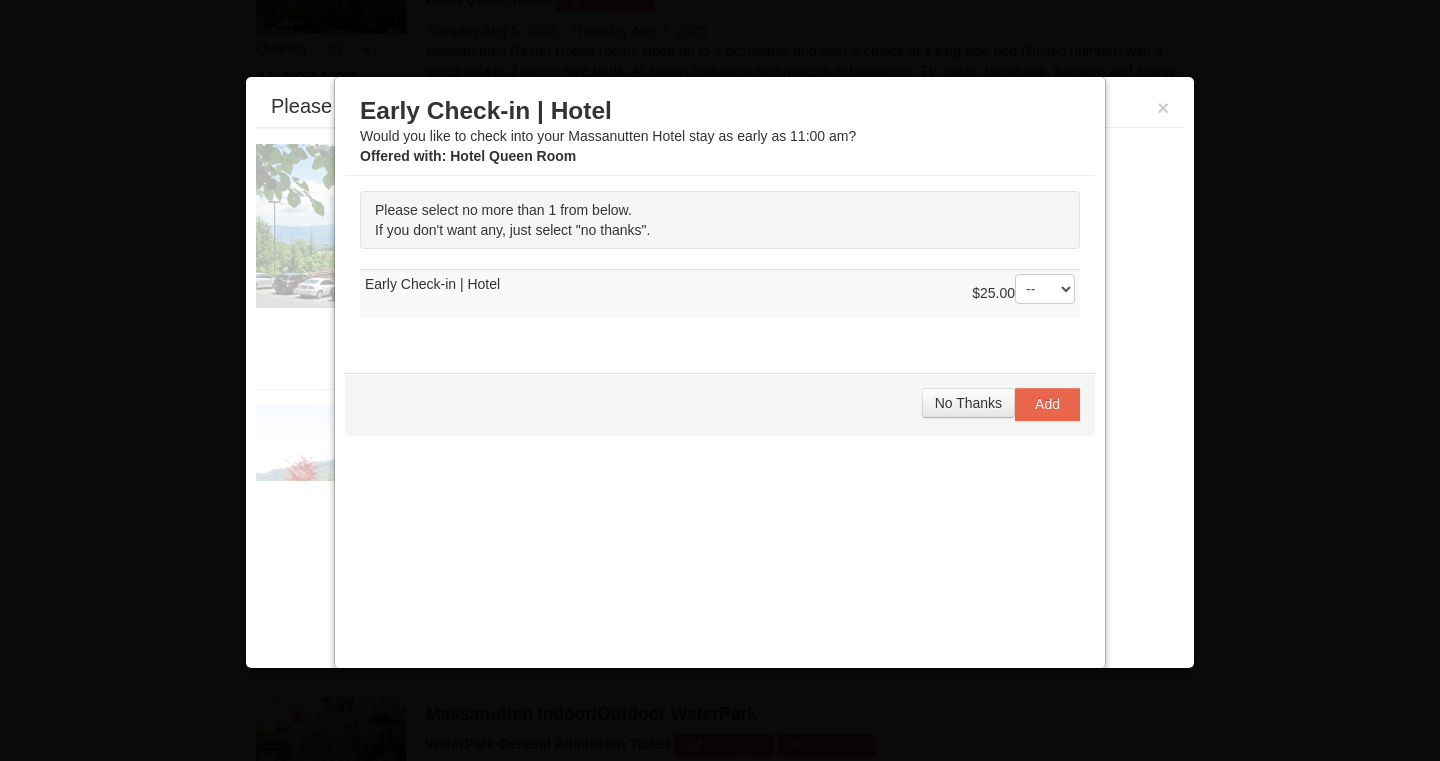 scroll, scrollTop: 776, scrollLeft: 0, axis: vertical 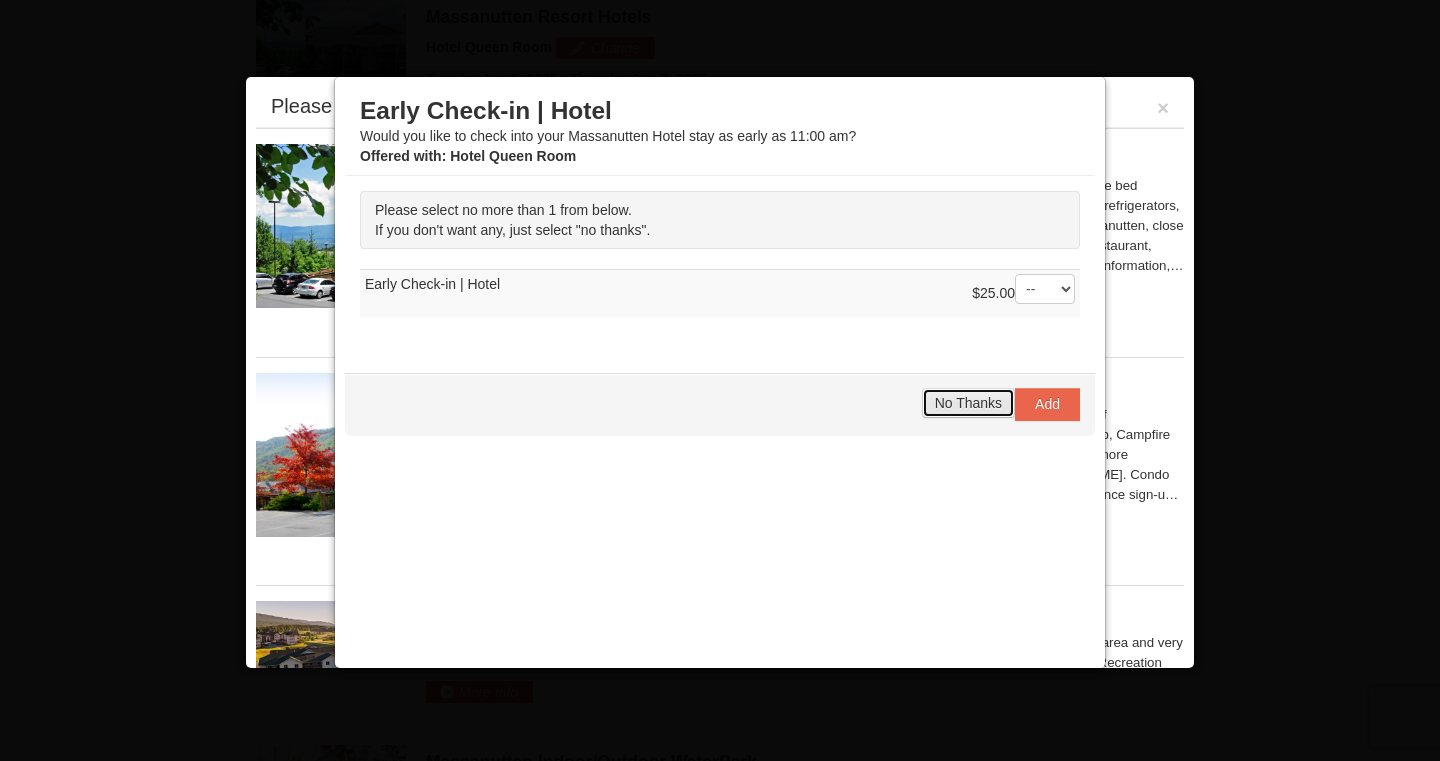 click on "No Thanks" at bounding box center [968, 403] 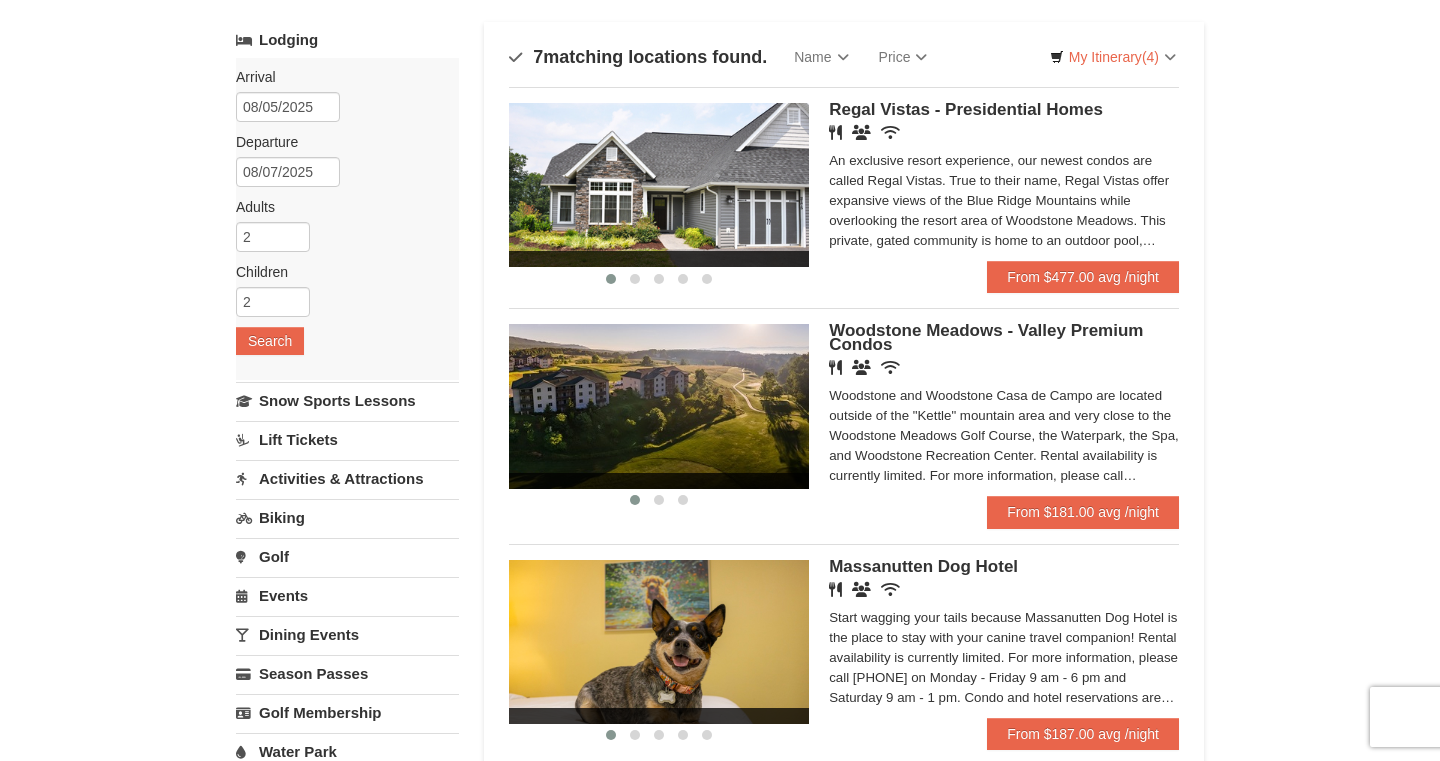 scroll, scrollTop: 562, scrollLeft: 0, axis: vertical 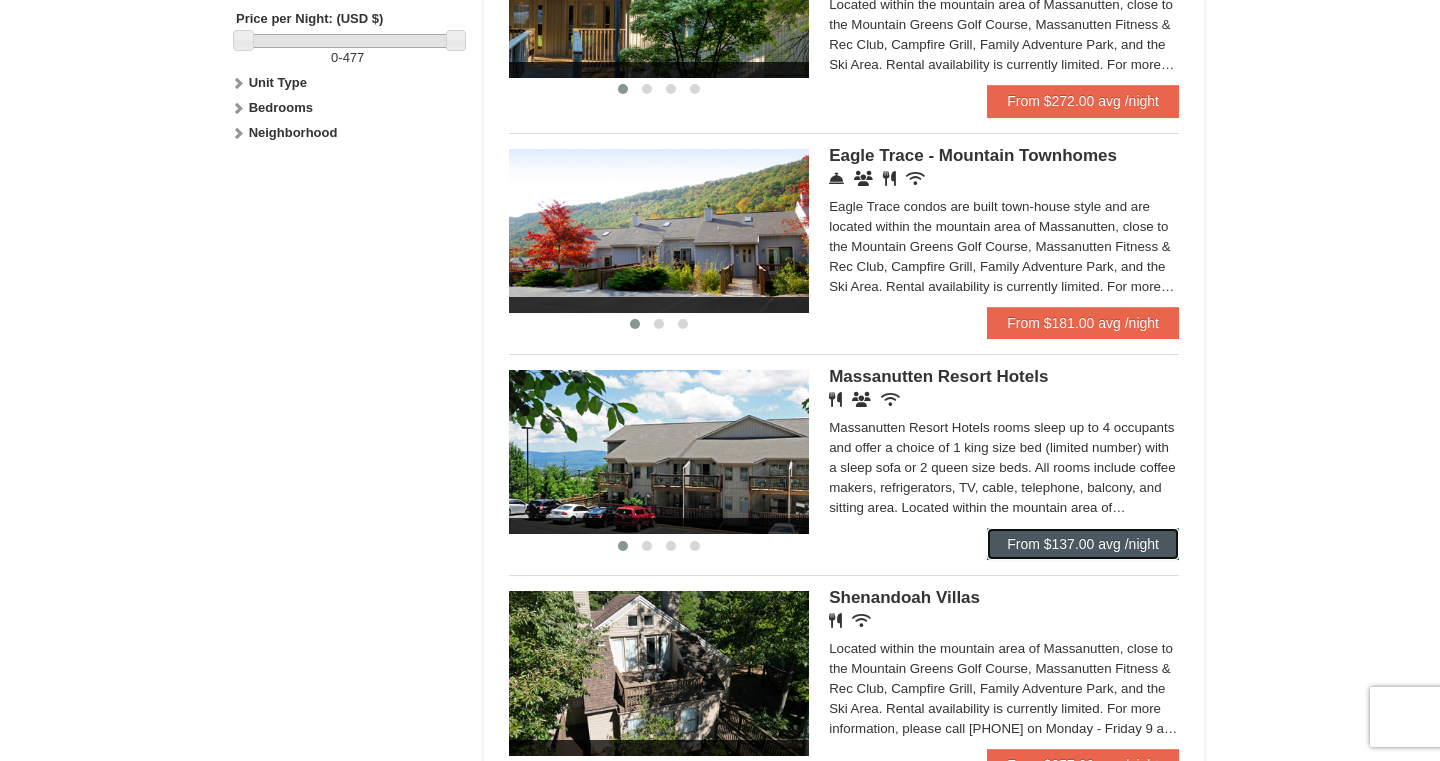 click on "From $137.00 avg /night" at bounding box center [1083, 544] 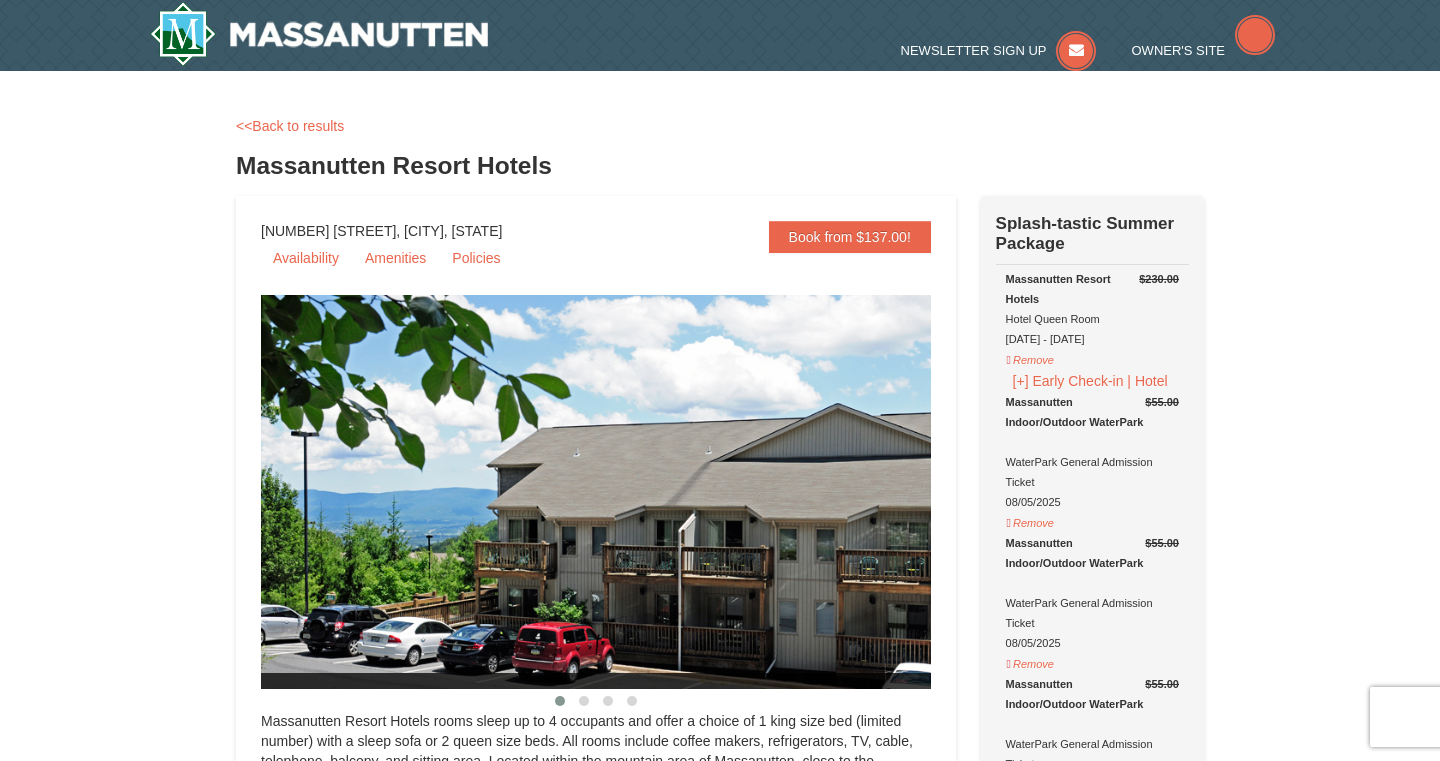 select on "8" 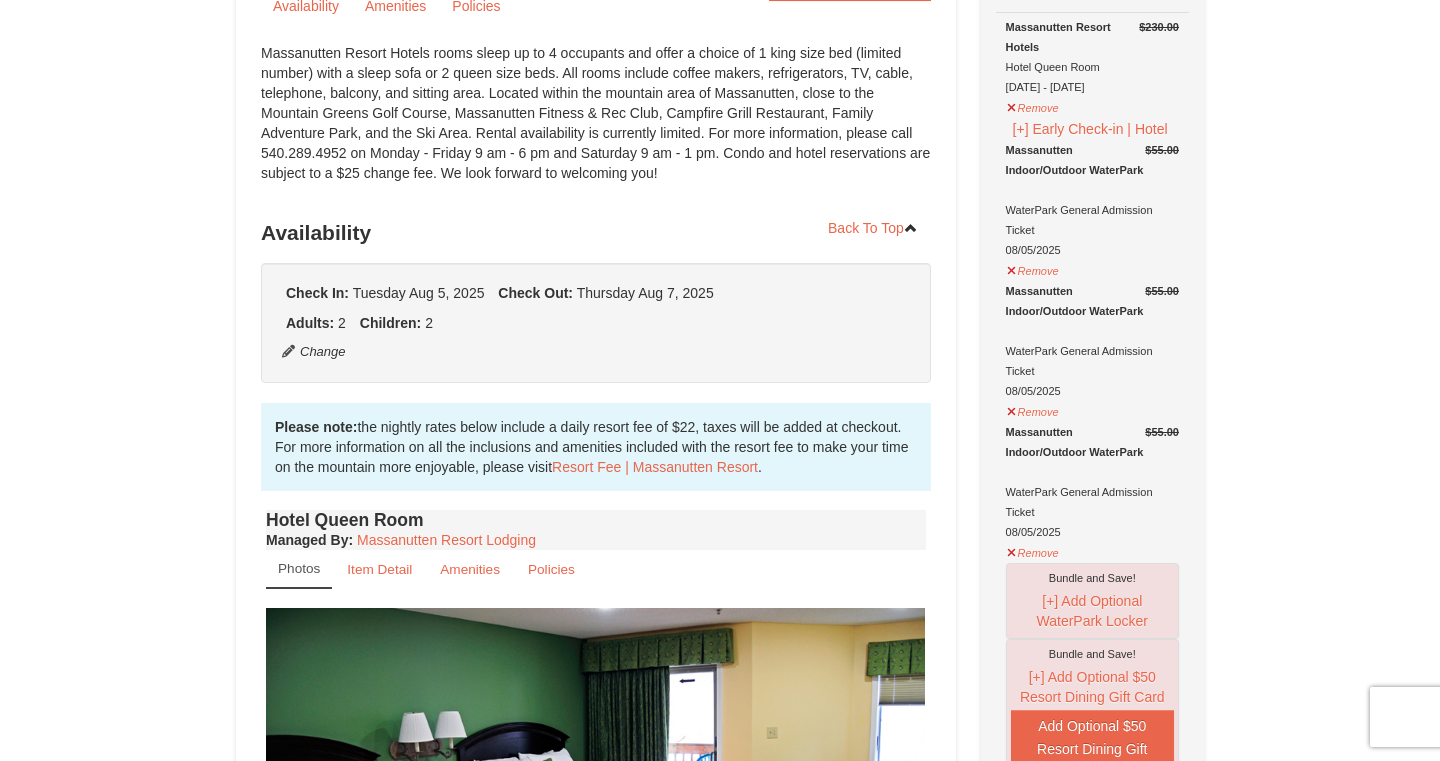 scroll, scrollTop: 250, scrollLeft: 0, axis: vertical 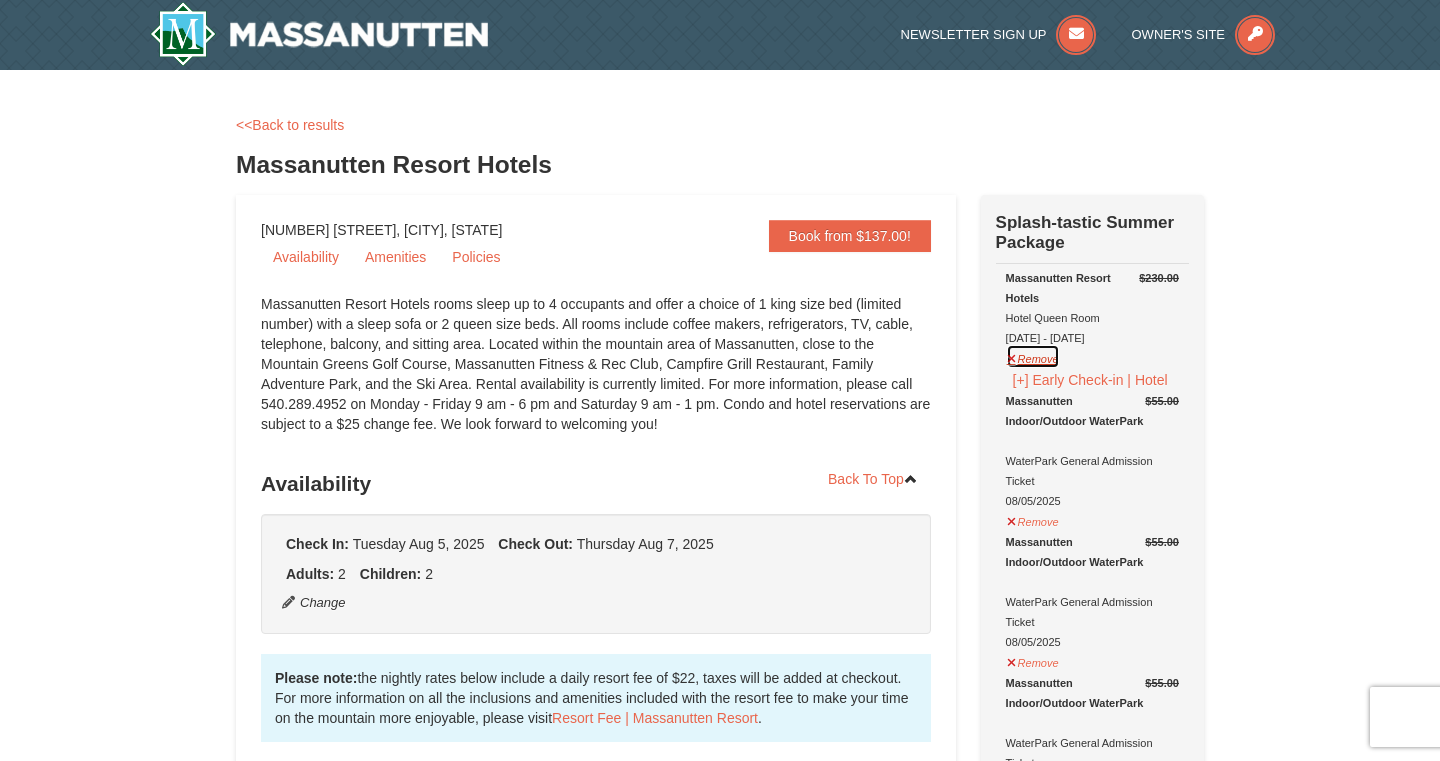 click on "Remove" at bounding box center [1033, 356] 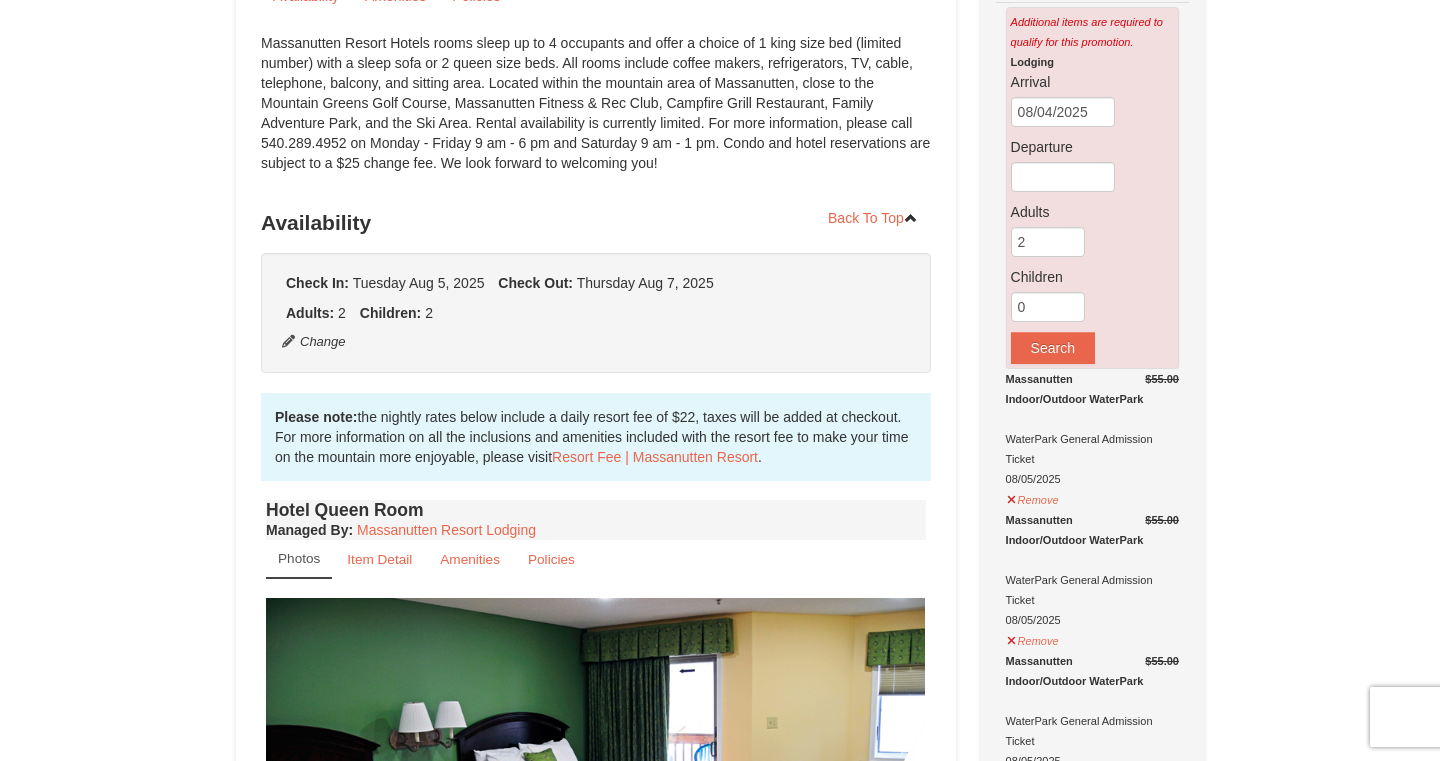 scroll, scrollTop: 281, scrollLeft: 0, axis: vertical 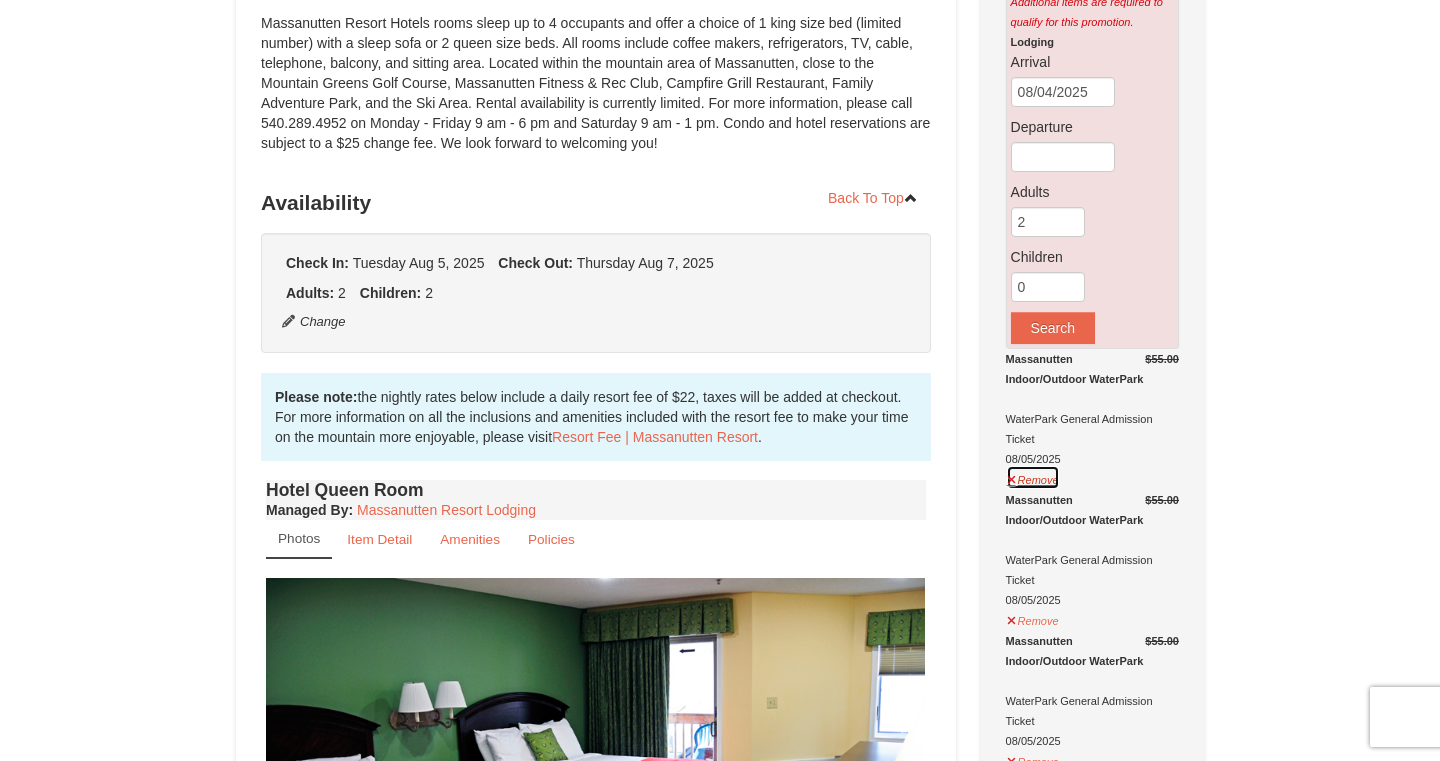 click on "Remove" at bounding box center [1033, 477] 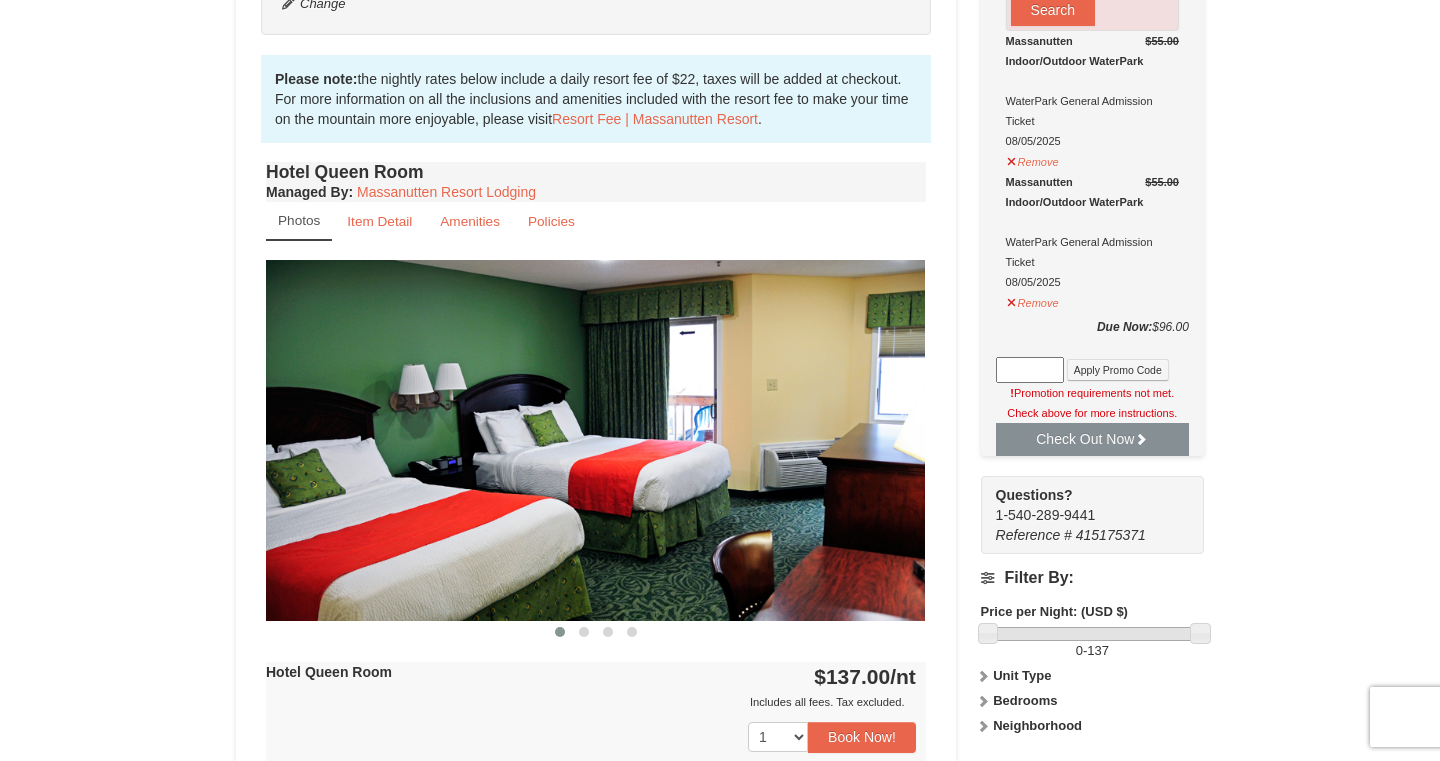scroll, scrollTop: 602, scrollLeft: 0, axis: vertical 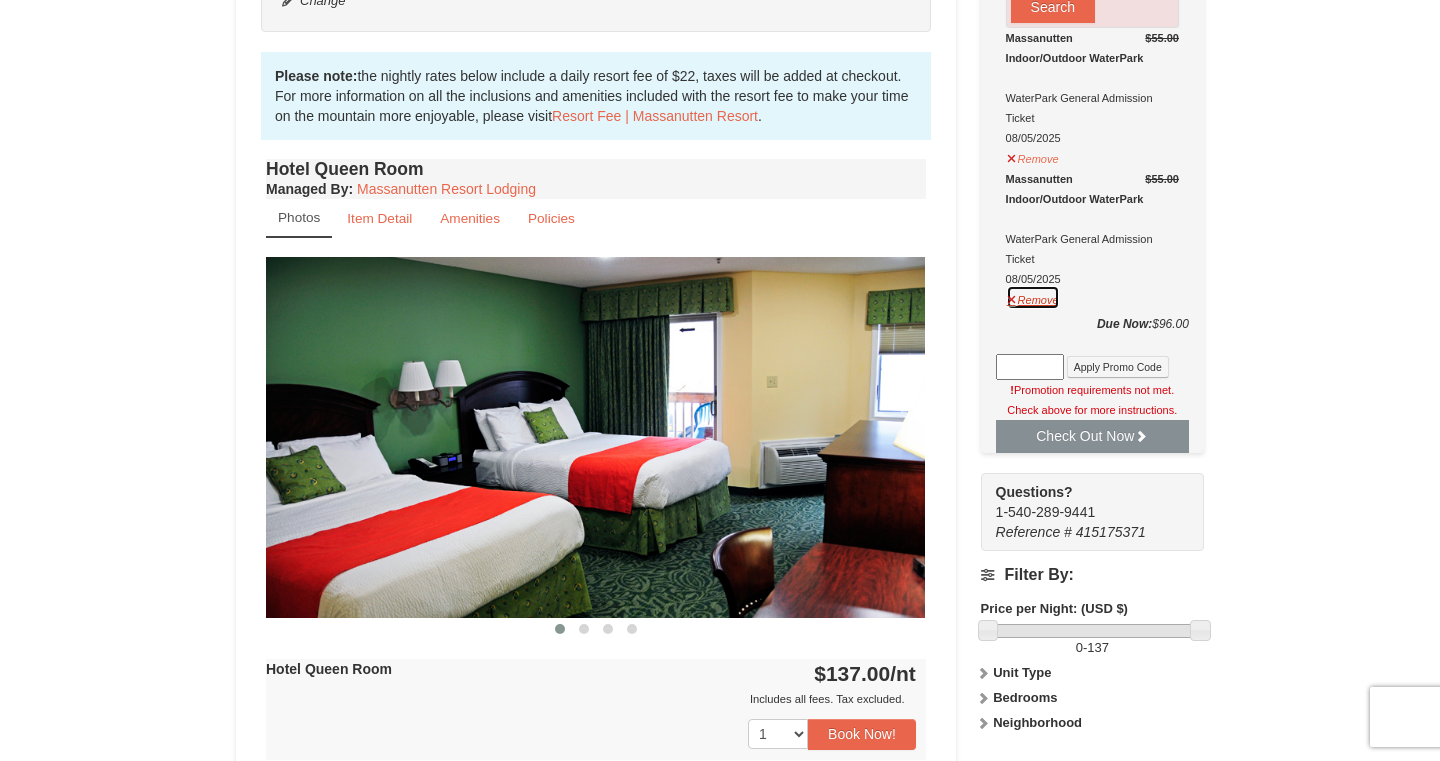 click on "Remove" at bounding box center [1033, 297] 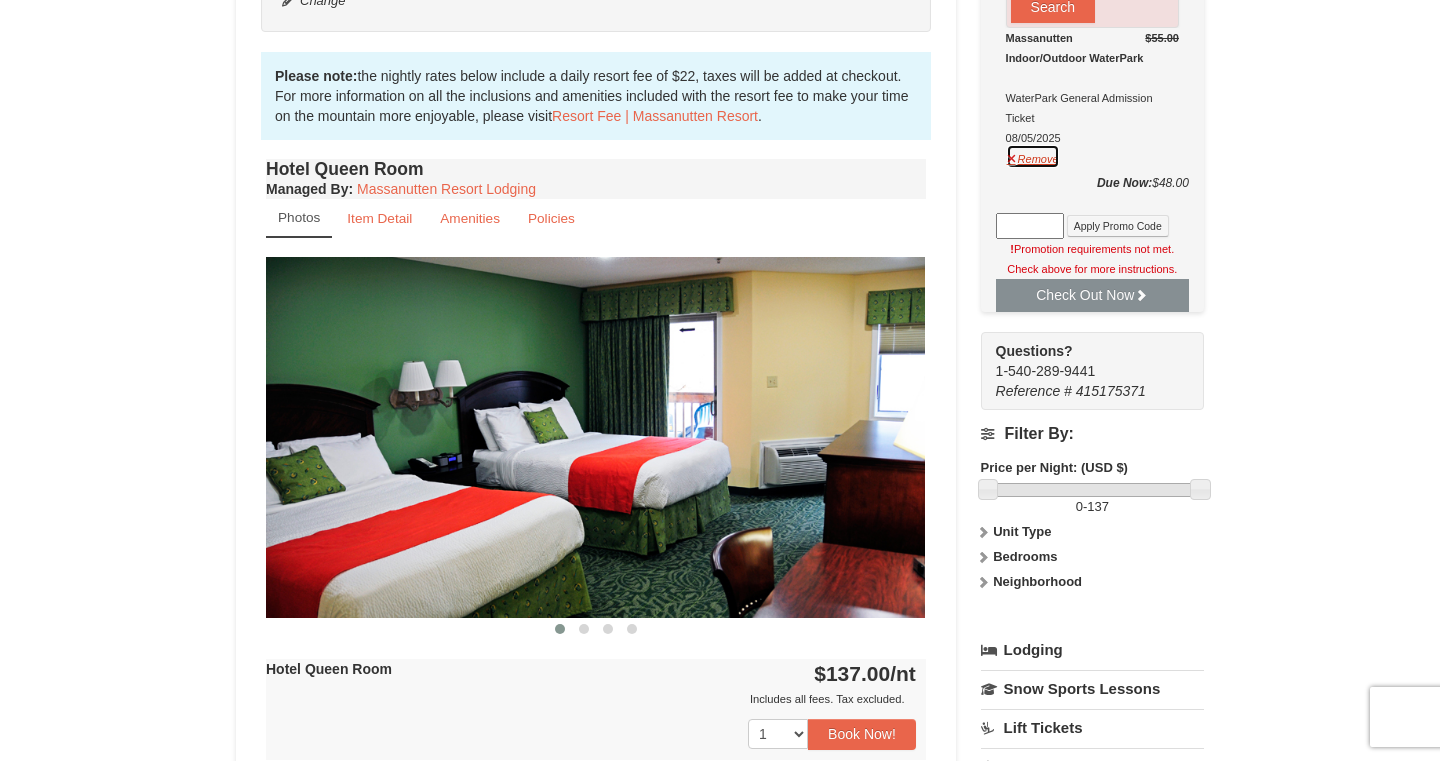 click on "Remove" at bounding box center (1033, 156) 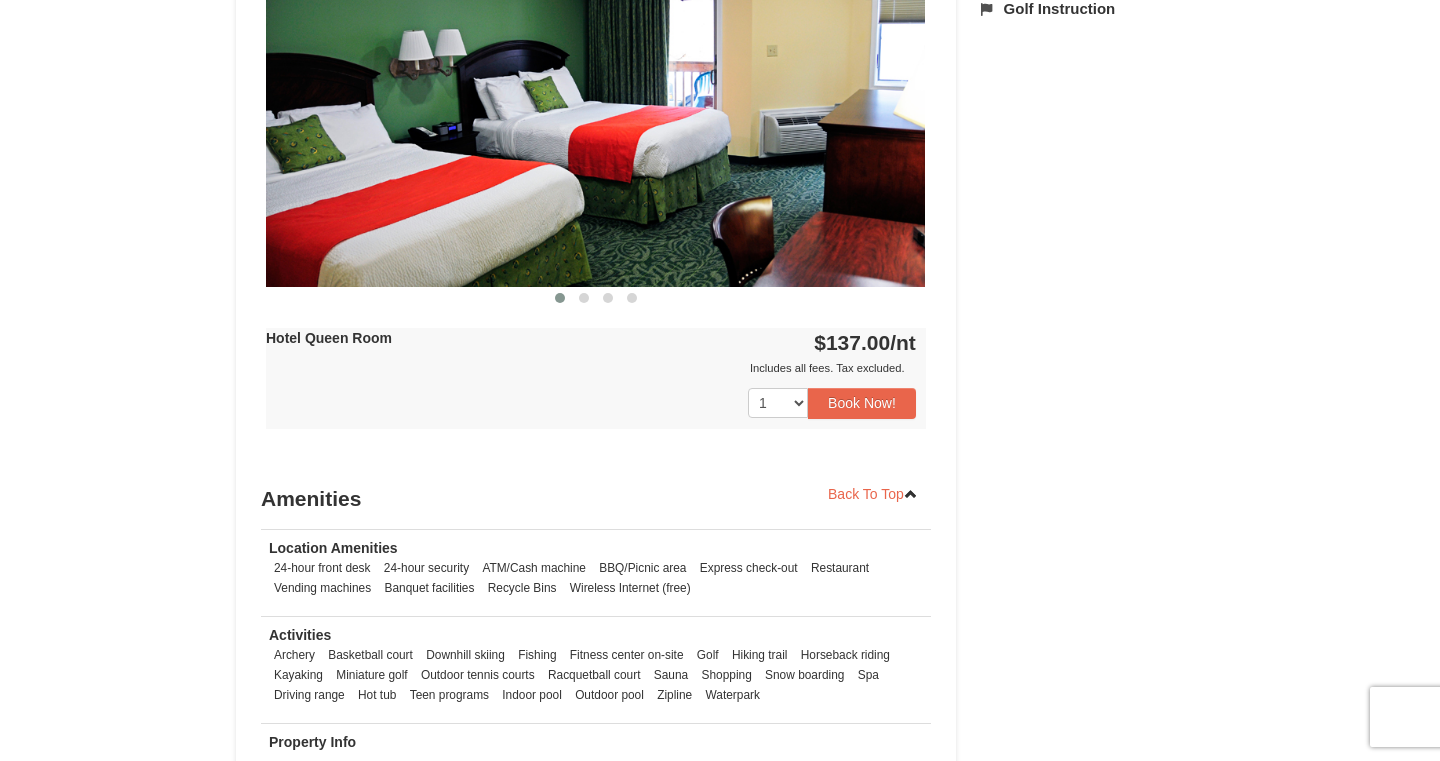 scroll, scrollTop: 934, scrollLeft: 0, axis: vertical 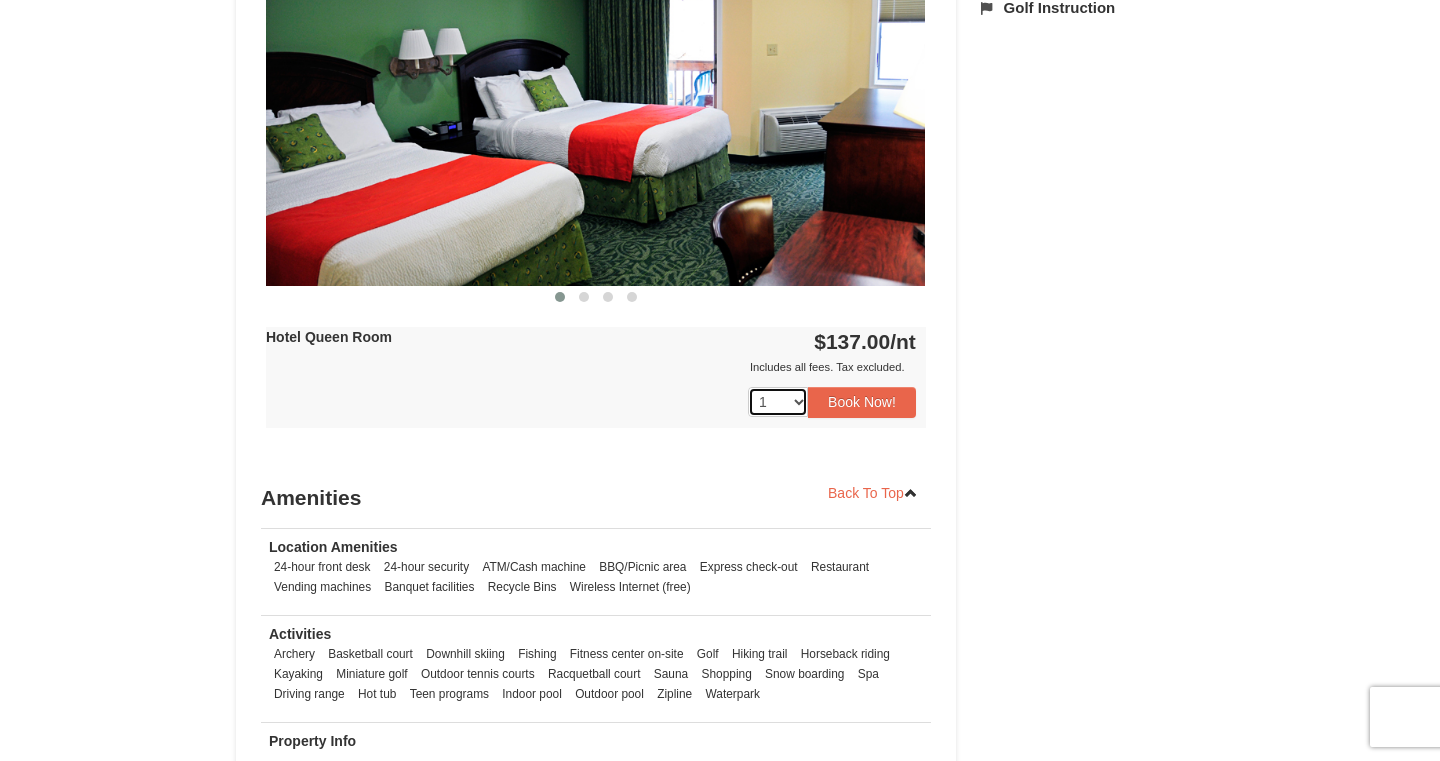 click on "1
2
3
4
5
6
7
8
9
10
11
12
13
14 15 16 17 18" at bounding box center [778, 402] 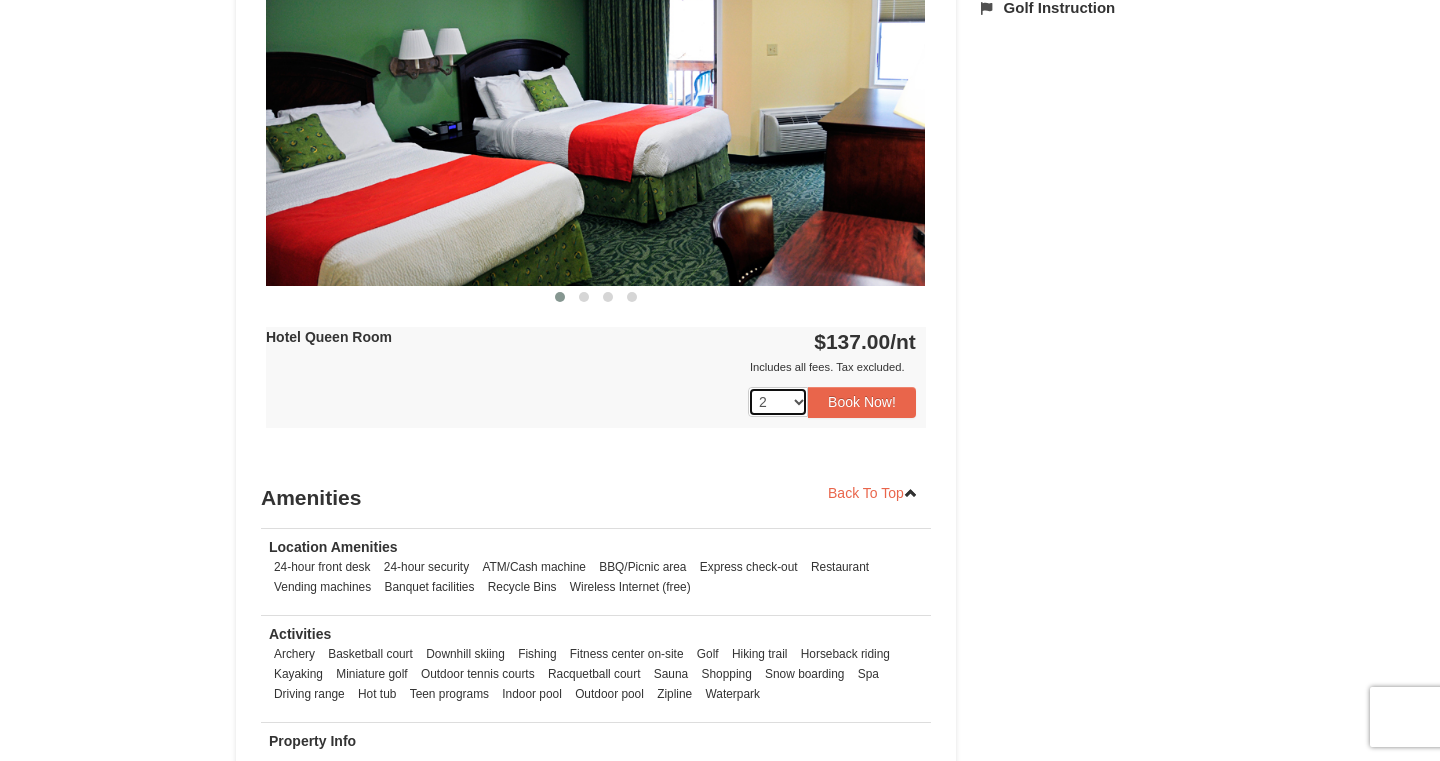 click on "1
2
3
4
5
6
7
8
9
10
11
12
13
14 15 16 17 18" at bounding box center (778, 402) 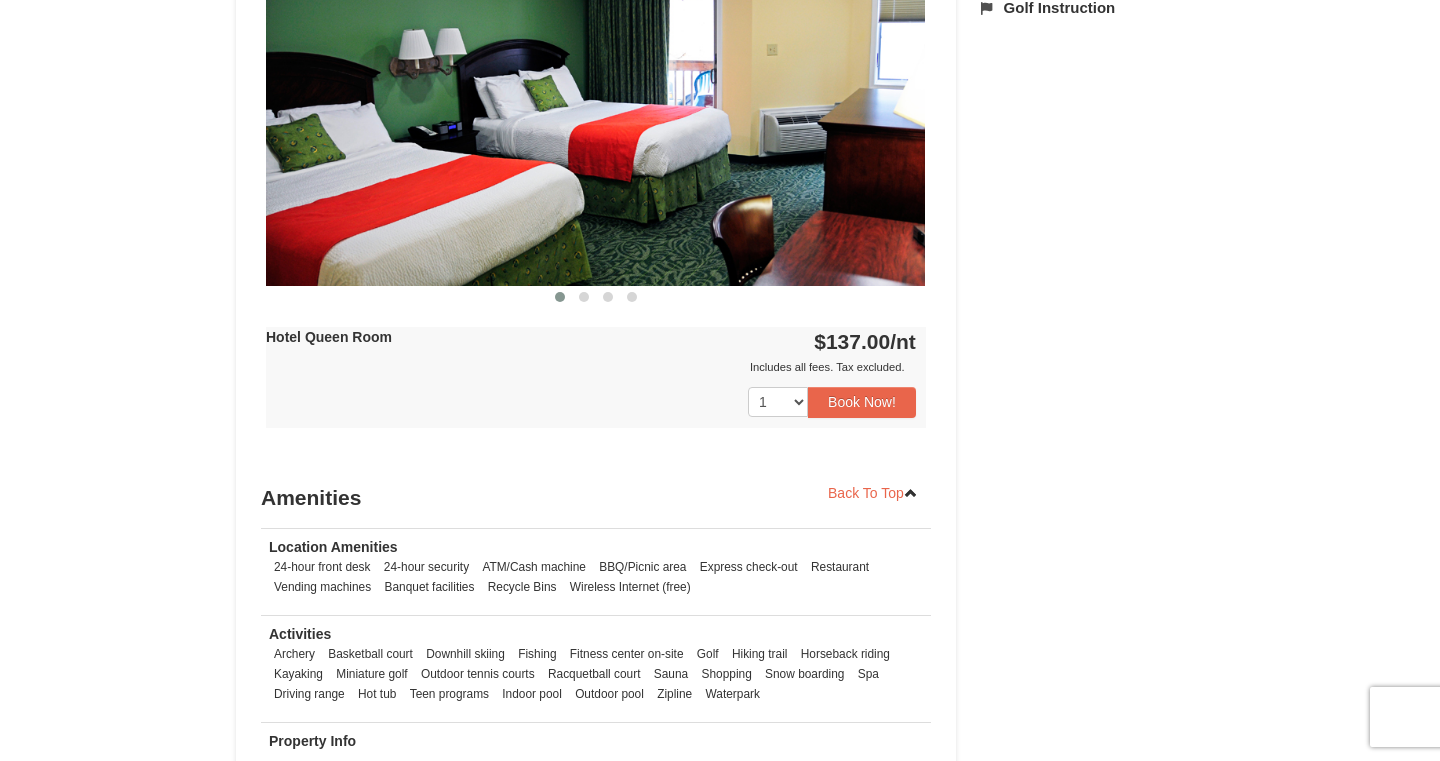 drag, startPoint x: 798, startPoint y: 400, endPoint x: 776, endPoint y: 379, distance: 30.413813 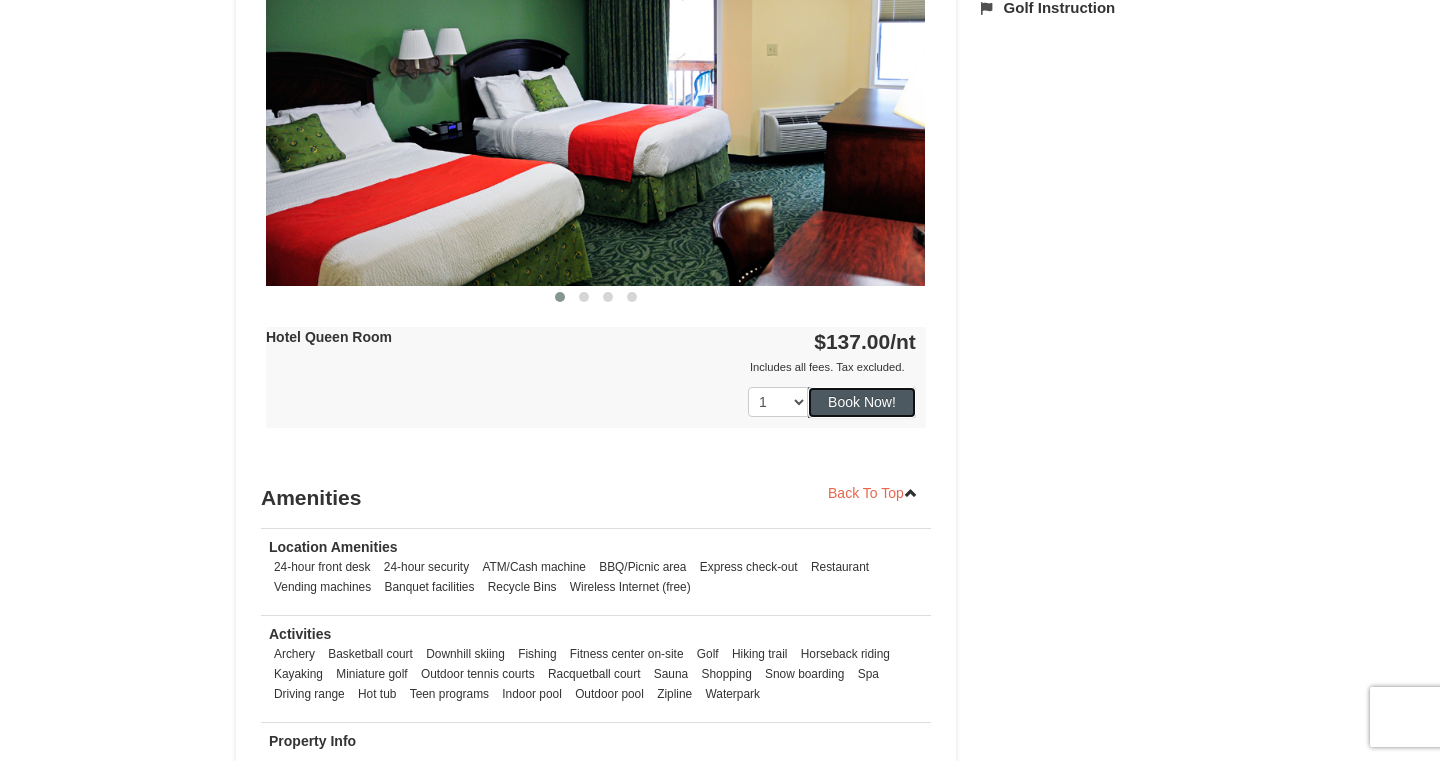 click on "Book Now!" at bounding box center (862, 402) 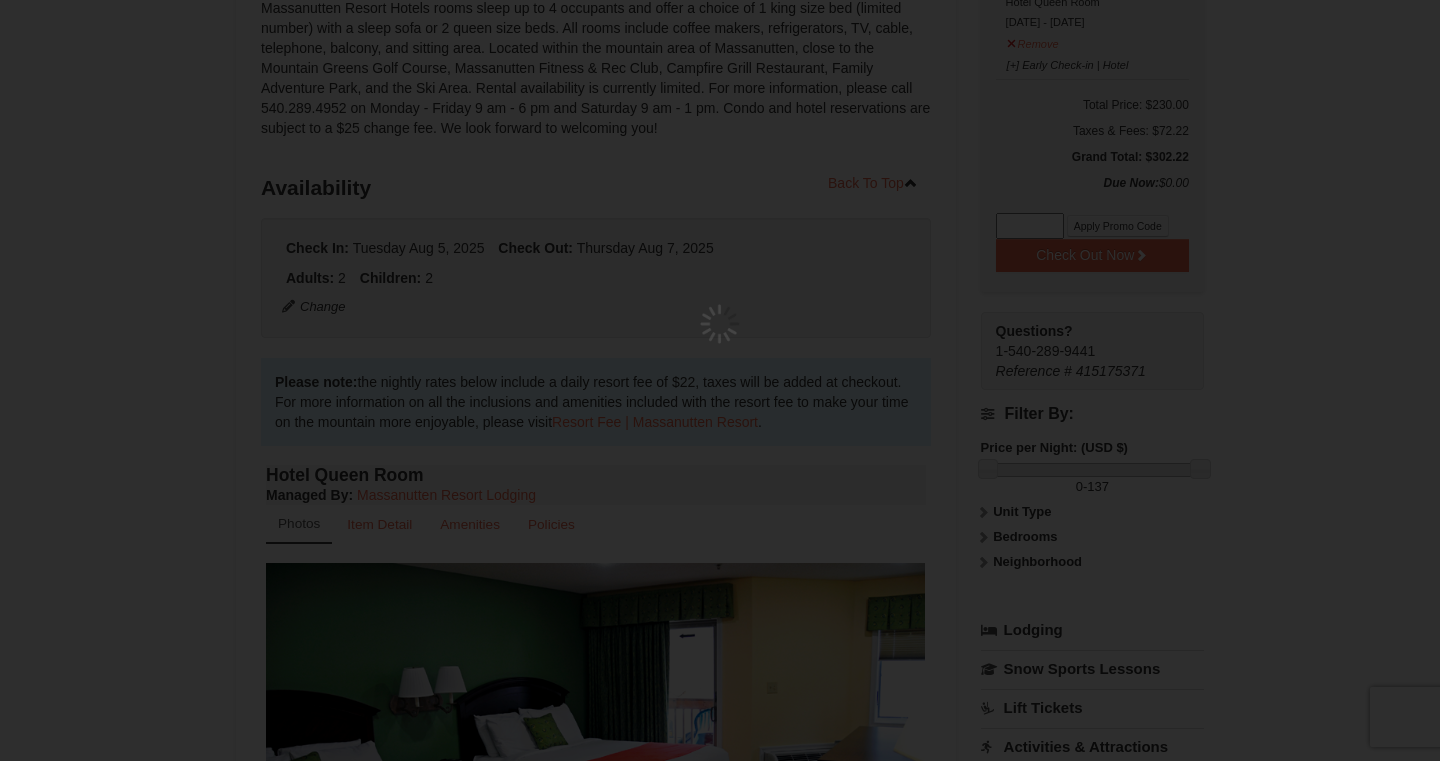 scroll, scrollTop: 195, scrollLeft: 0, axis: vertical 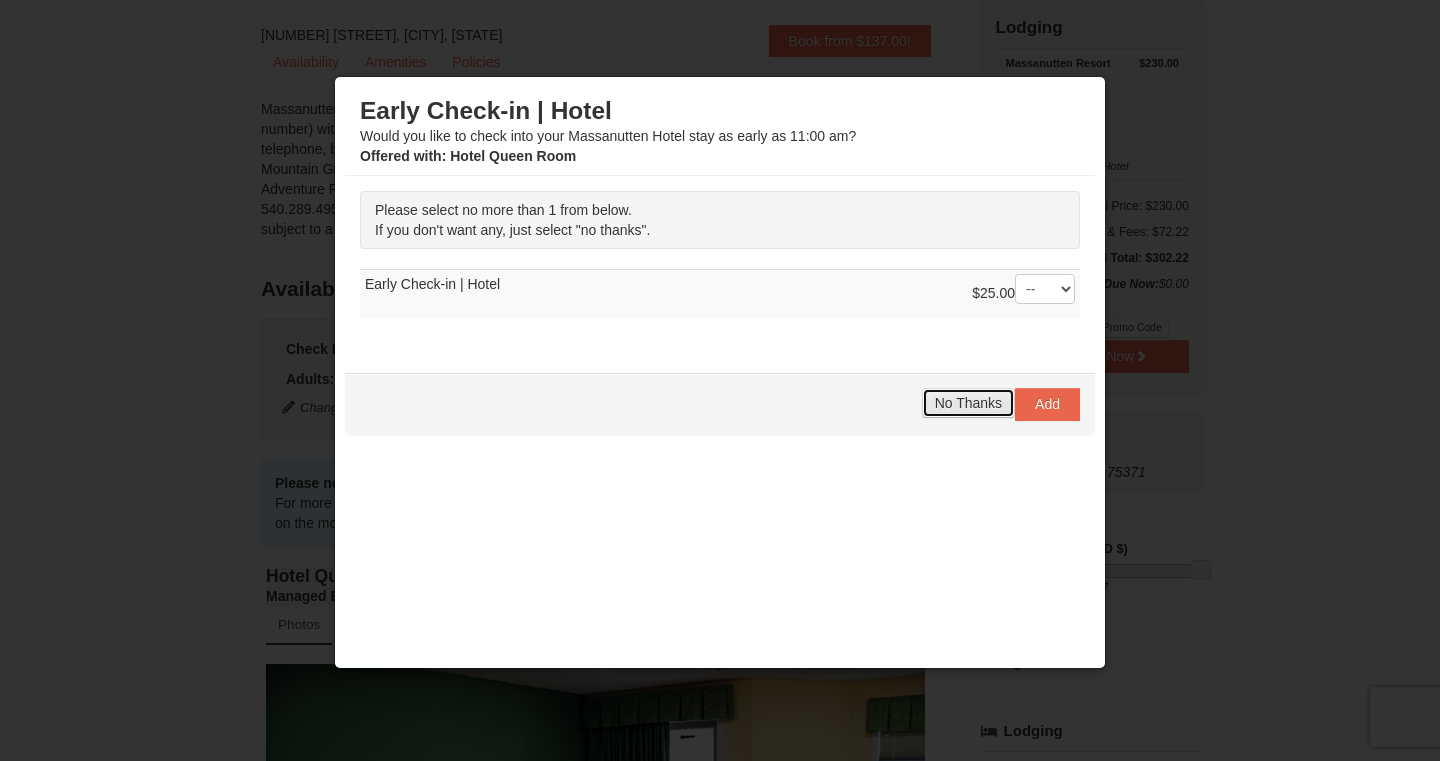 click on "No Thanks" at bounding box center [968, 403] 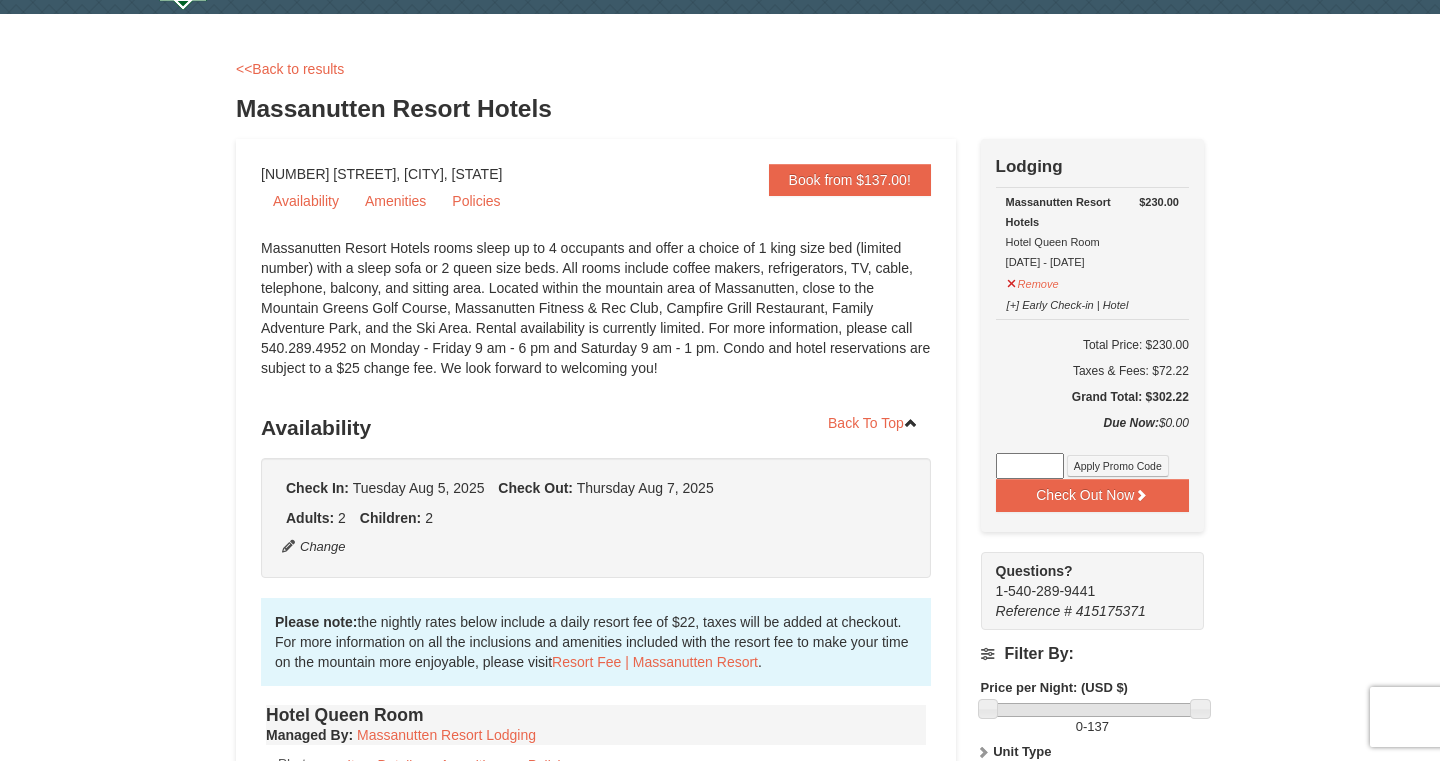 scroll, scrollTop: 0, scrollLeft: 0, axis: both 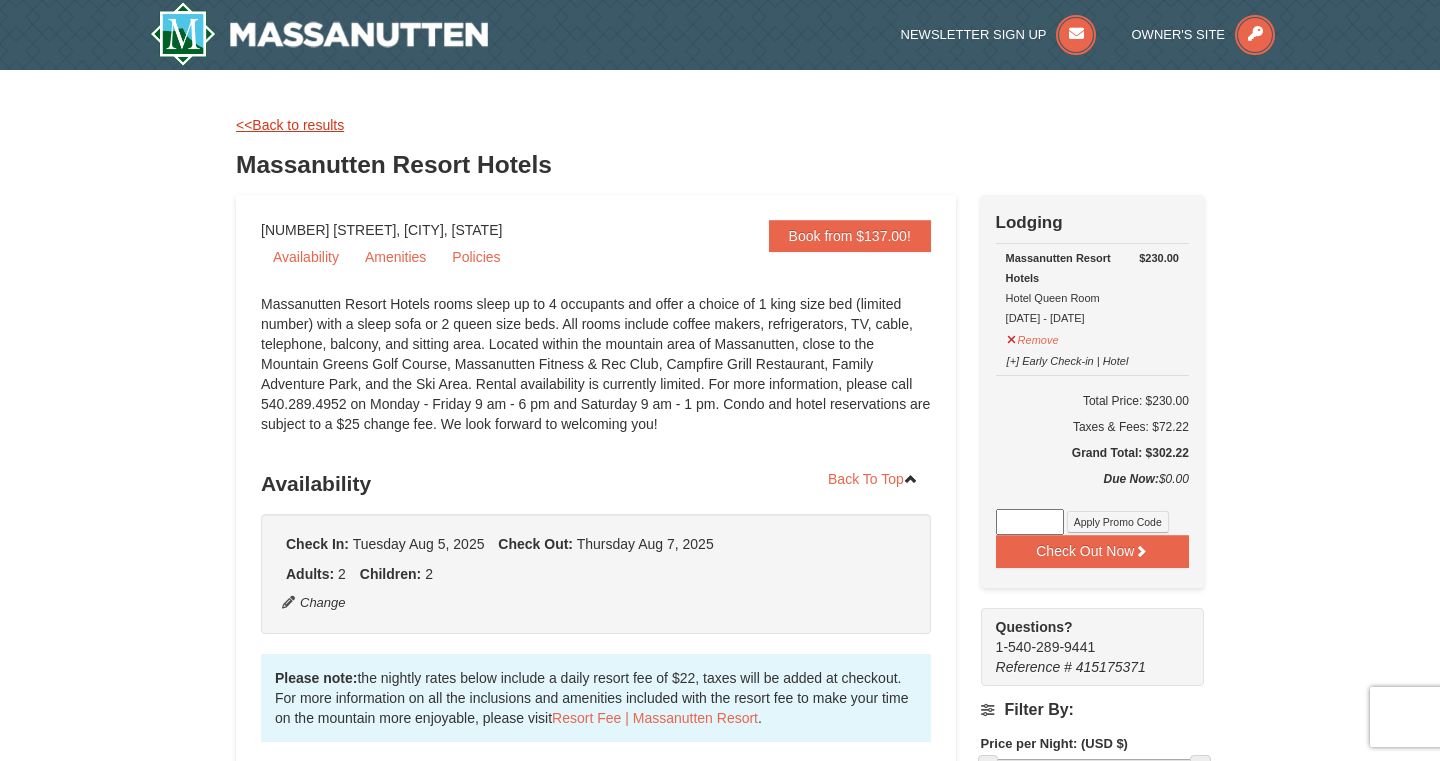 click on "<<Back to results" at bounding box center (290, 125) 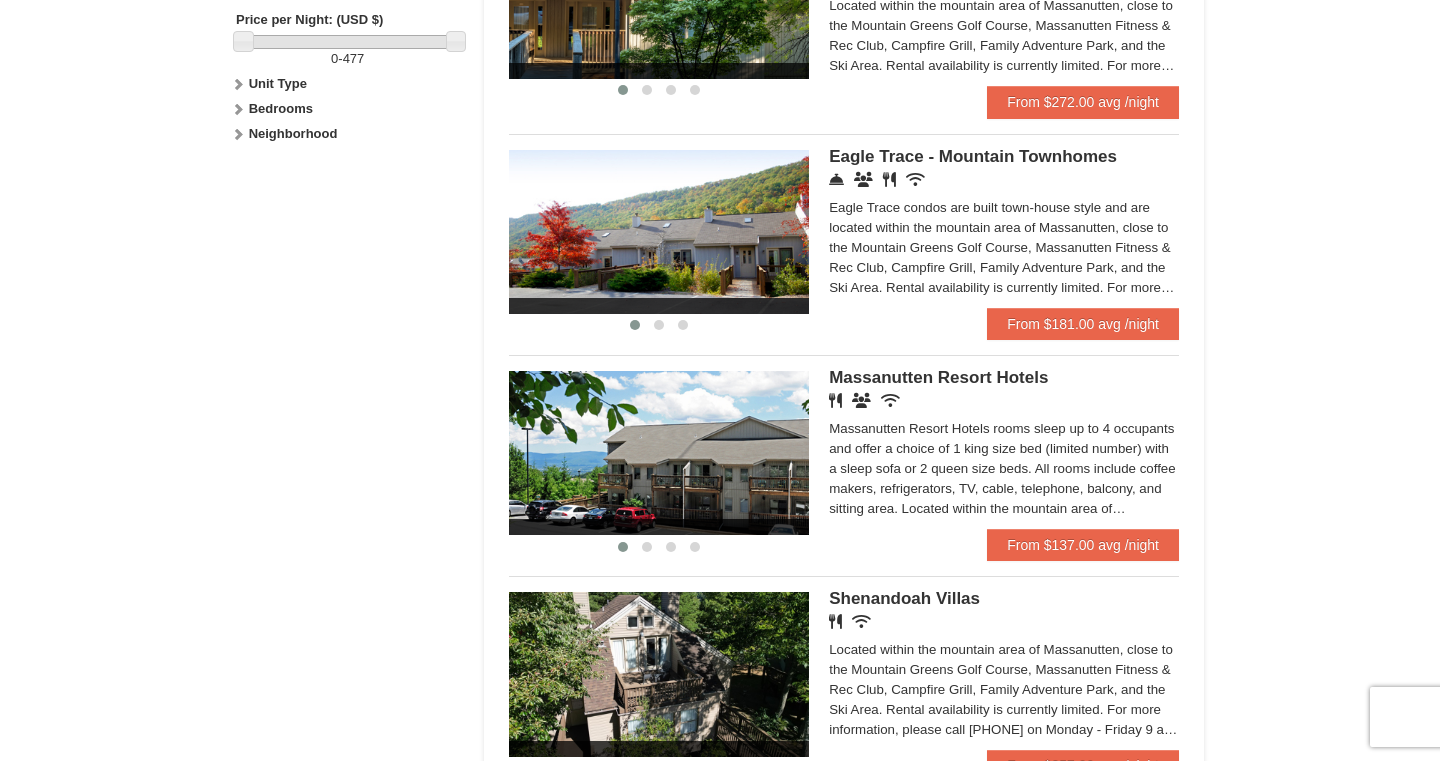 scroll, scrollTop: 0, scrollLeft: 0, axis: both 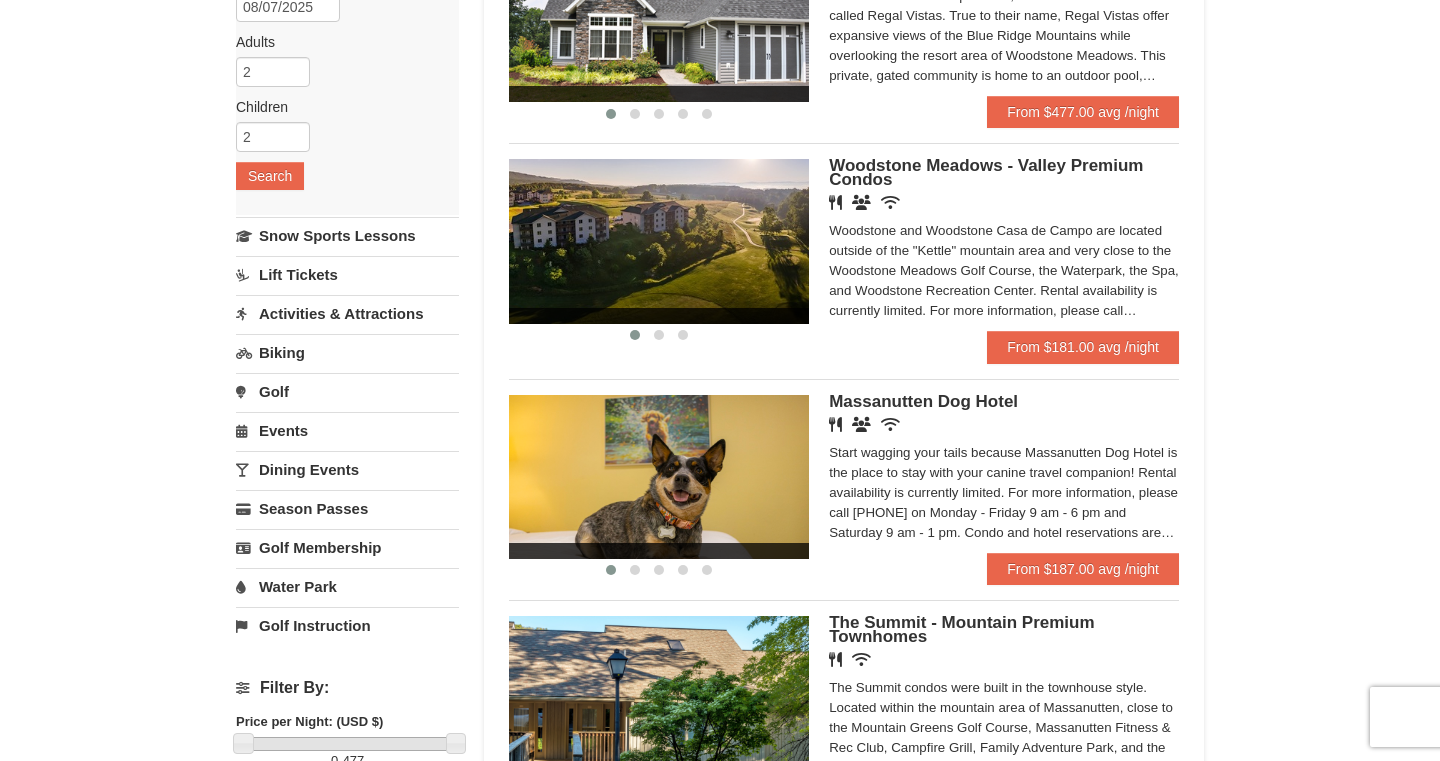 click on "Water Park" at bounding box center (347, 586) 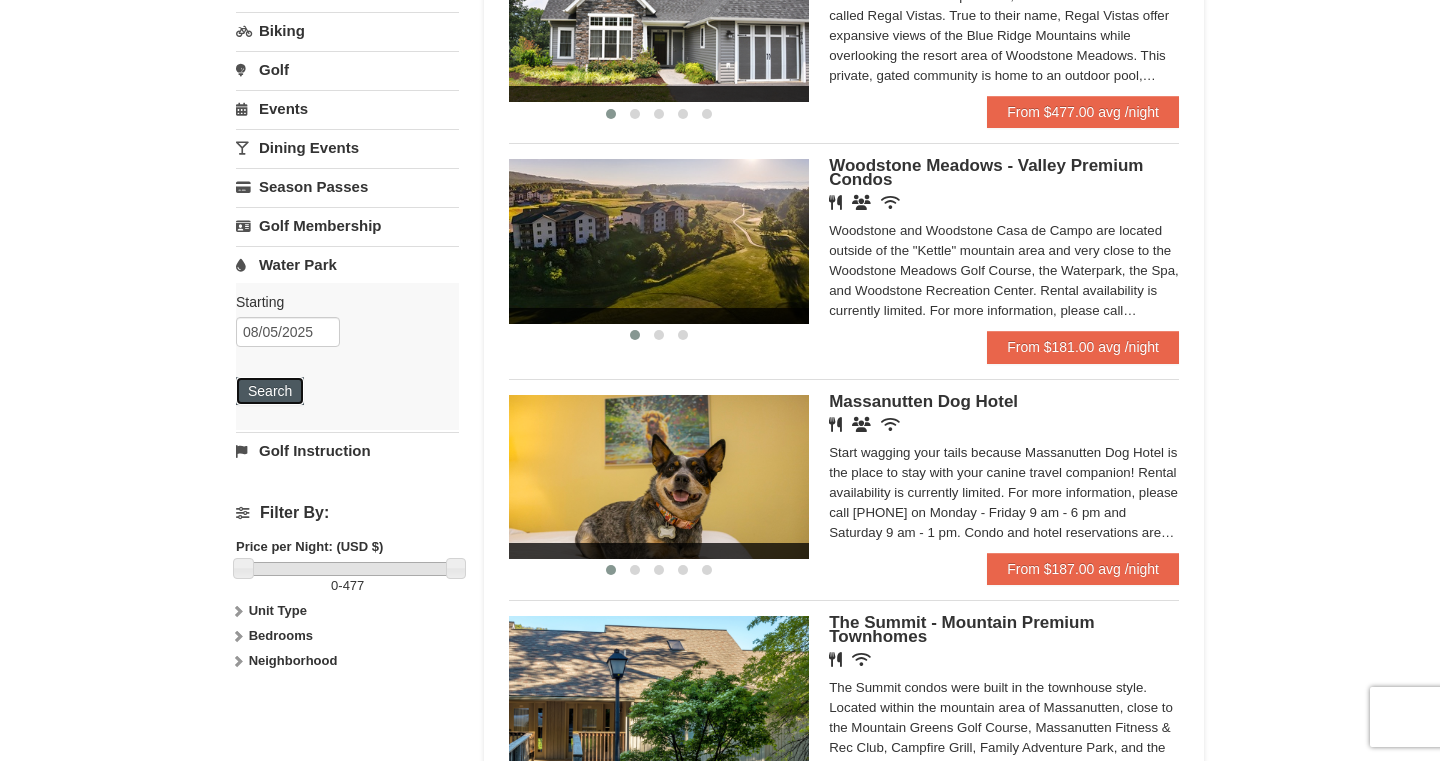 click on "Search" at bounding box center [270, 391] 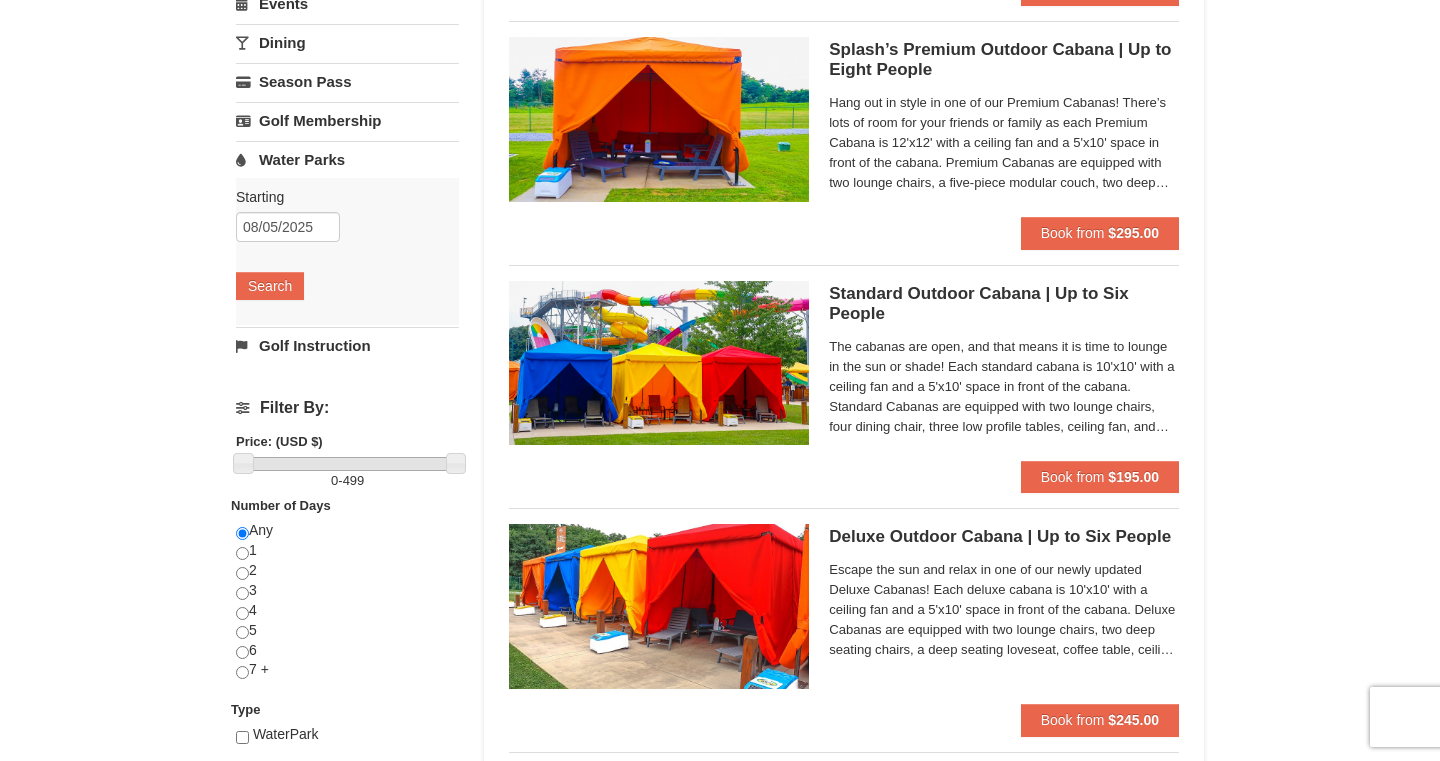 scroll, scrollTop: 0, scrollLeft: 0, axis: both 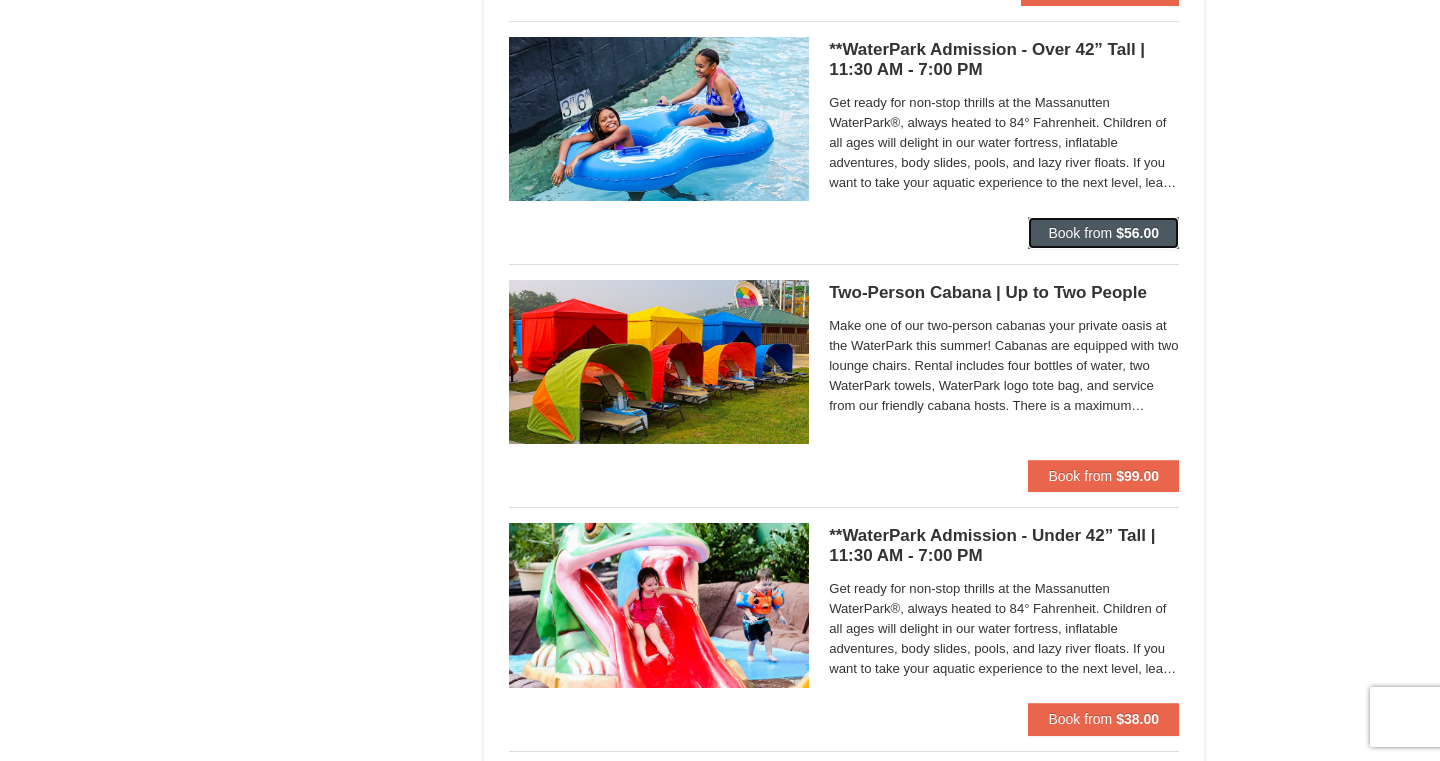 click on "Book from" at bounding box center (1080, 233) 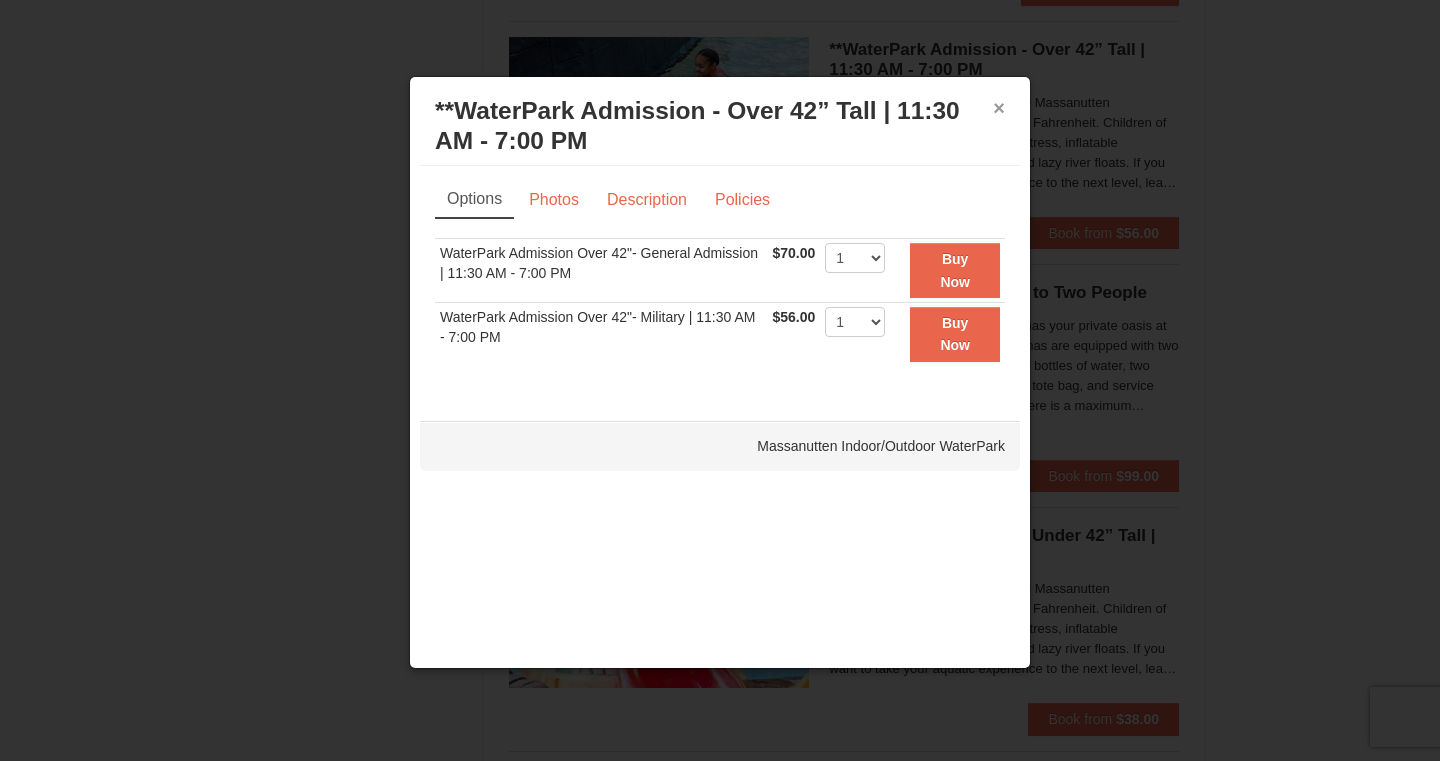 click on "×" at bounding box center (999, 108) 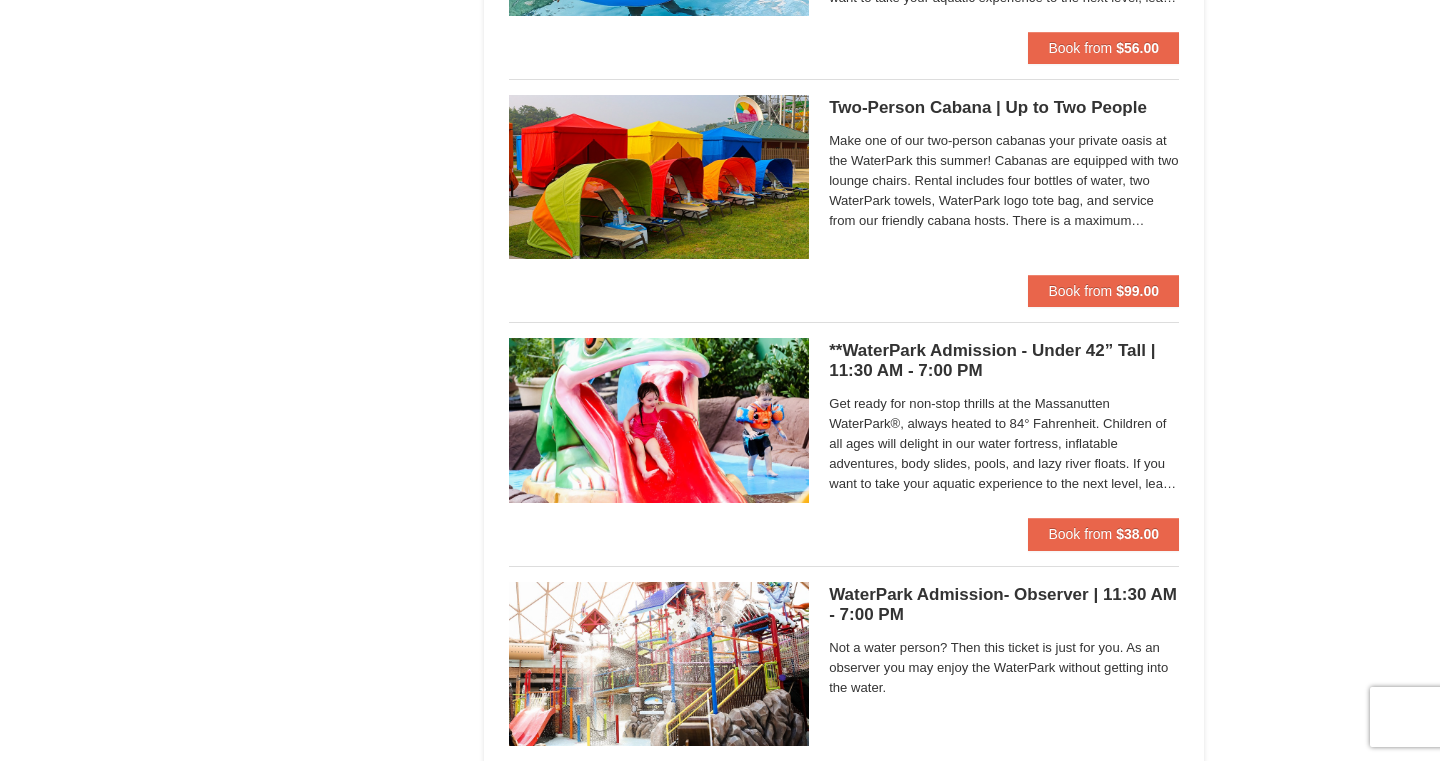 scroll, scrollTop: 1355, scrollLeft: 0, axis: vertical 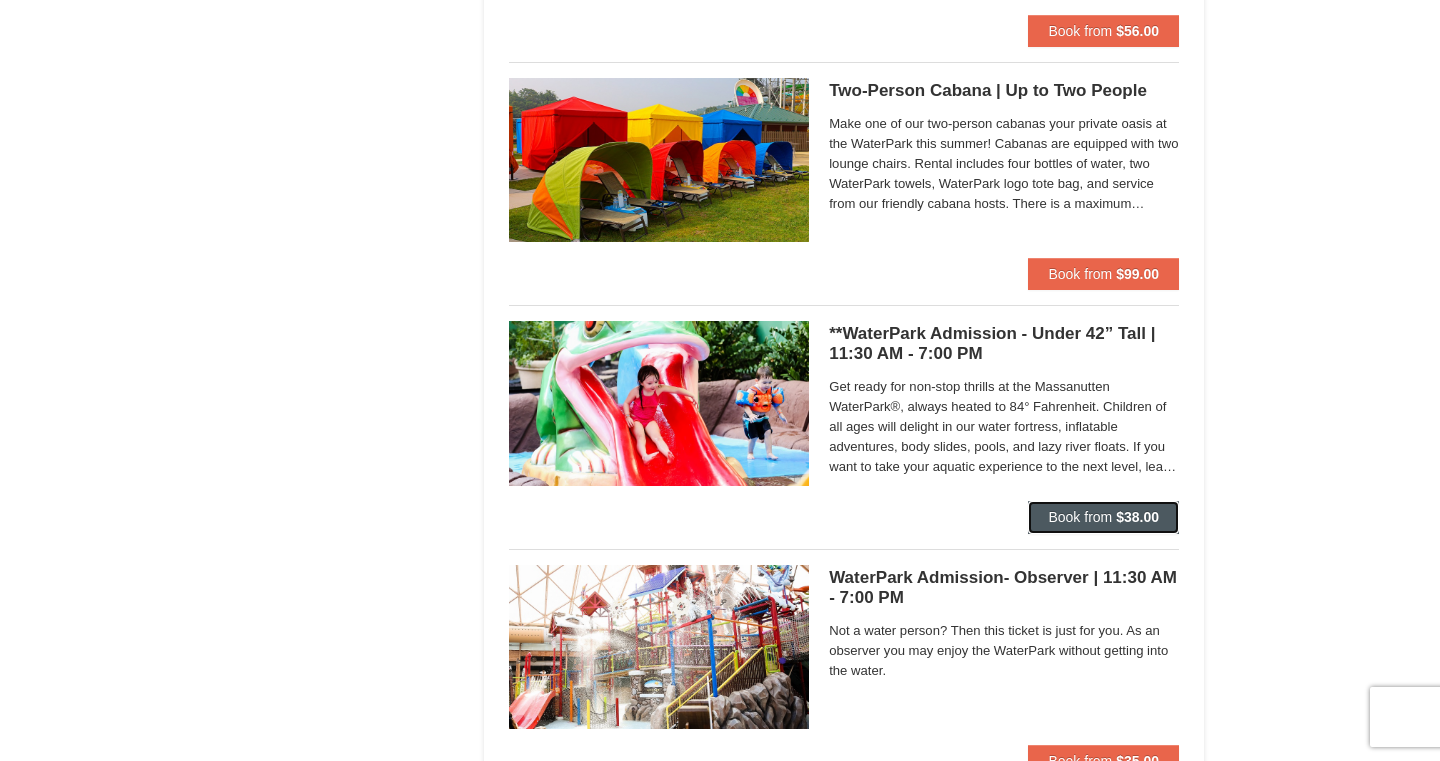 click on "Book from" at bounding box center (1080, 517) 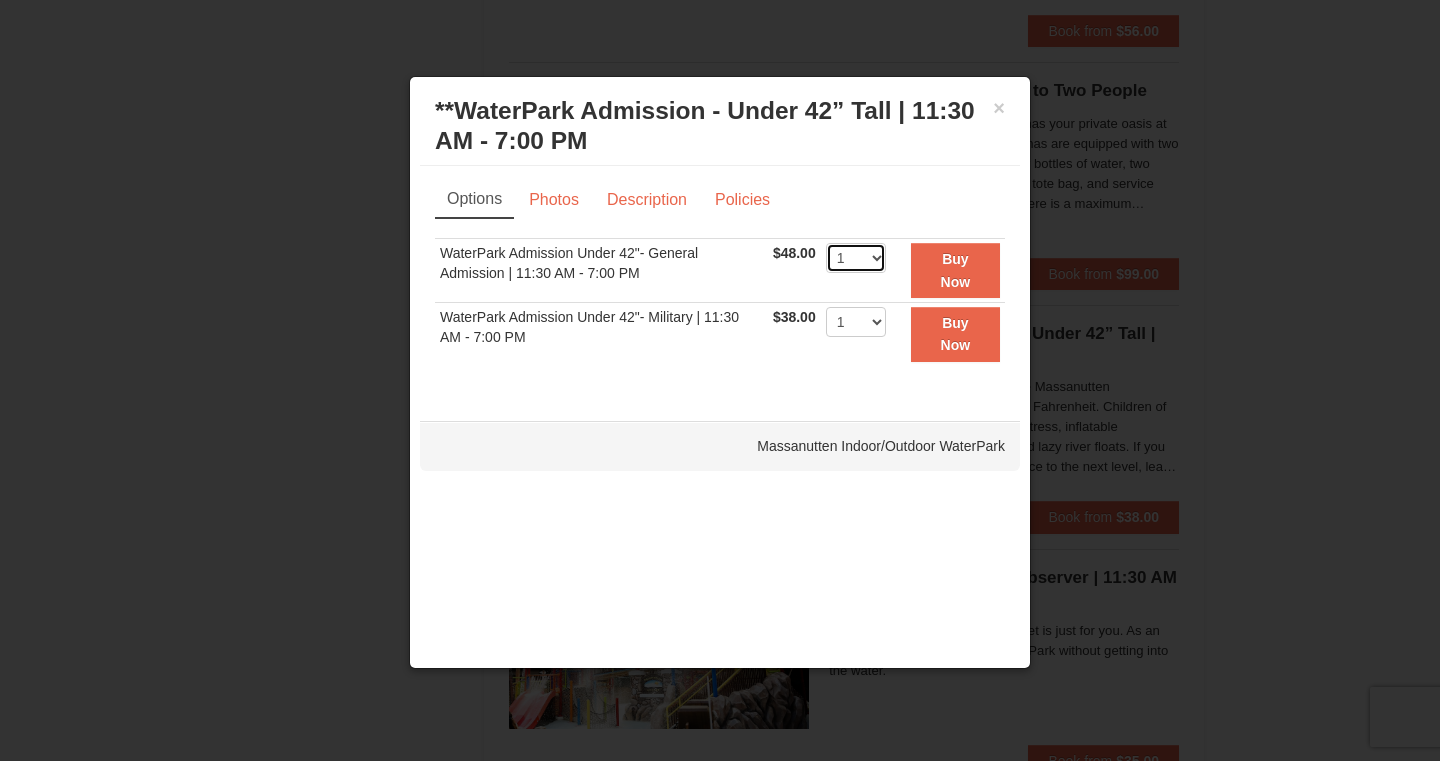 click on "1
2
3
4
5
6
7
8
9
10
11
12
13
14
15
16
17
18
19
20
21 22" at bounding box center (856, 258) 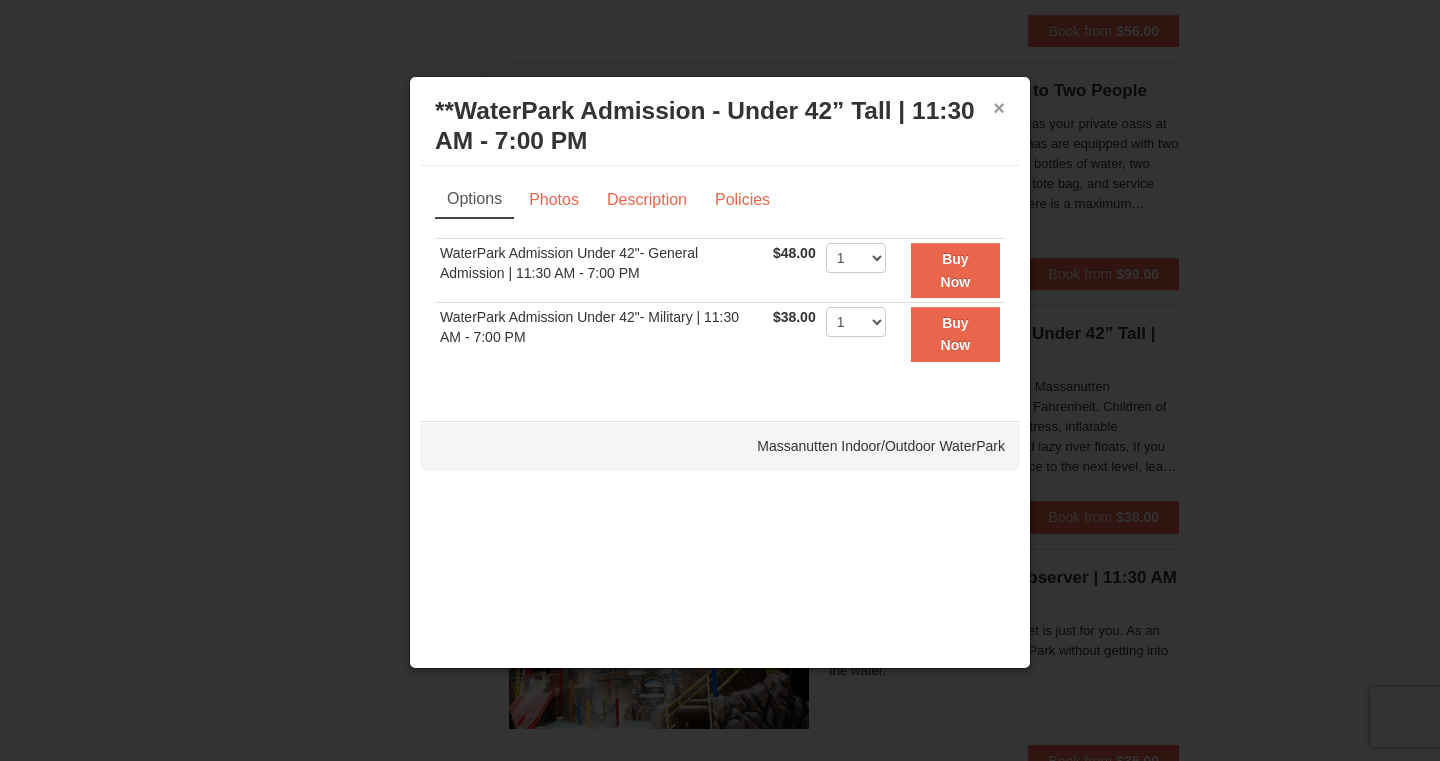 click on "×" at bounding box center (999, 108) 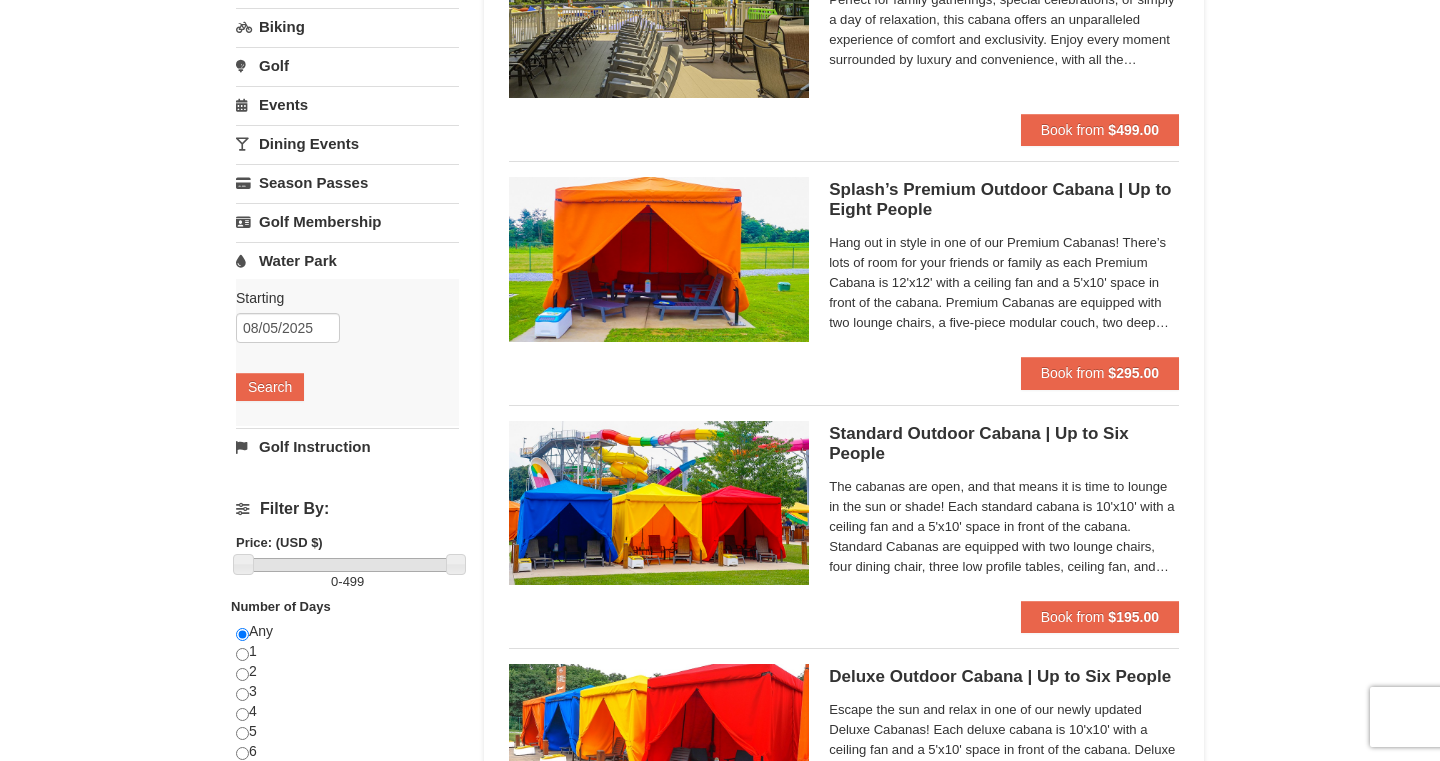 scroll, scrollTop: 0, scrollLeft: 0, axis: both 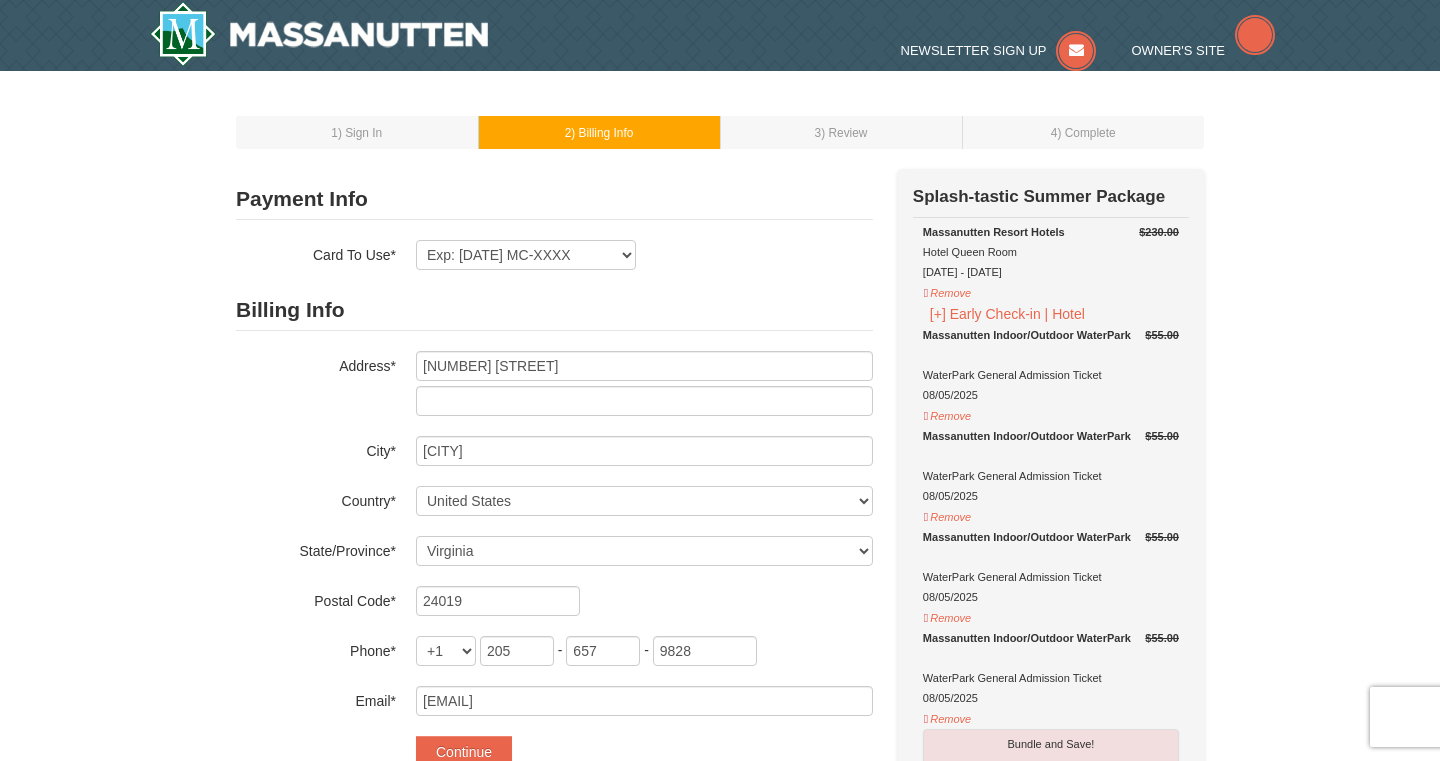 select on "VA" 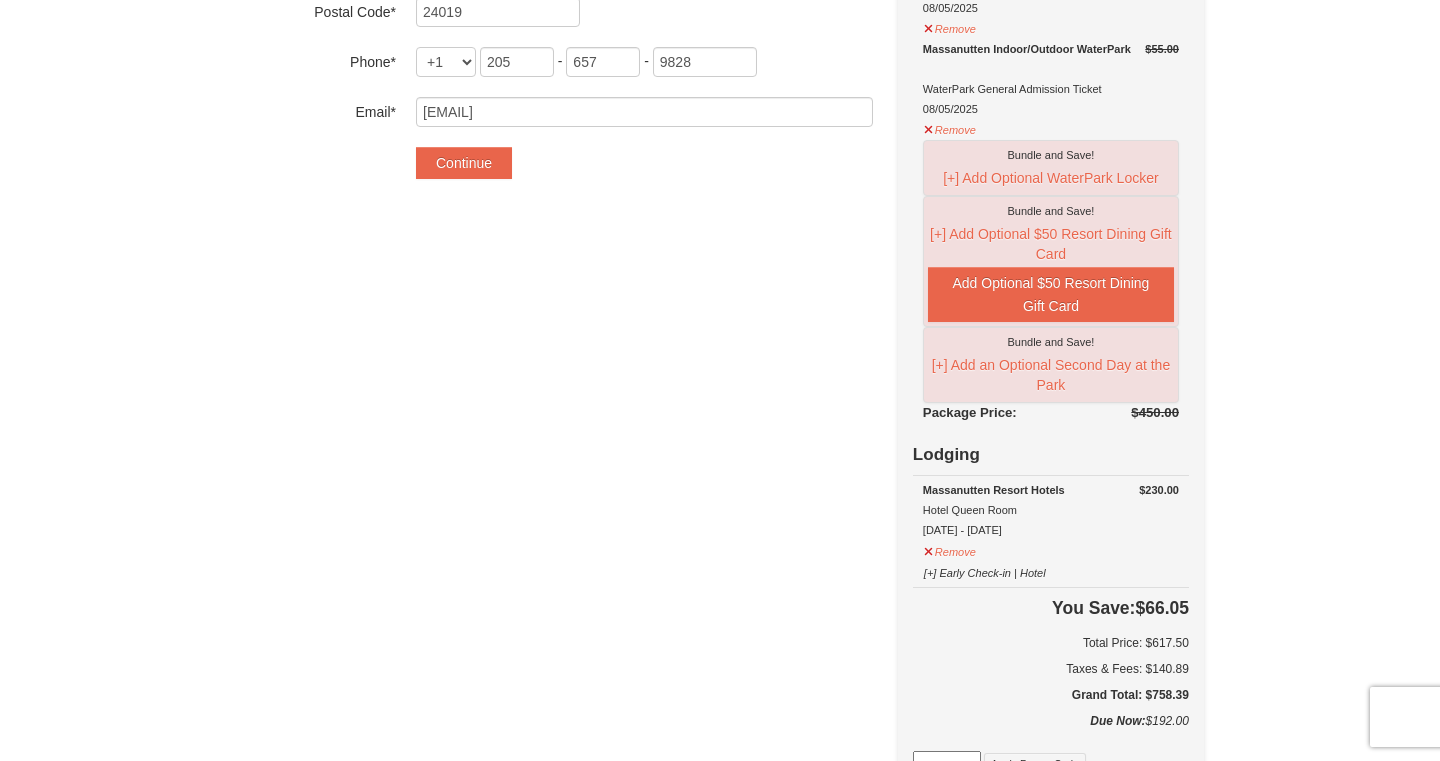 scroll, scrollTop: 572, scrollLeft: 0, axis: vertical 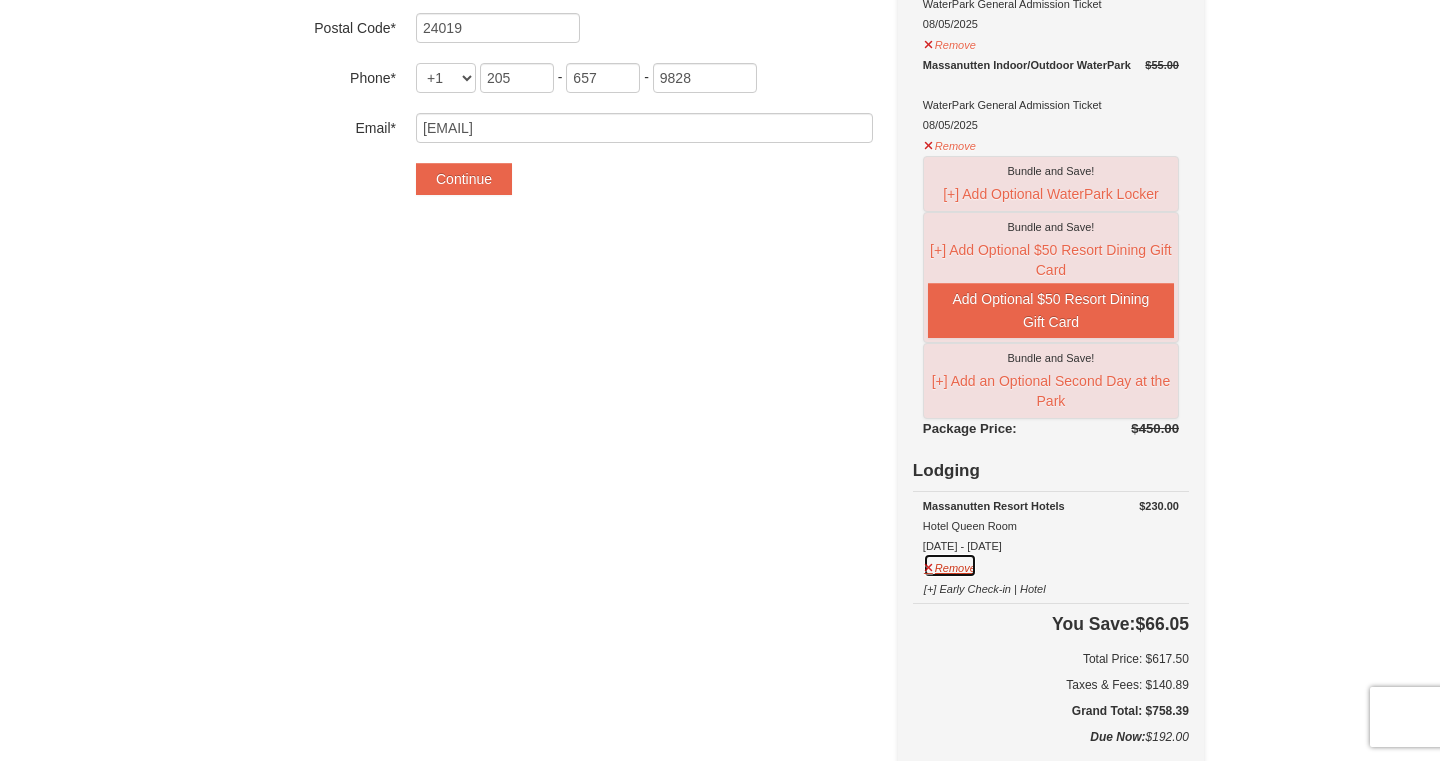 click on "Remove" at bounding box center (950, 565) 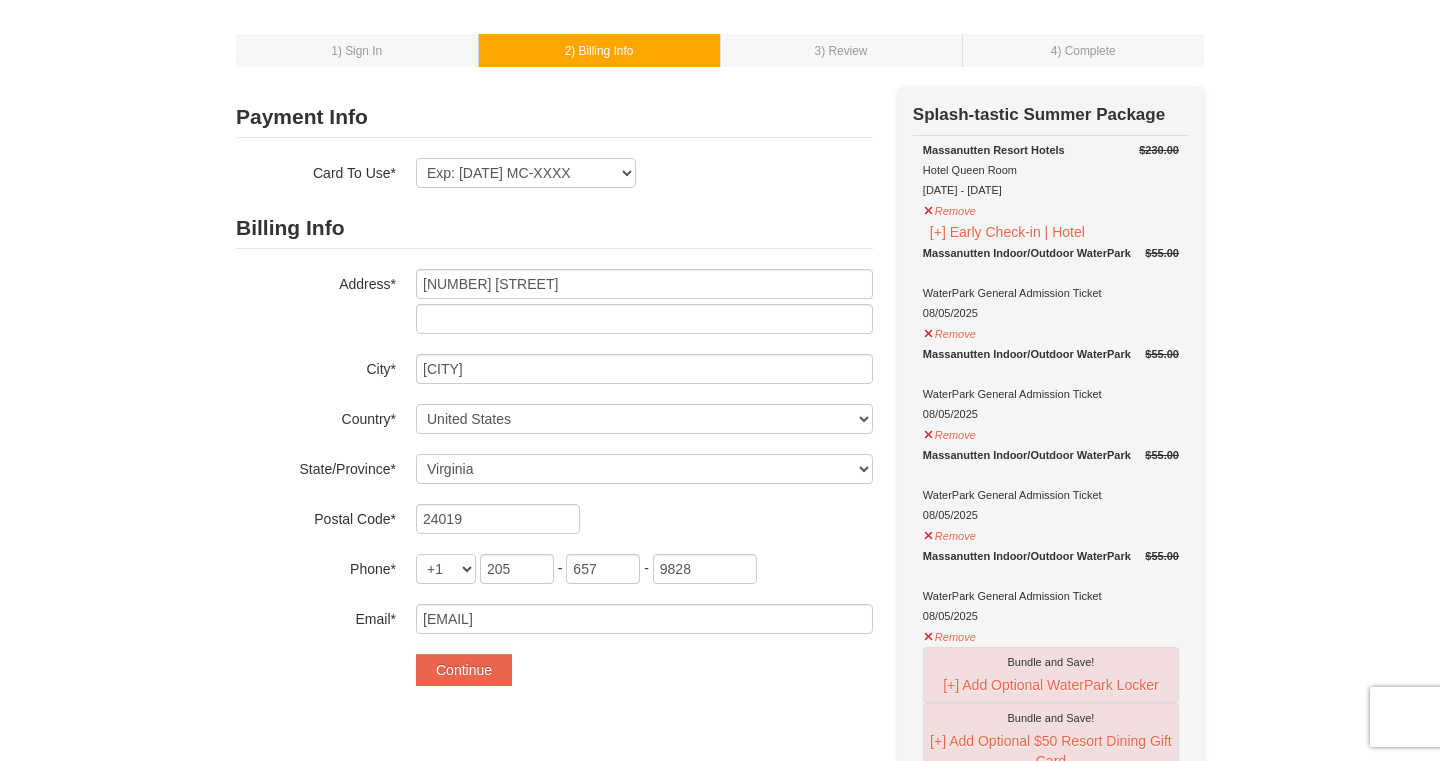 scroll, scrollTop: 70, scrollLeft: 0, axis: vertical 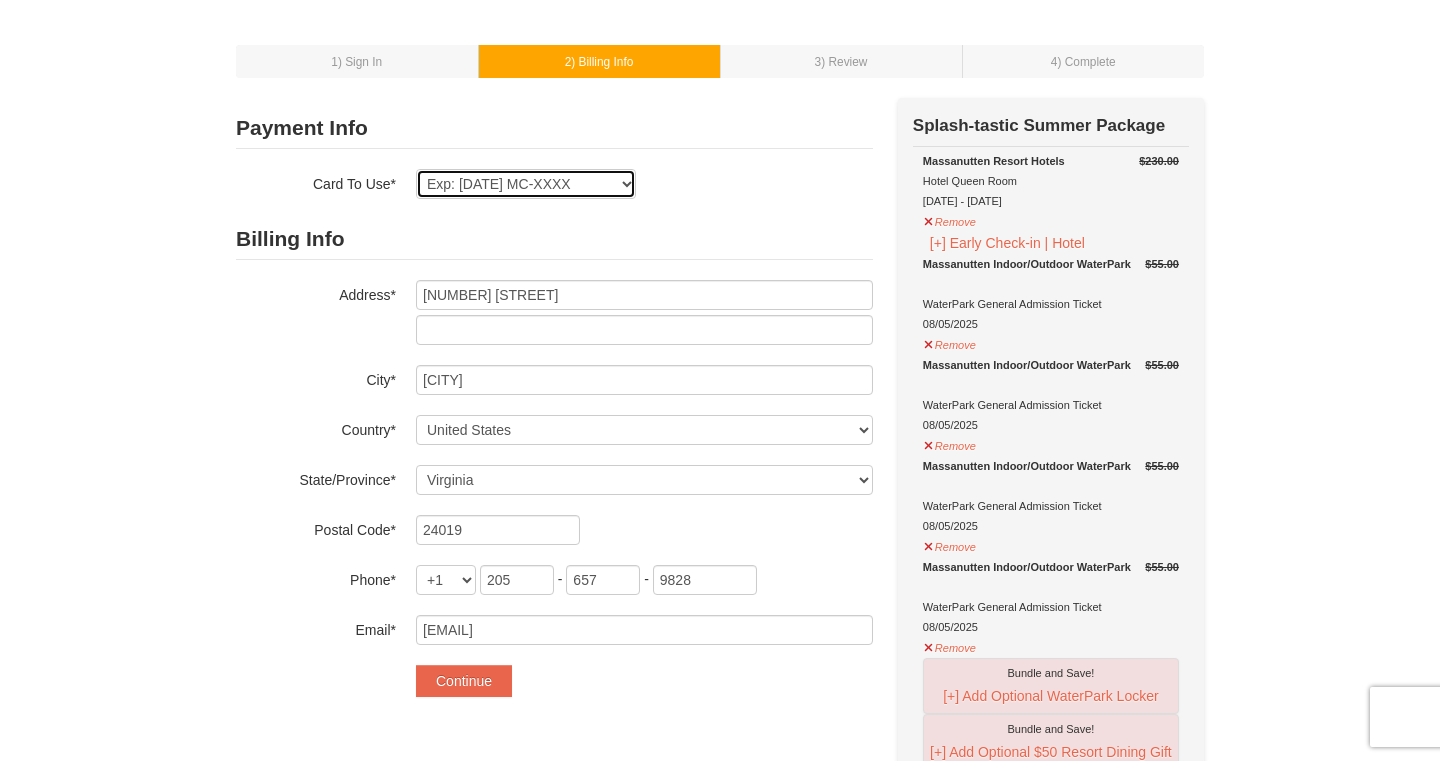 click on "Exp: [DATE] MC-XXXX New Card" at bounding box center (526, 184) 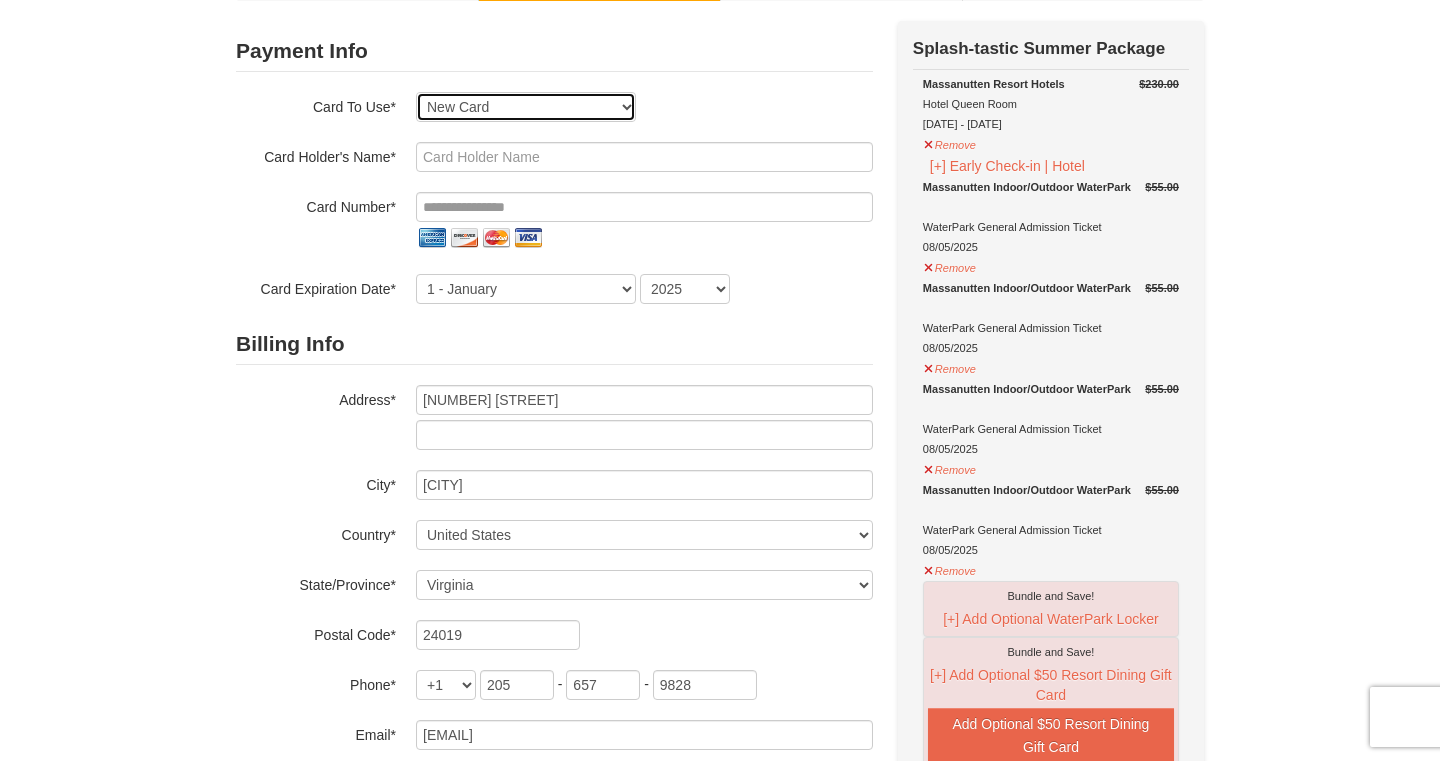 scroll, scrollTop: 146, scrollLeft: 0, axis: vertical 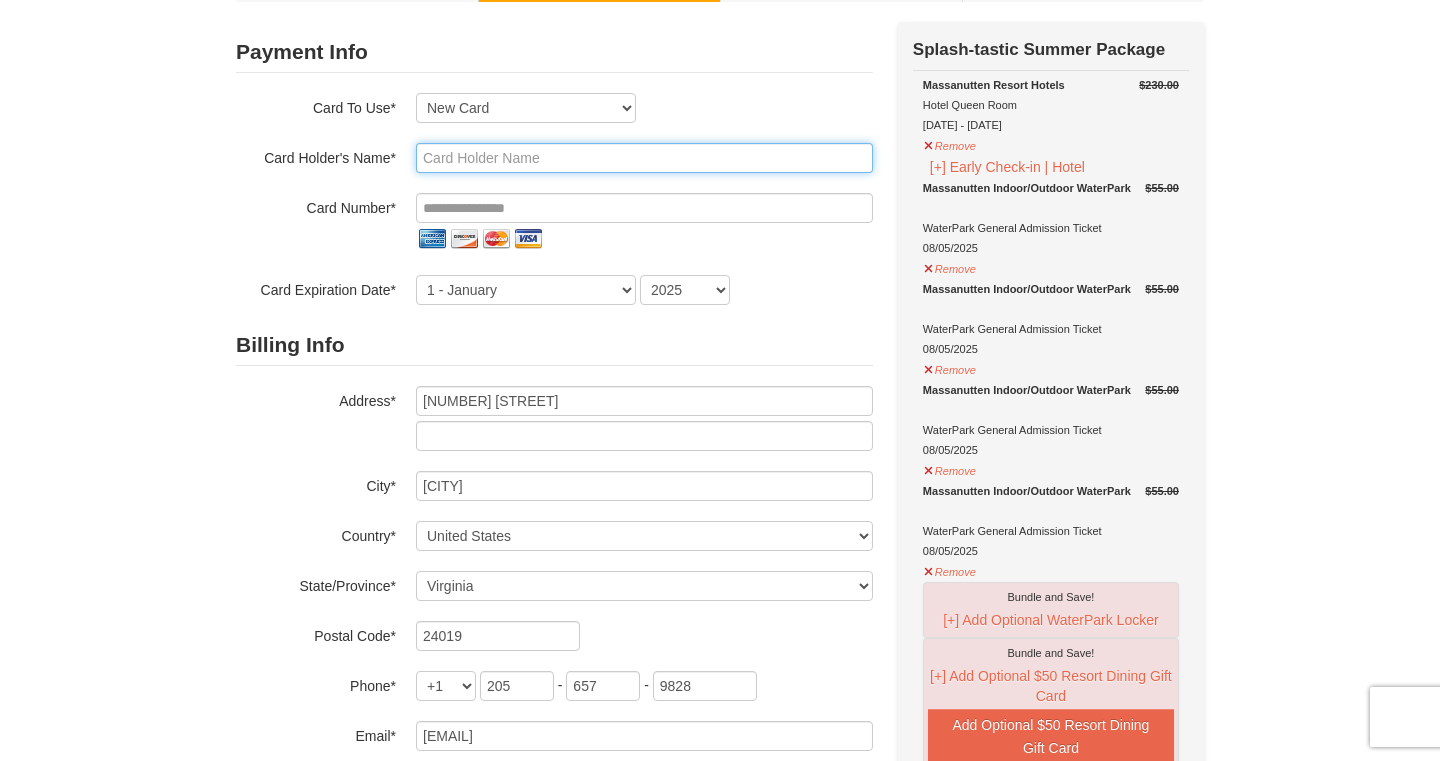 click at bounding box center [644, 158] 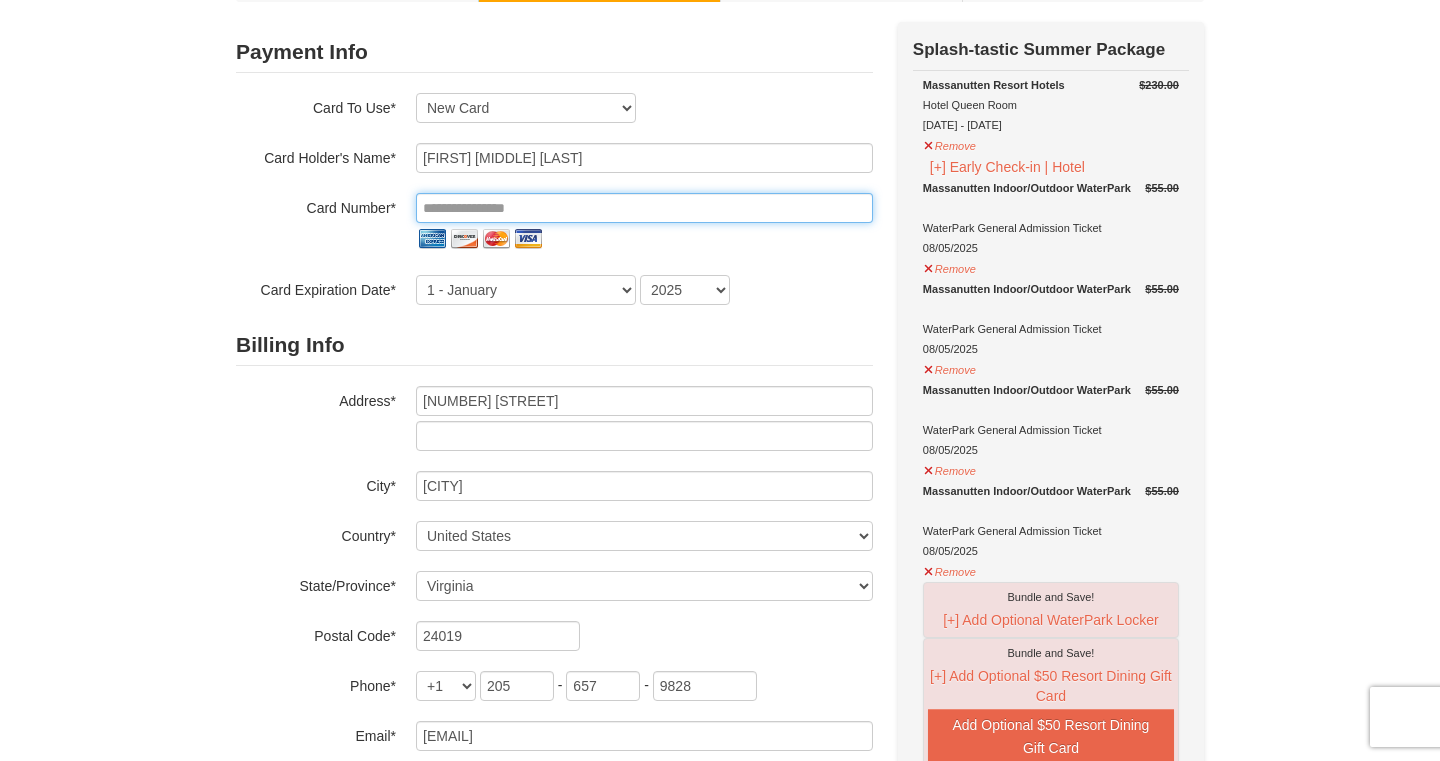 type on "**********" 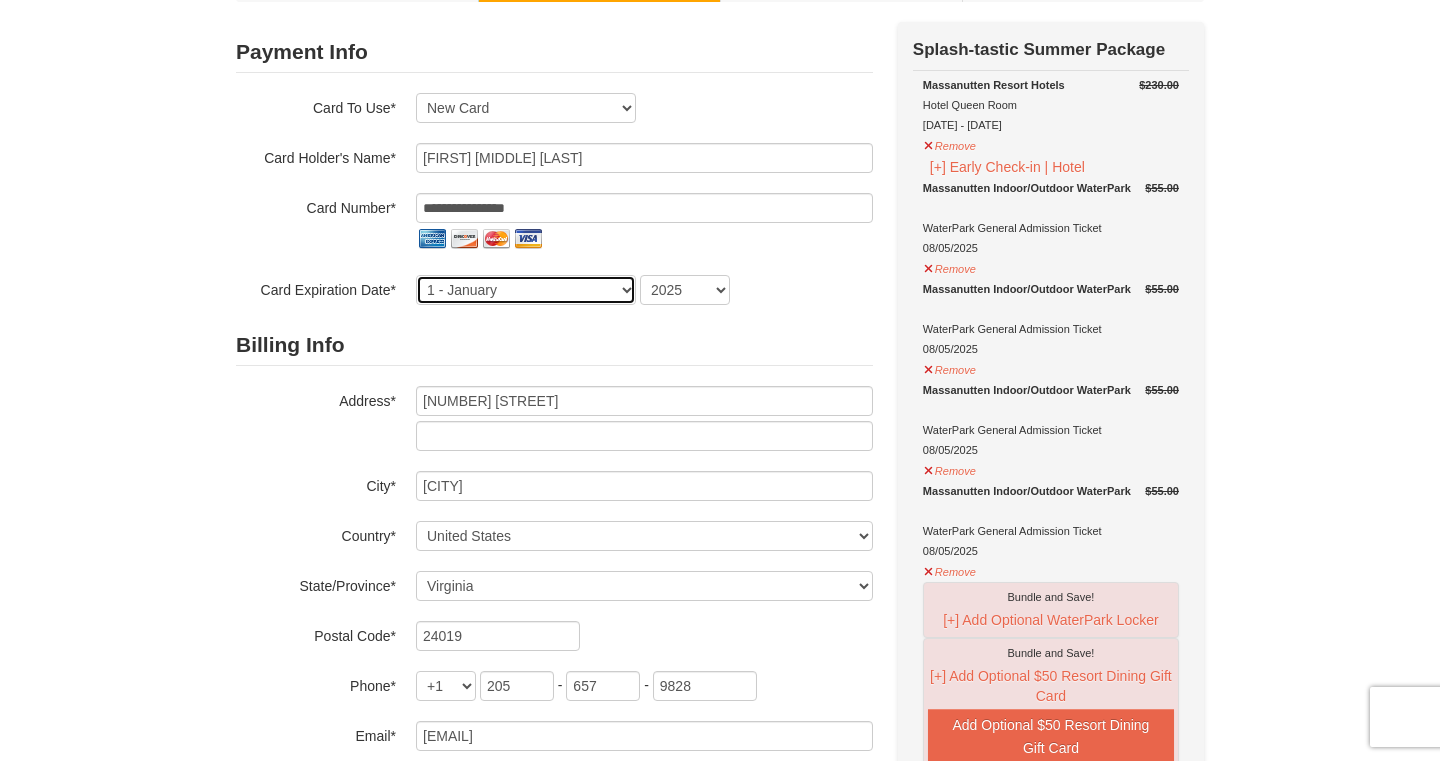 select on "4" 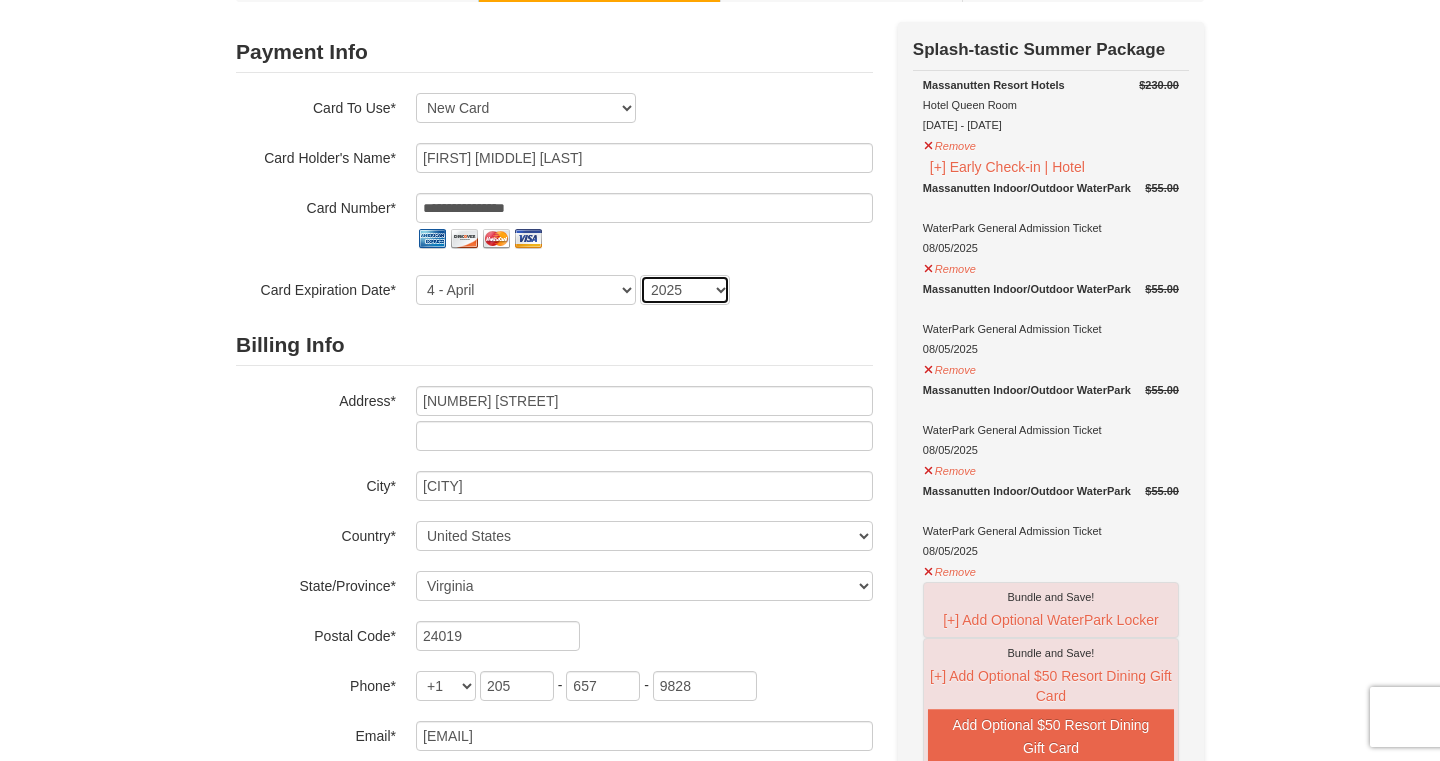 select on "2028" 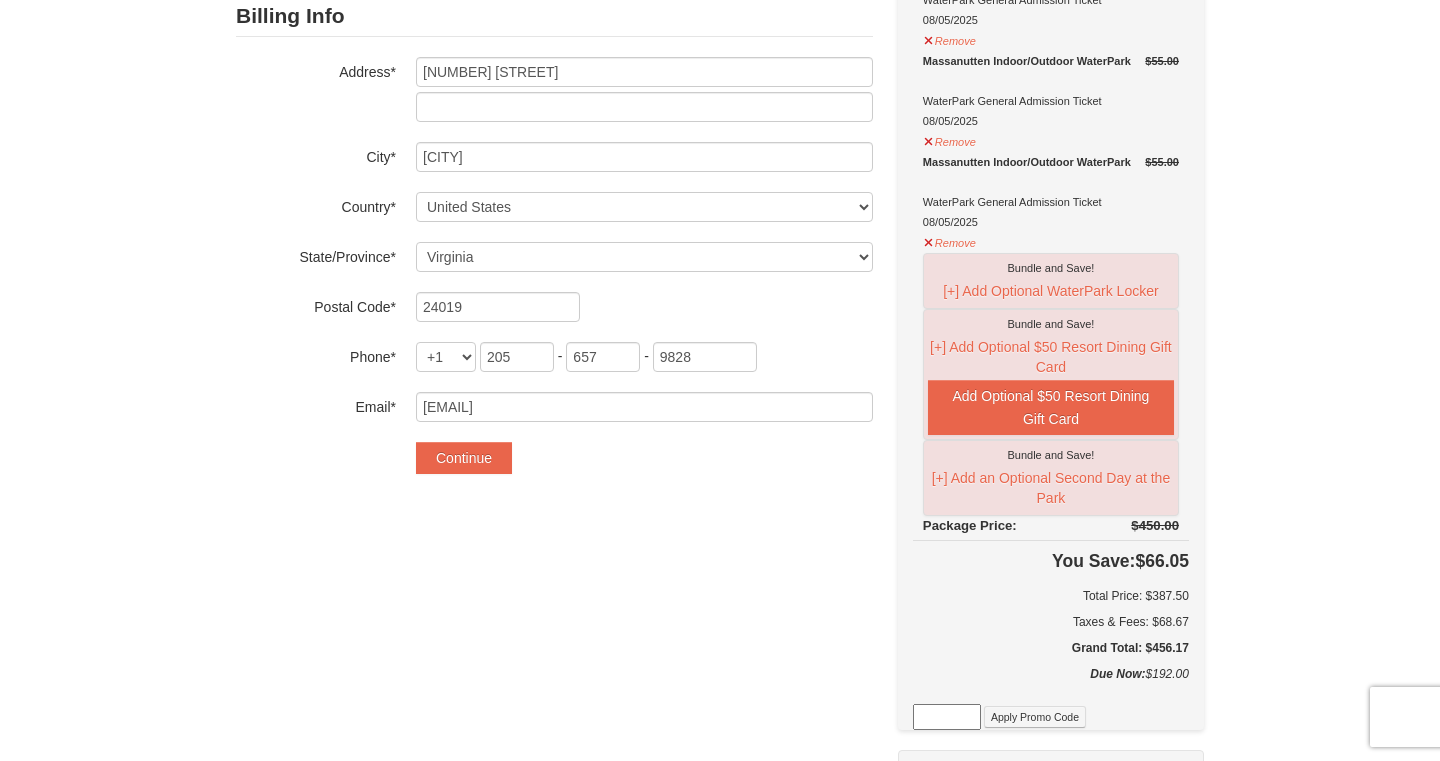 scroll, scrollTop: 507, scrollLeft: 0, axis: vertical 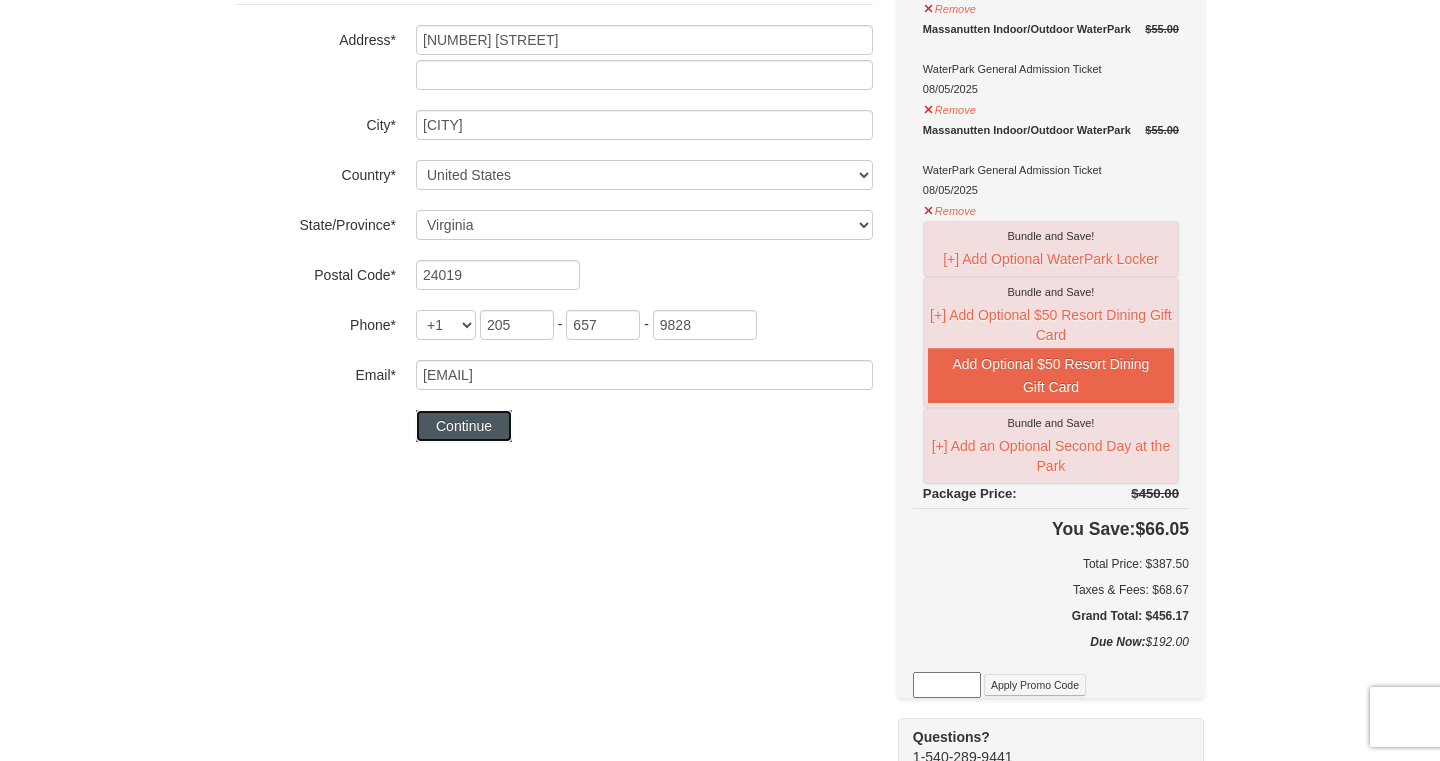 click on "Continue" at bounding box center [464, 426] 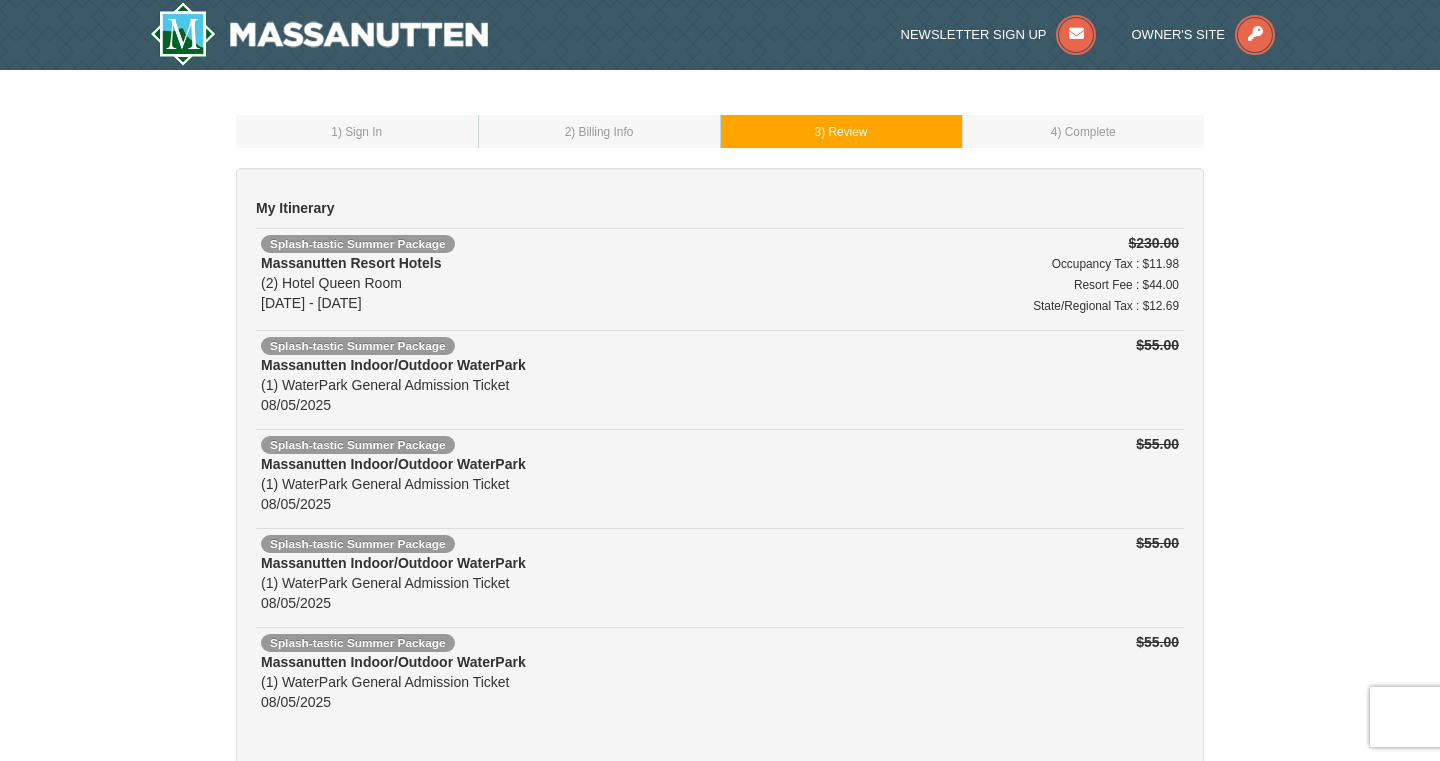 scroll, scrollTop: 7, scrollLeft: 0, axis: vertical 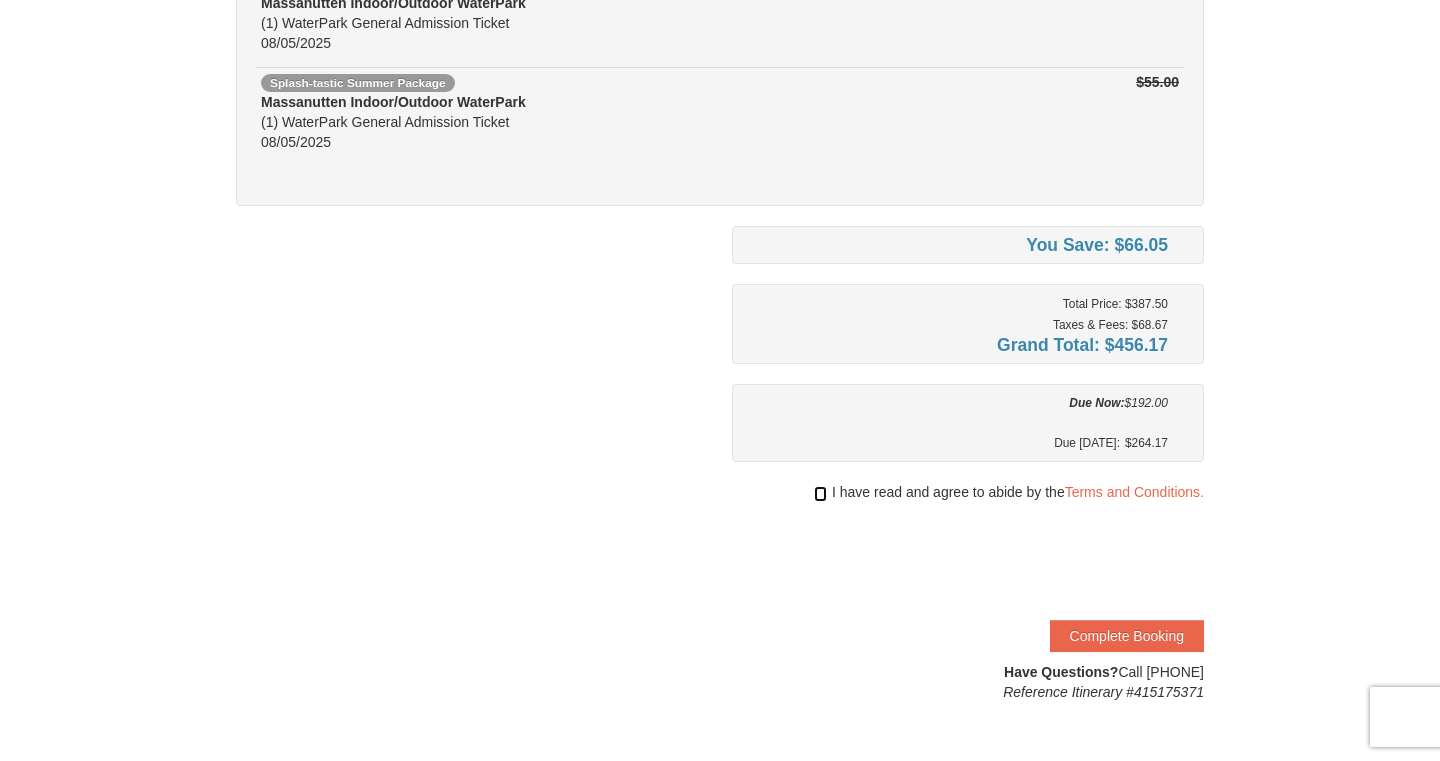 click at bounding box center (820, 494) 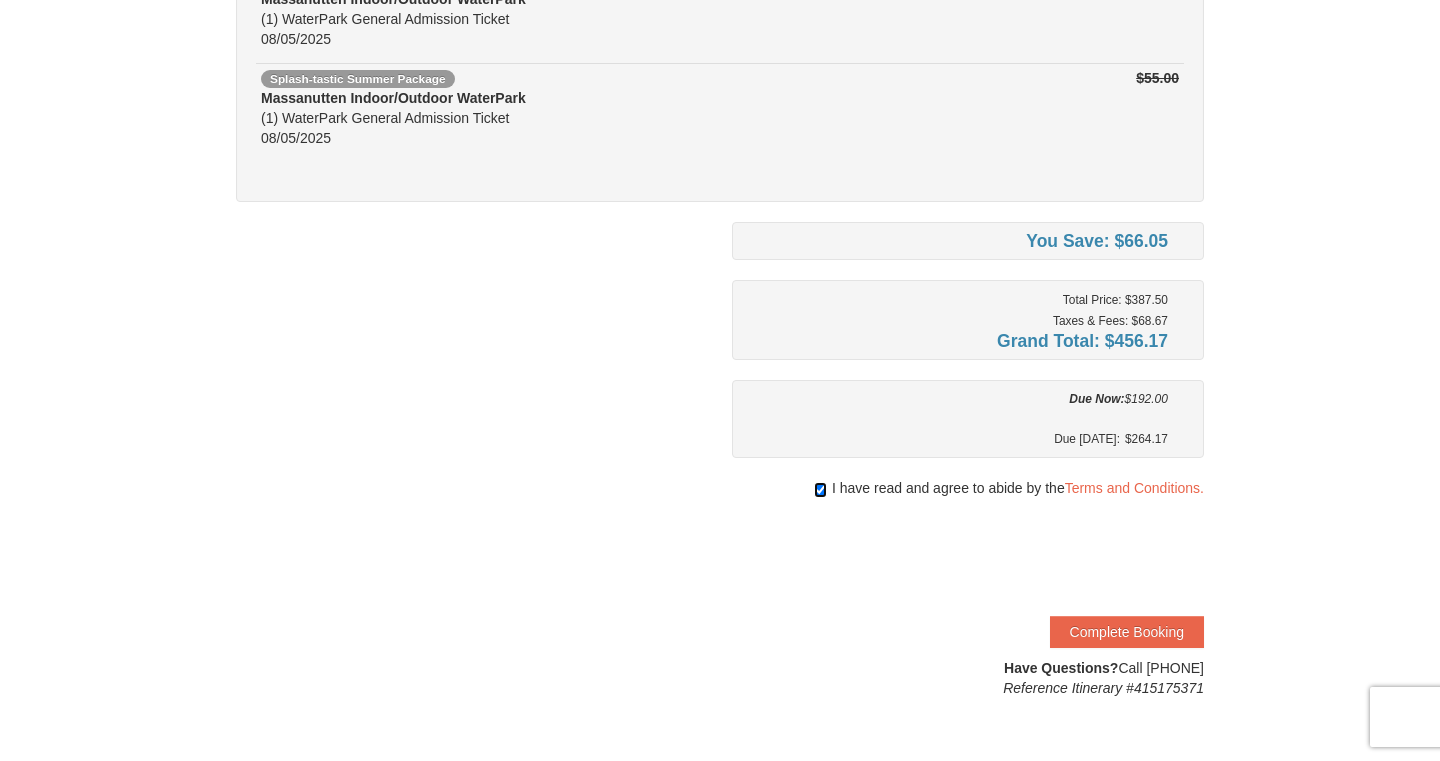 scroll, scrollTop: 570, scrollLeft: 0, axis: vertical 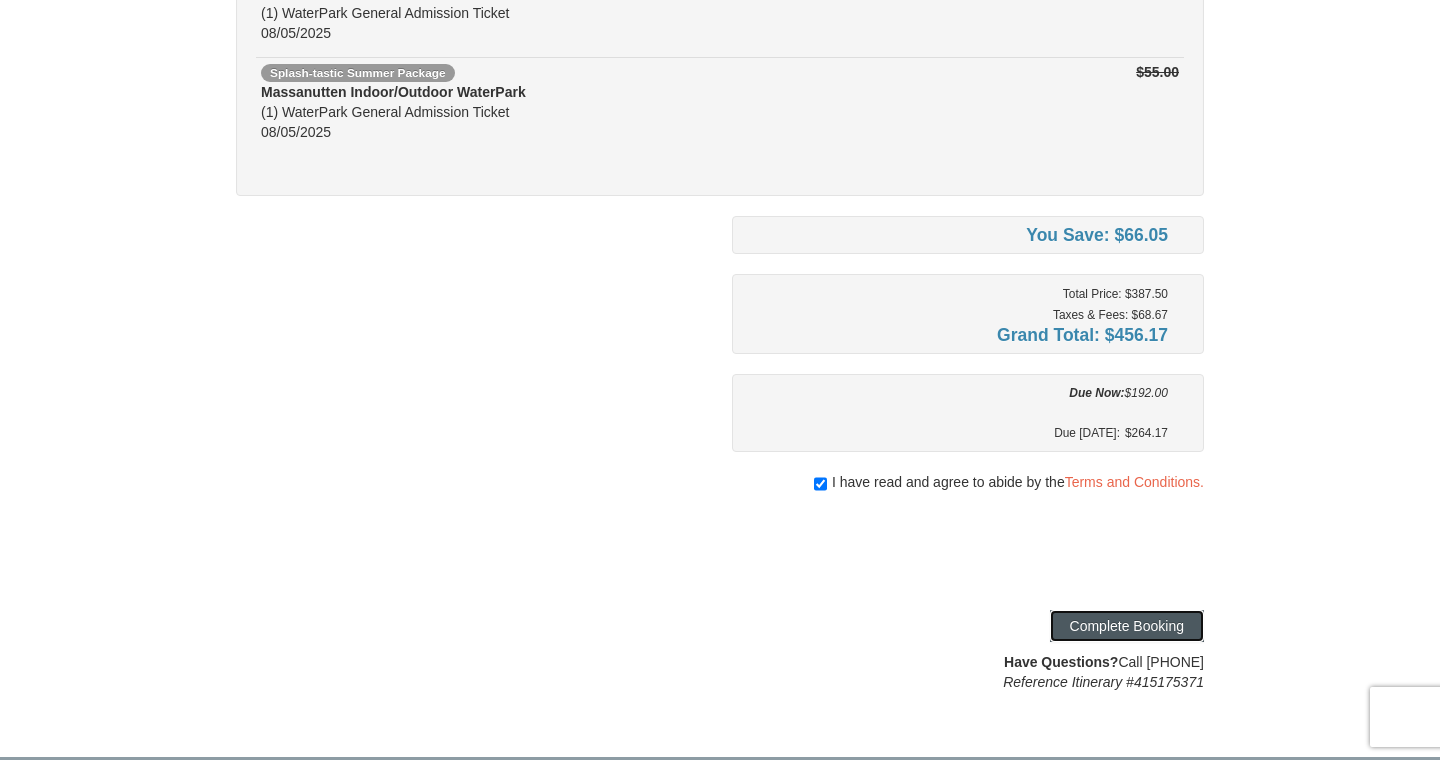 click on "Complete Booking" at bounding box center (1127, 626) 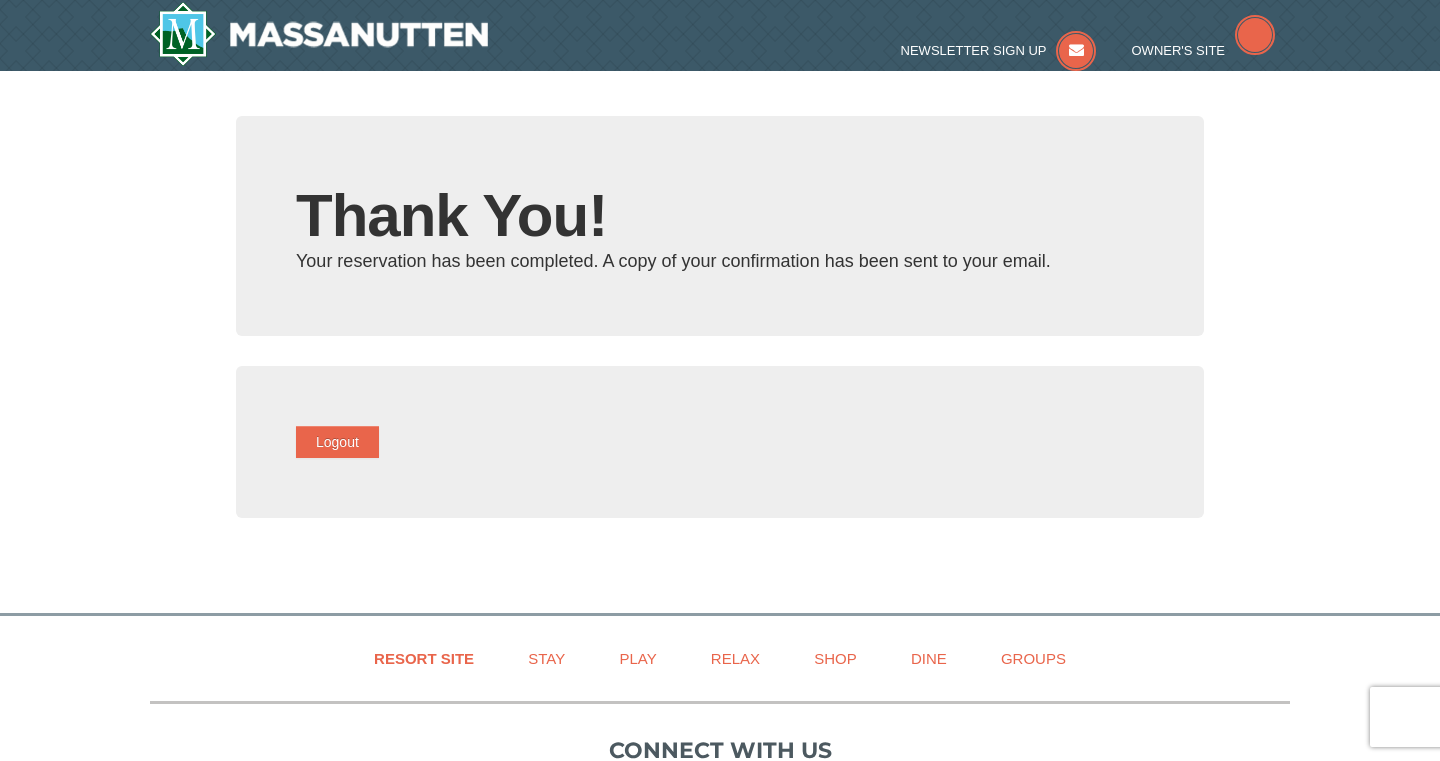 scroll, scrollTop: 0, scrollLeft: 0, axis: both 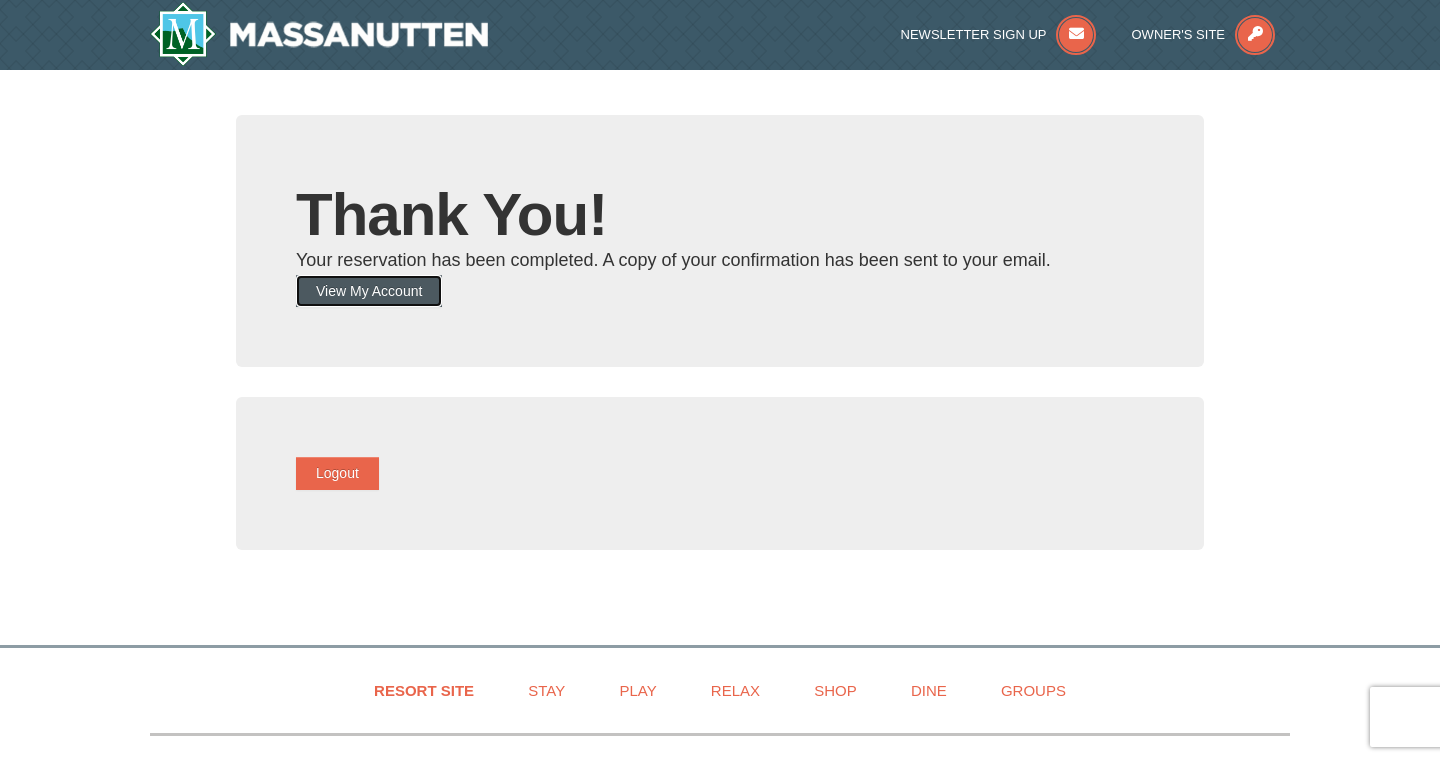 click on "View My Account" at bounding box center (369, 291) 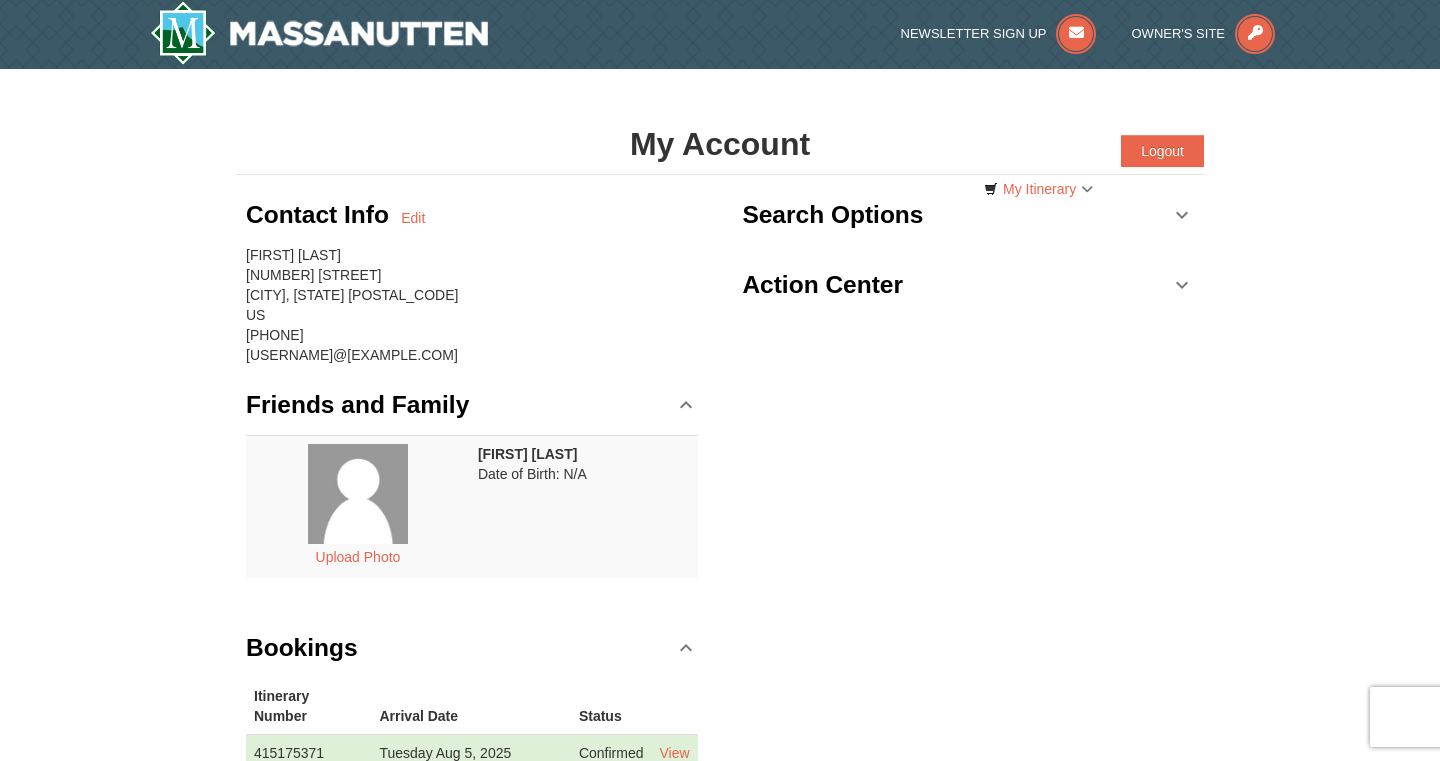 scroll, scrollTop: 182, scrollLeft: 0, axis: vertical 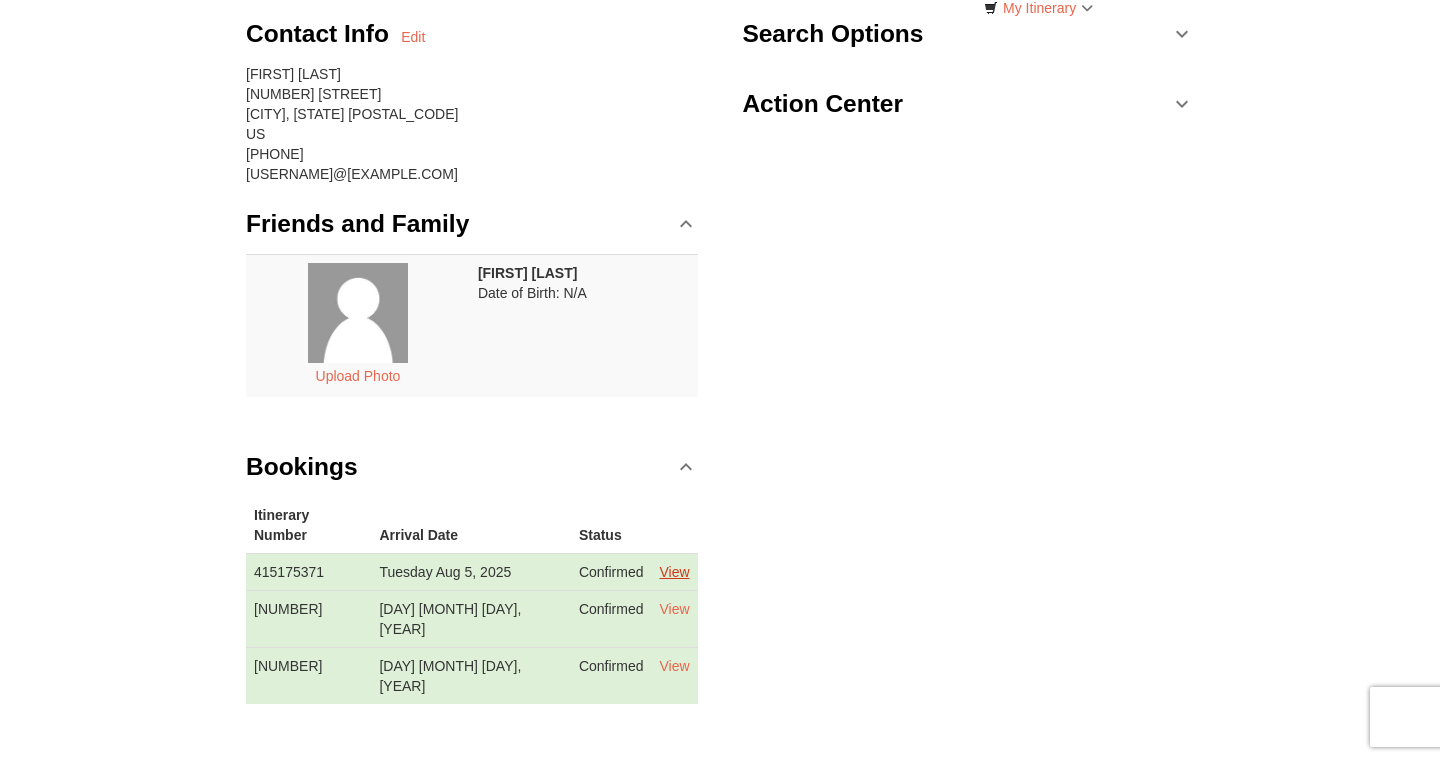 click on "View" at bounding box center [674, 572] 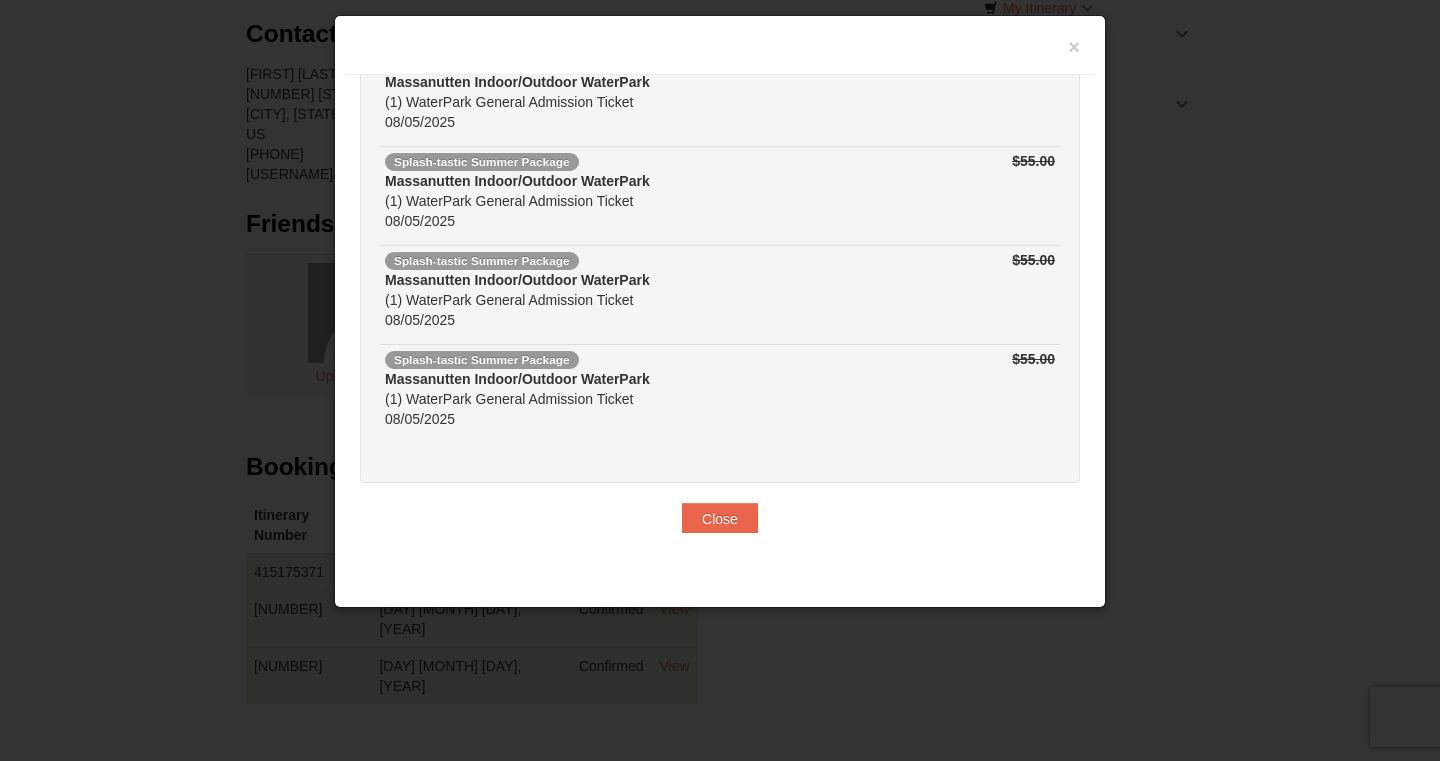 scroll, scrollTop: 222, scrollLeft: 0, axis: vertical 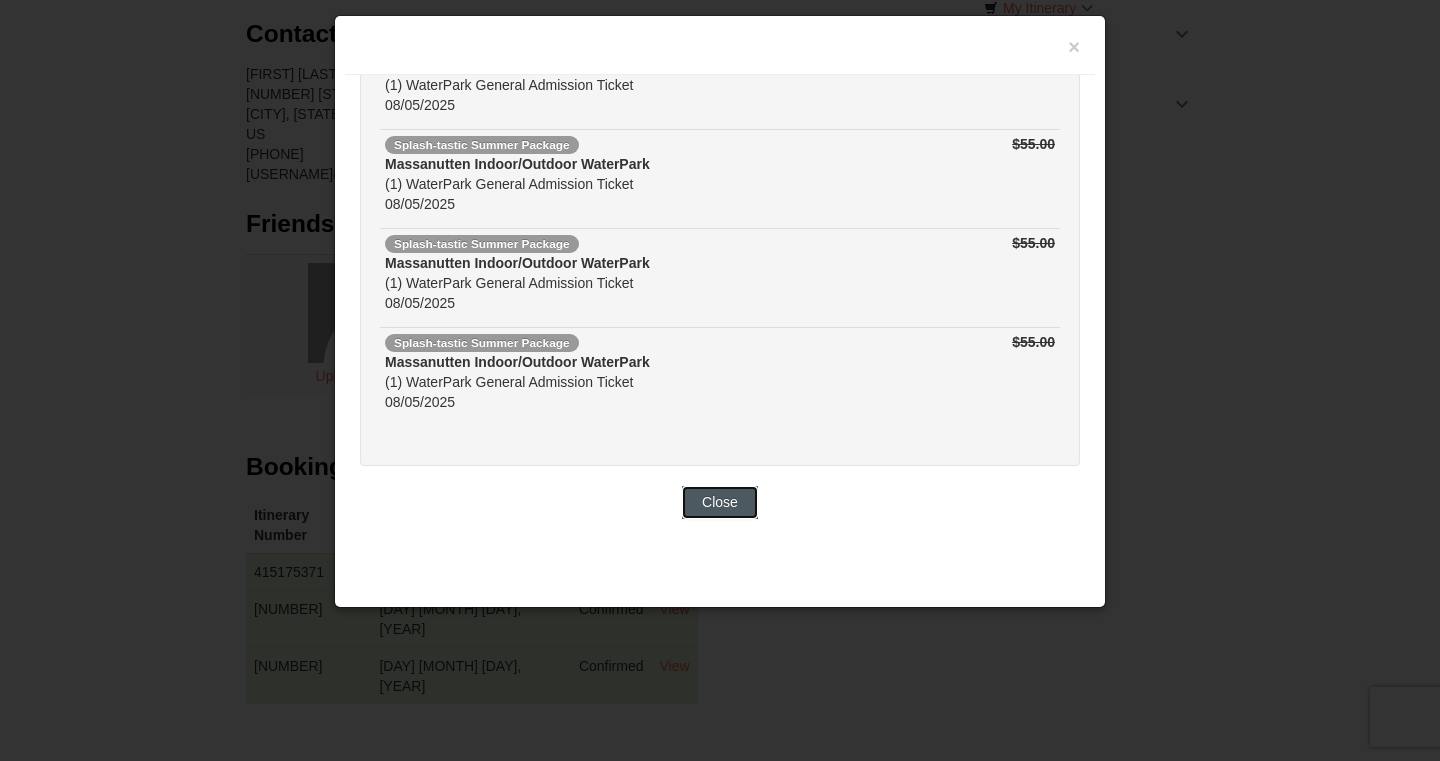 click on "Close" at bounding box center [720, 502] 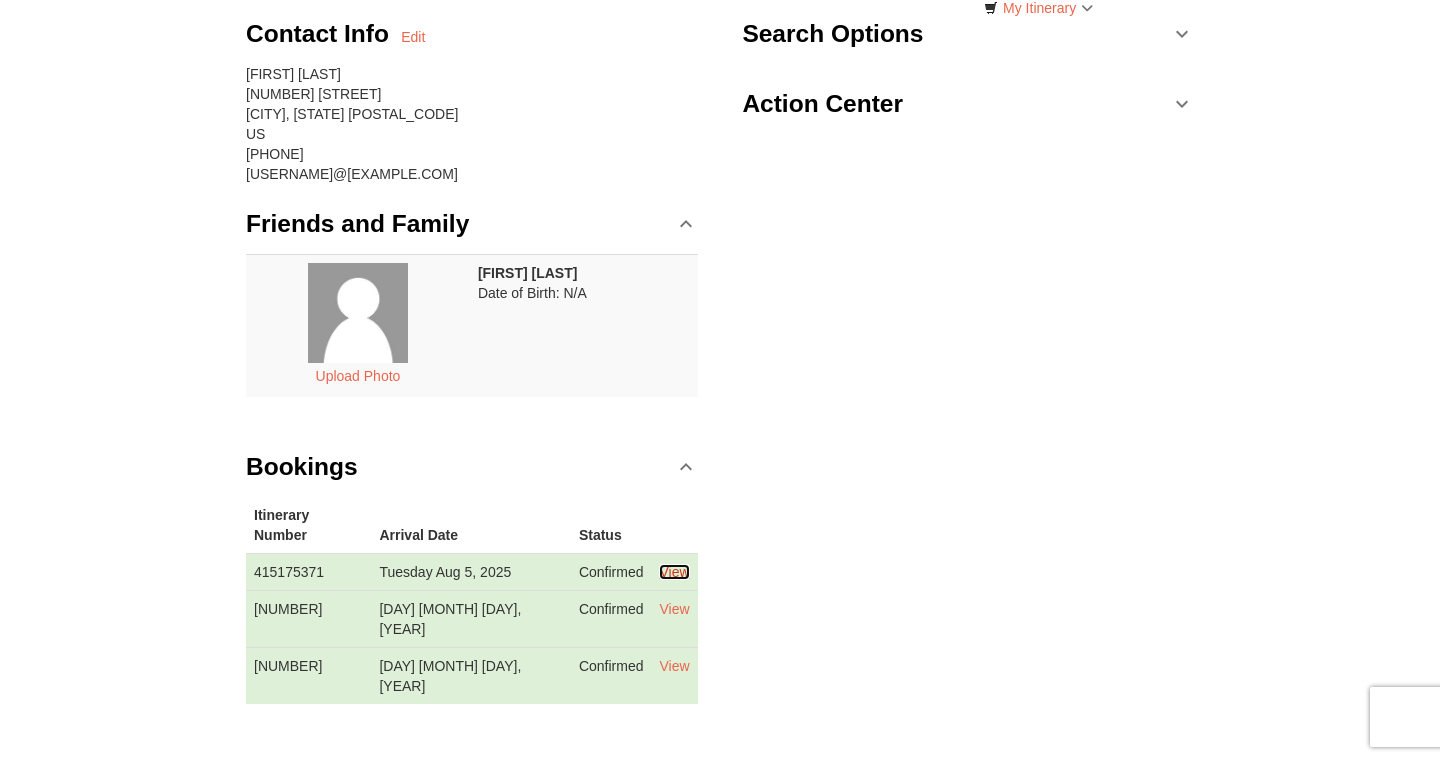 scroll, scrollTop: 0, scrollLeft: 0, axis: both 